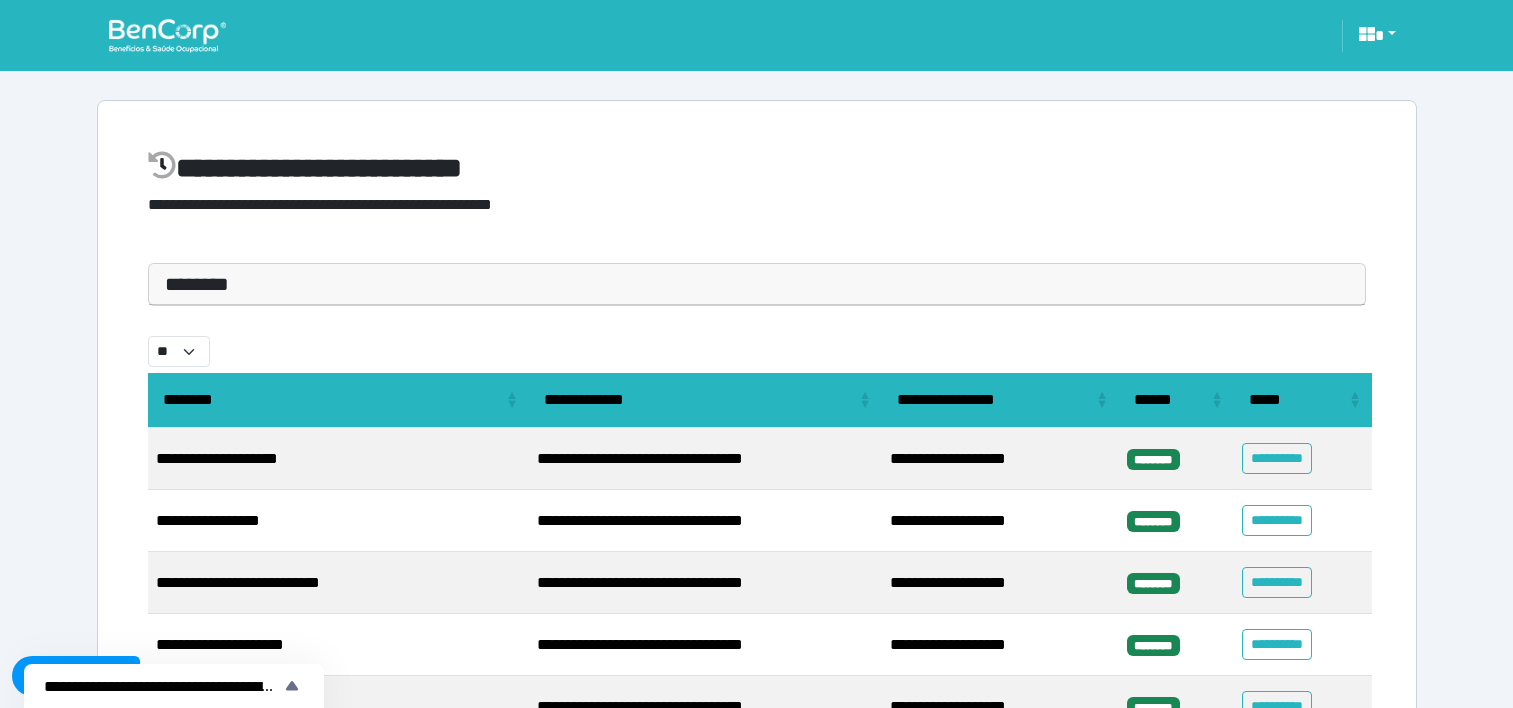 select on "**" 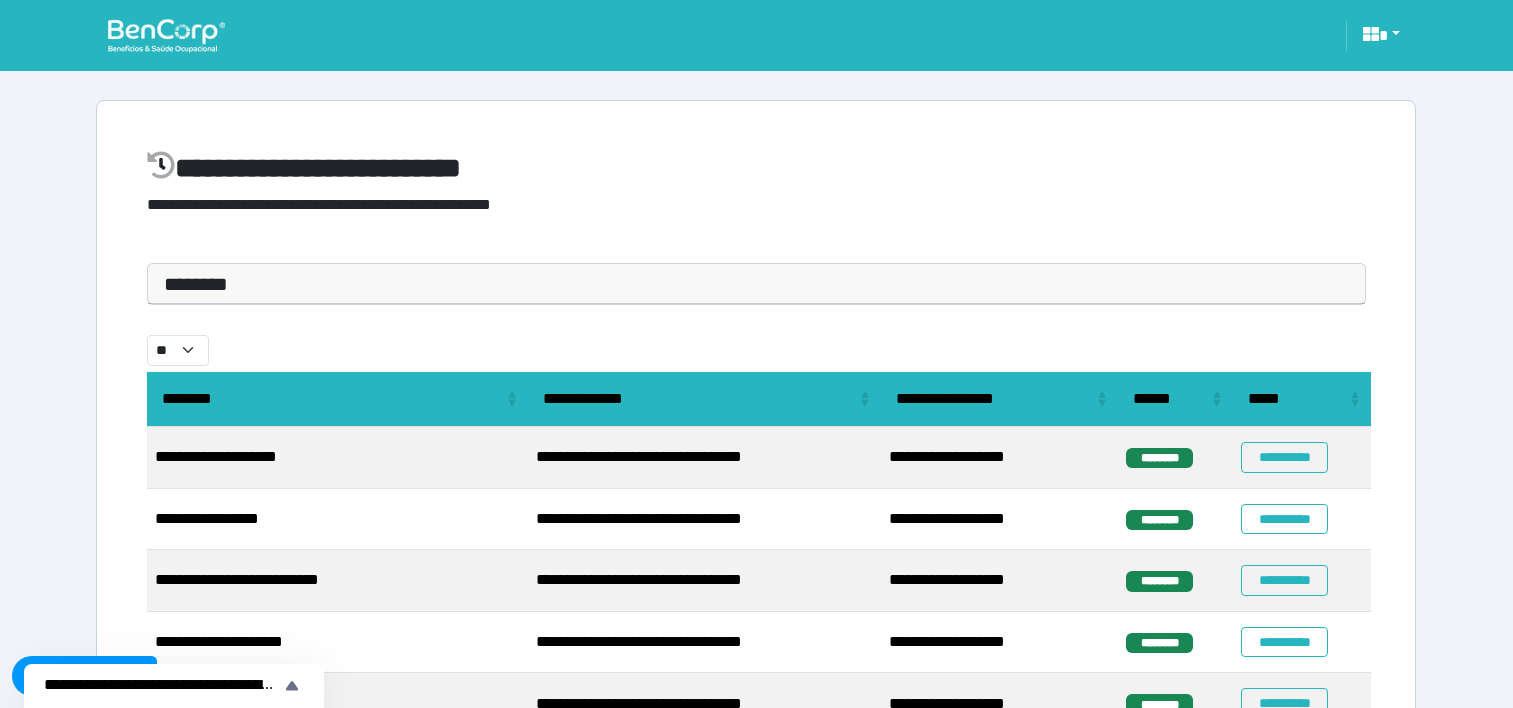 scroll, scrollTop: 0, scrollLeft: 0, axis: both 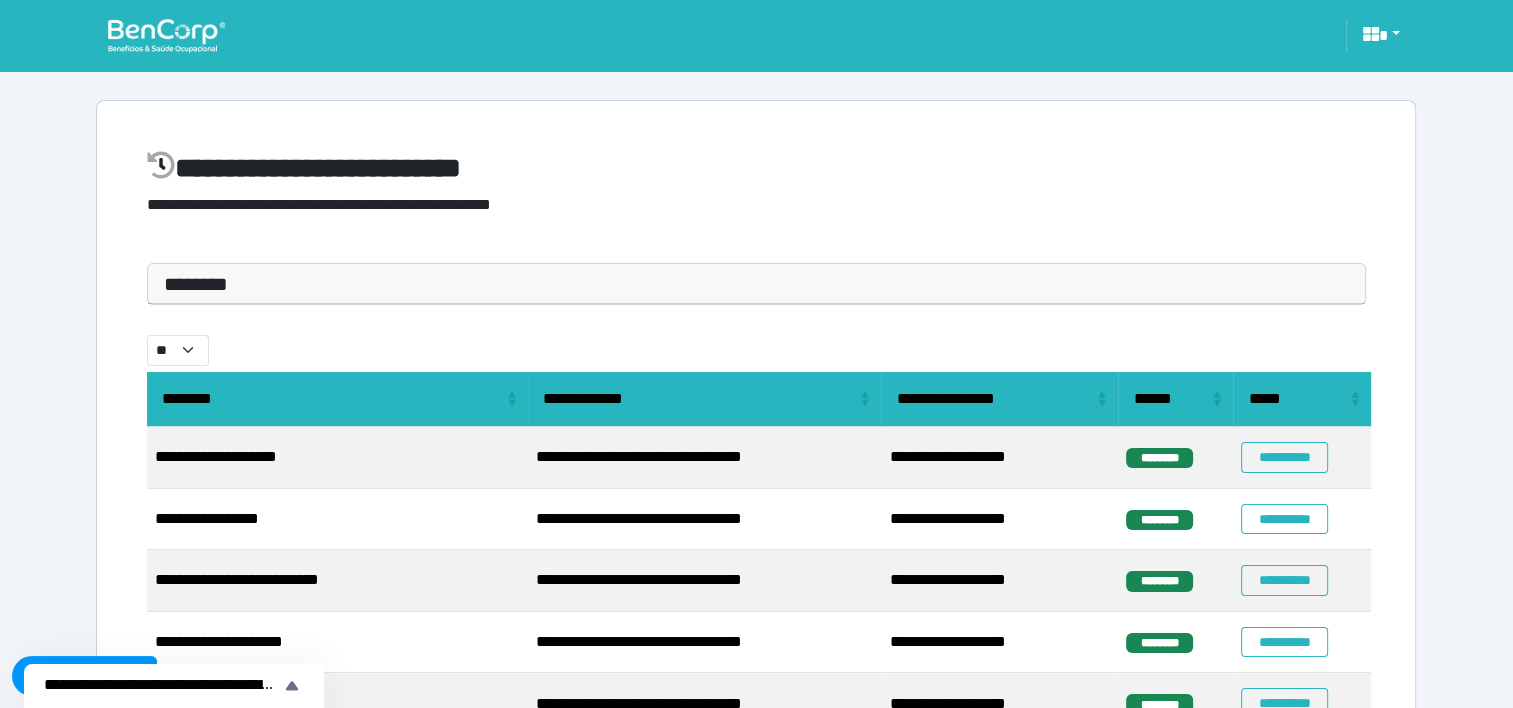 click at bounding box center [166, 35] 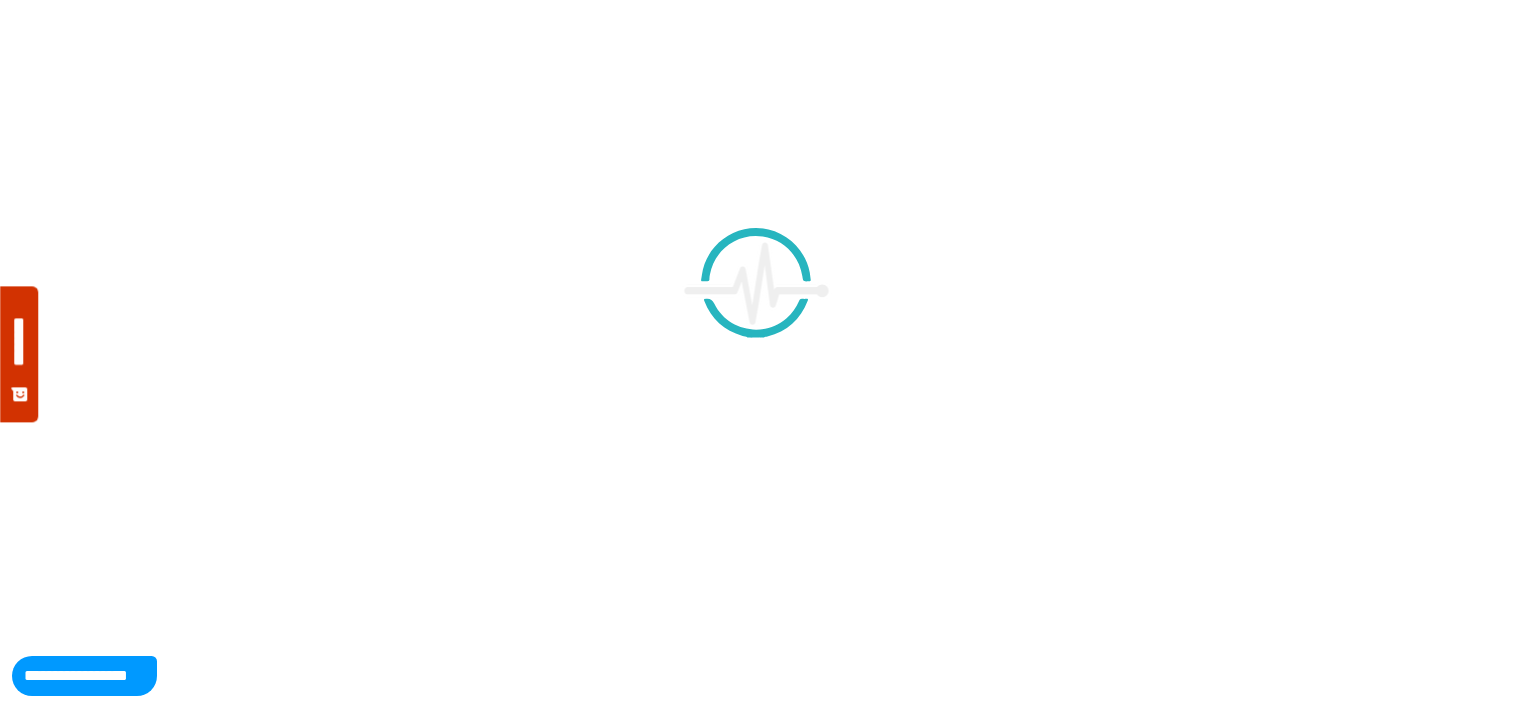 scroll, scrollTop: 0, scrollLeft: 0, axis: both 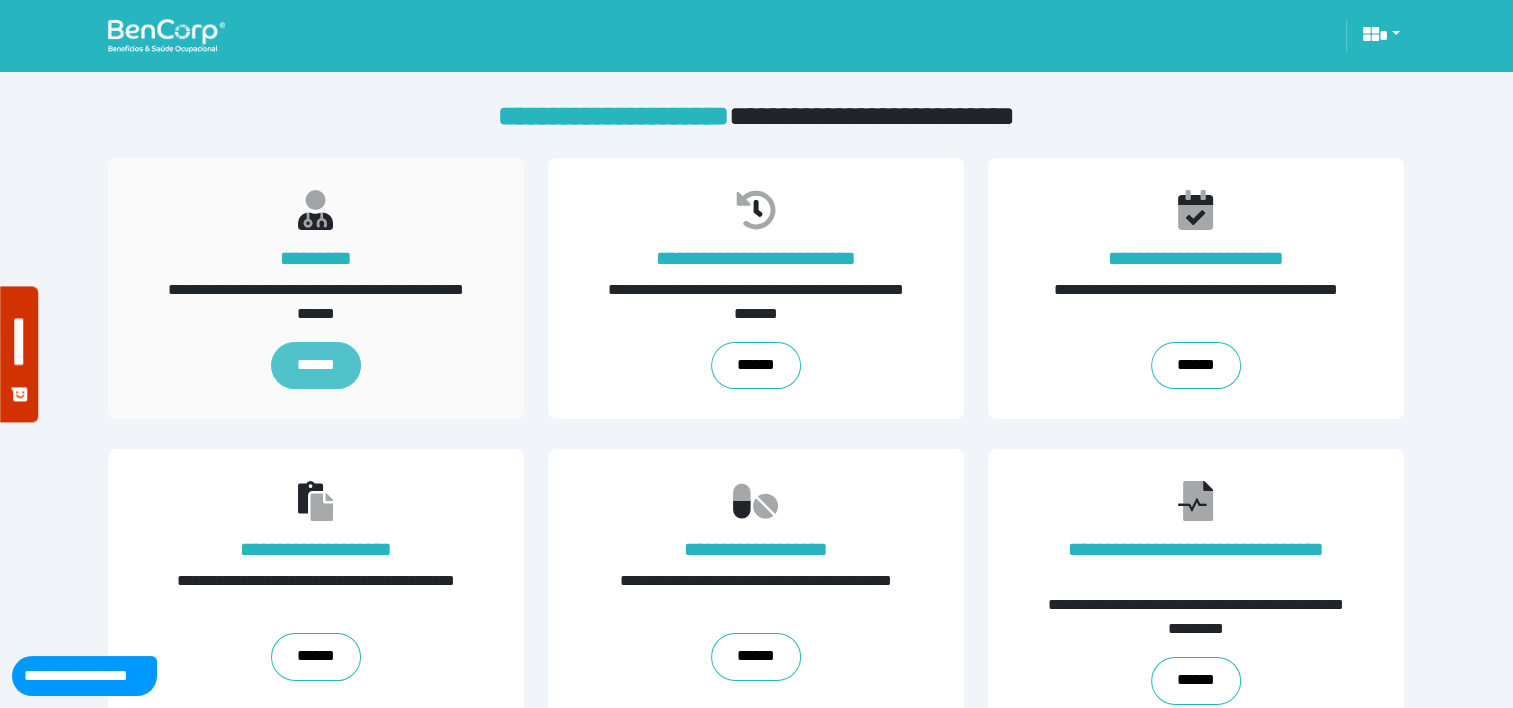 click on "******" at bounding box center [316, 366] 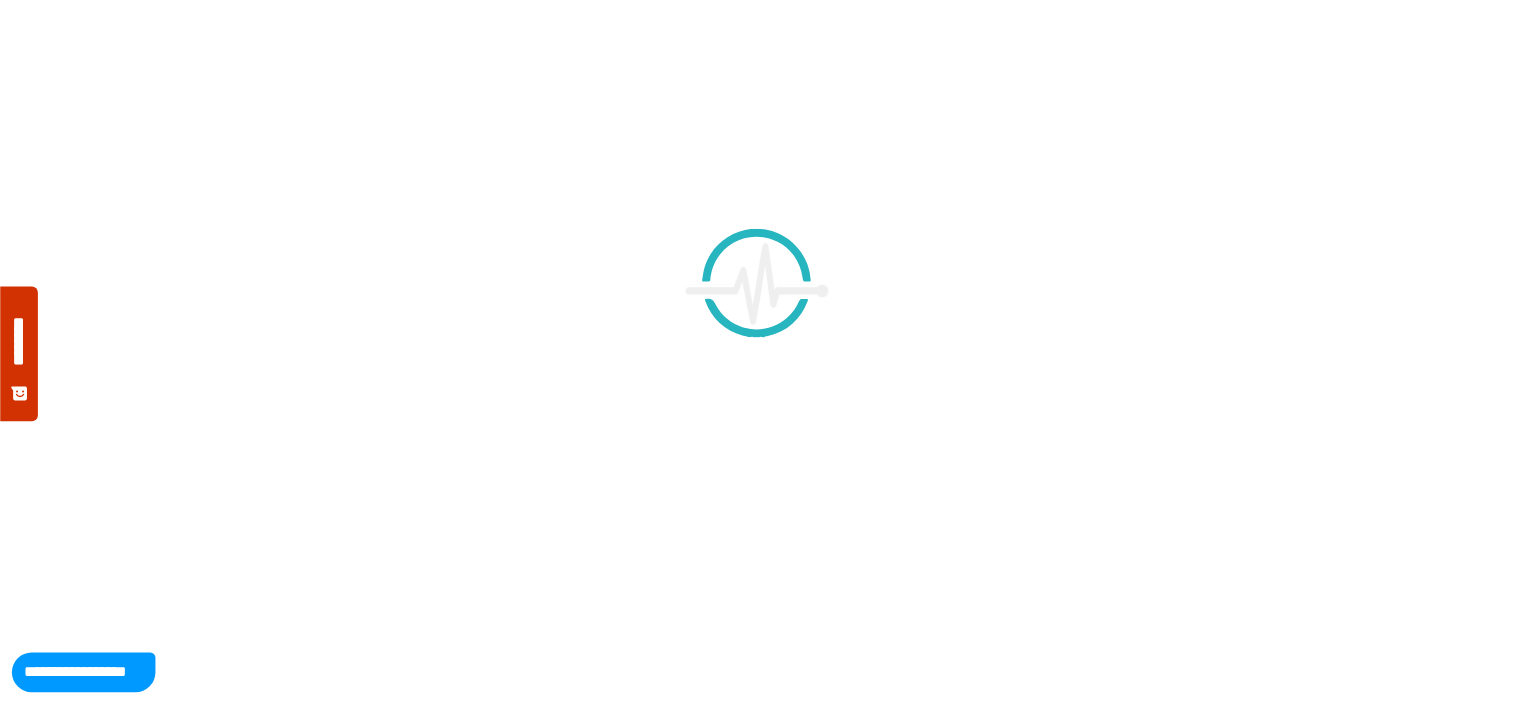 scroll, scrollTop: 0, scrollLeft: 0, axis: both 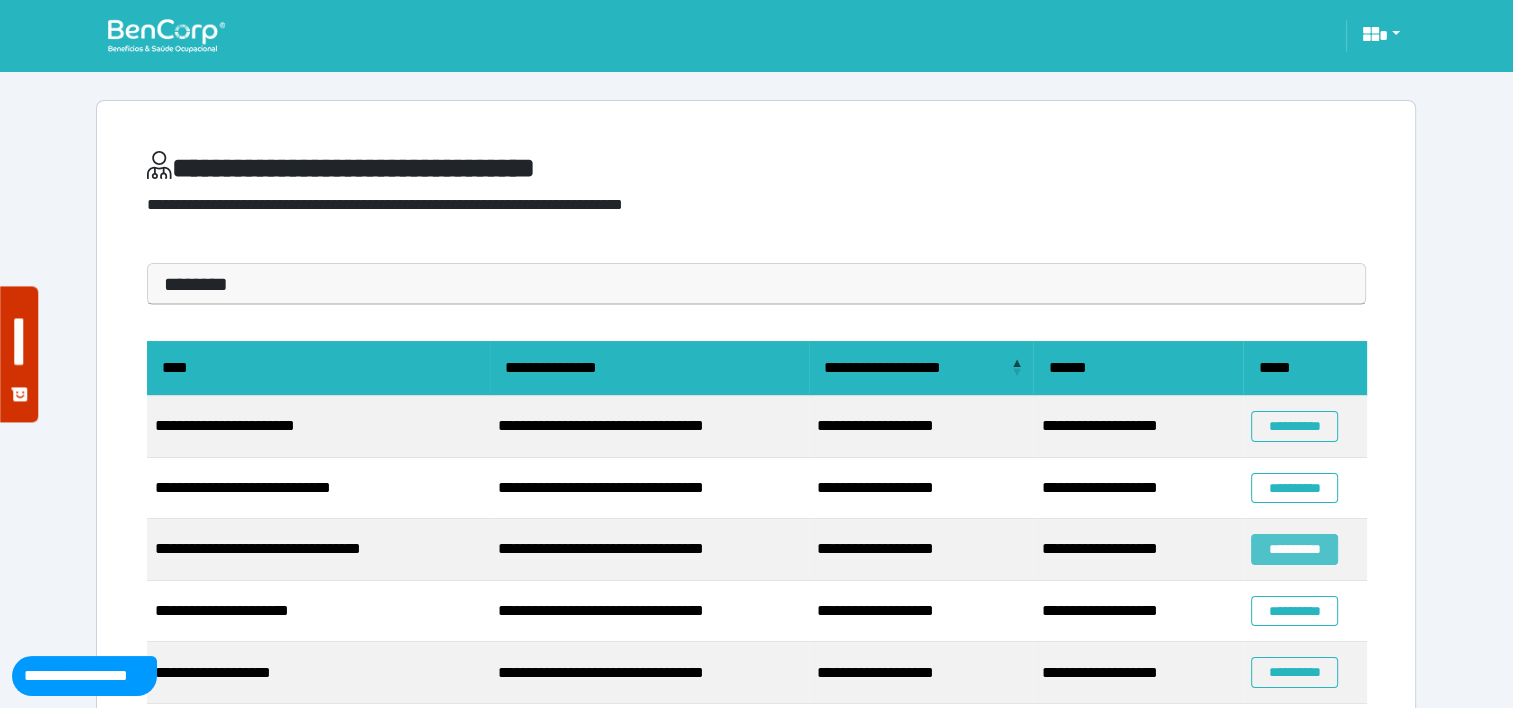 click on "**********" at bounding box center [1294, 549] 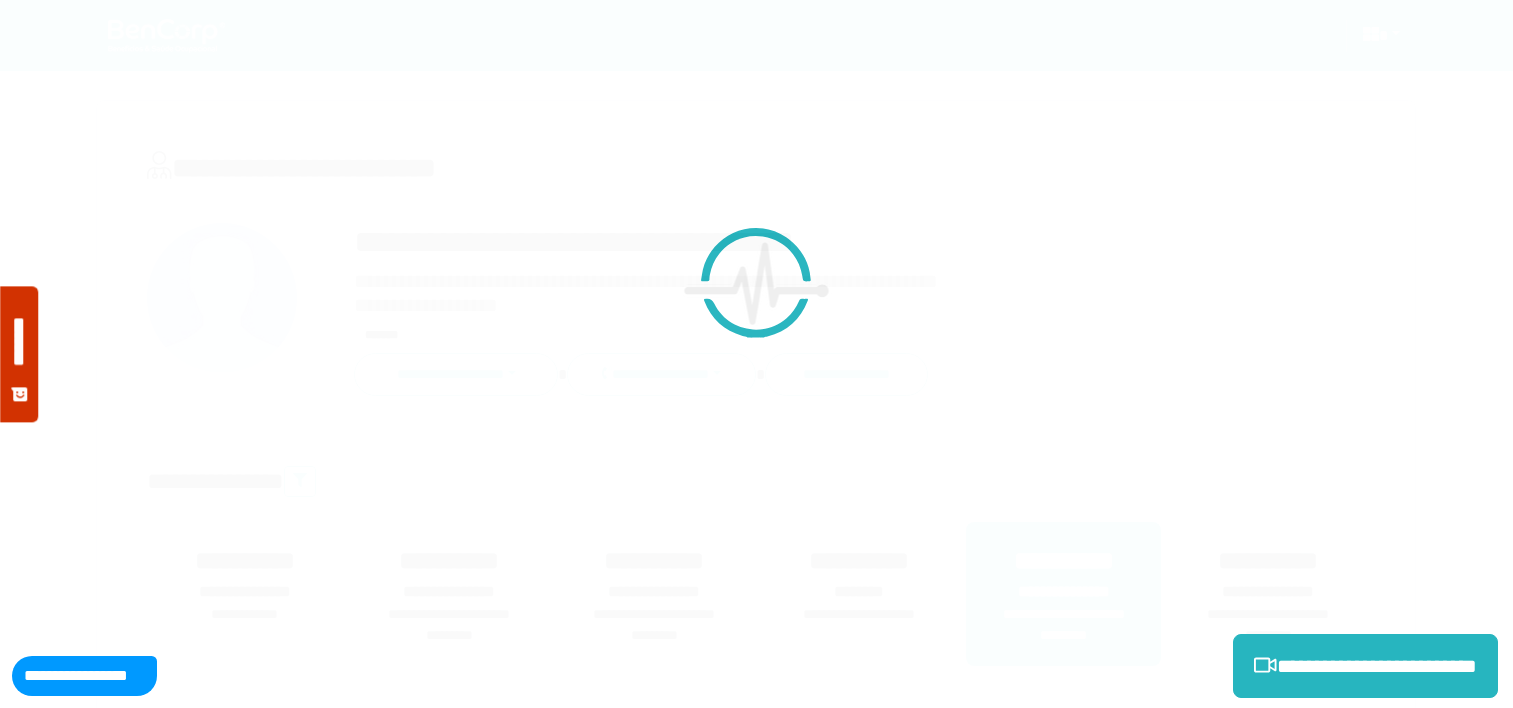 scroll, scrollTop: 0, scrollLeft: 0, axis: both 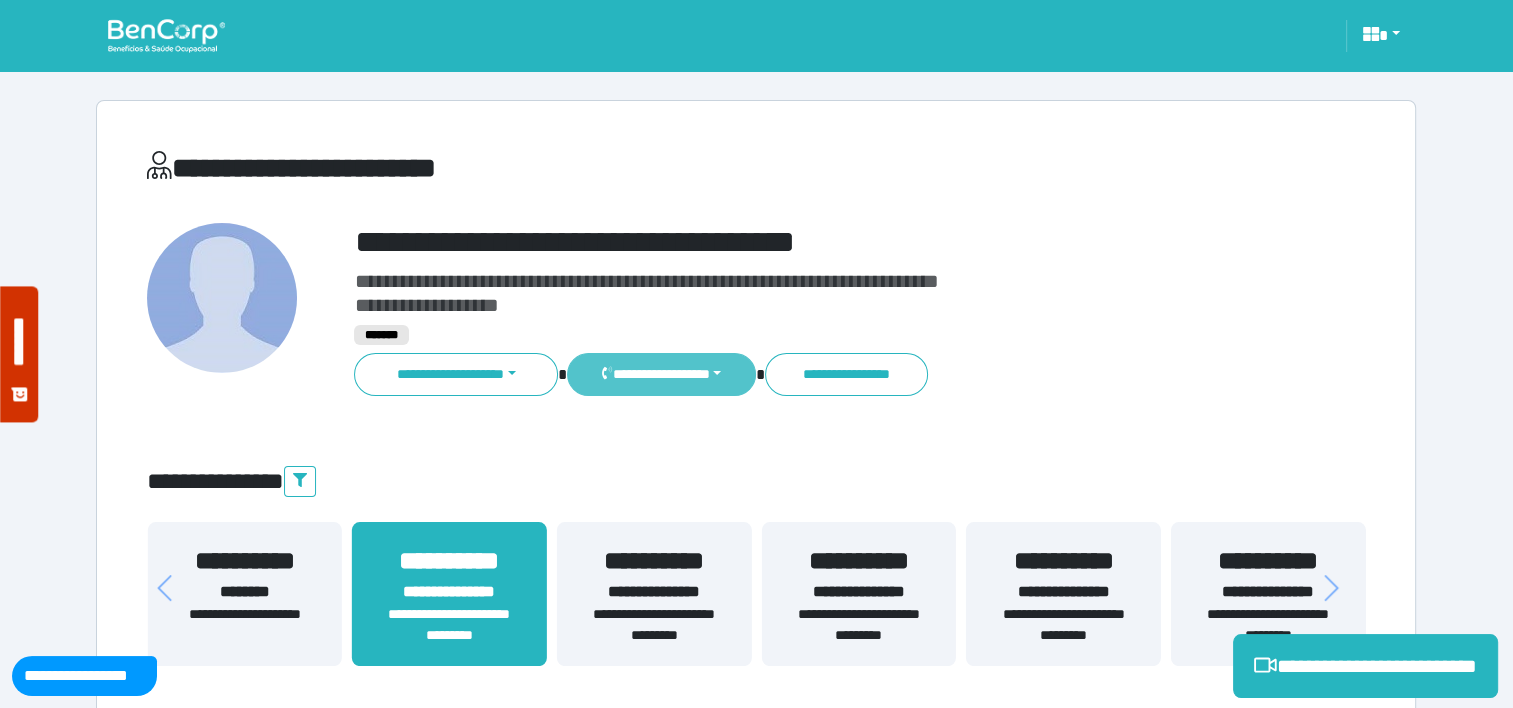 click on "**********" at bounding box center (661, 374) 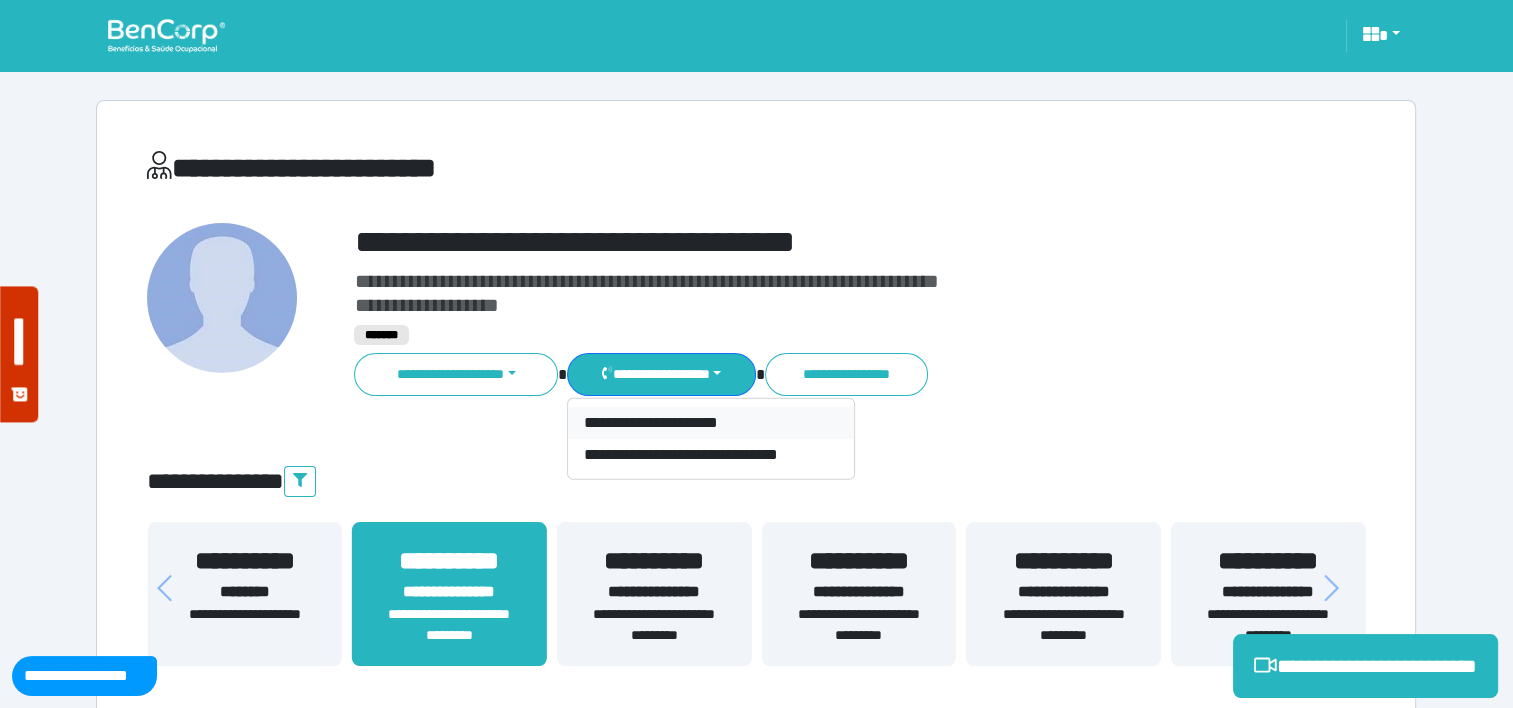 click on "**********" at bounding box center [711, 423] 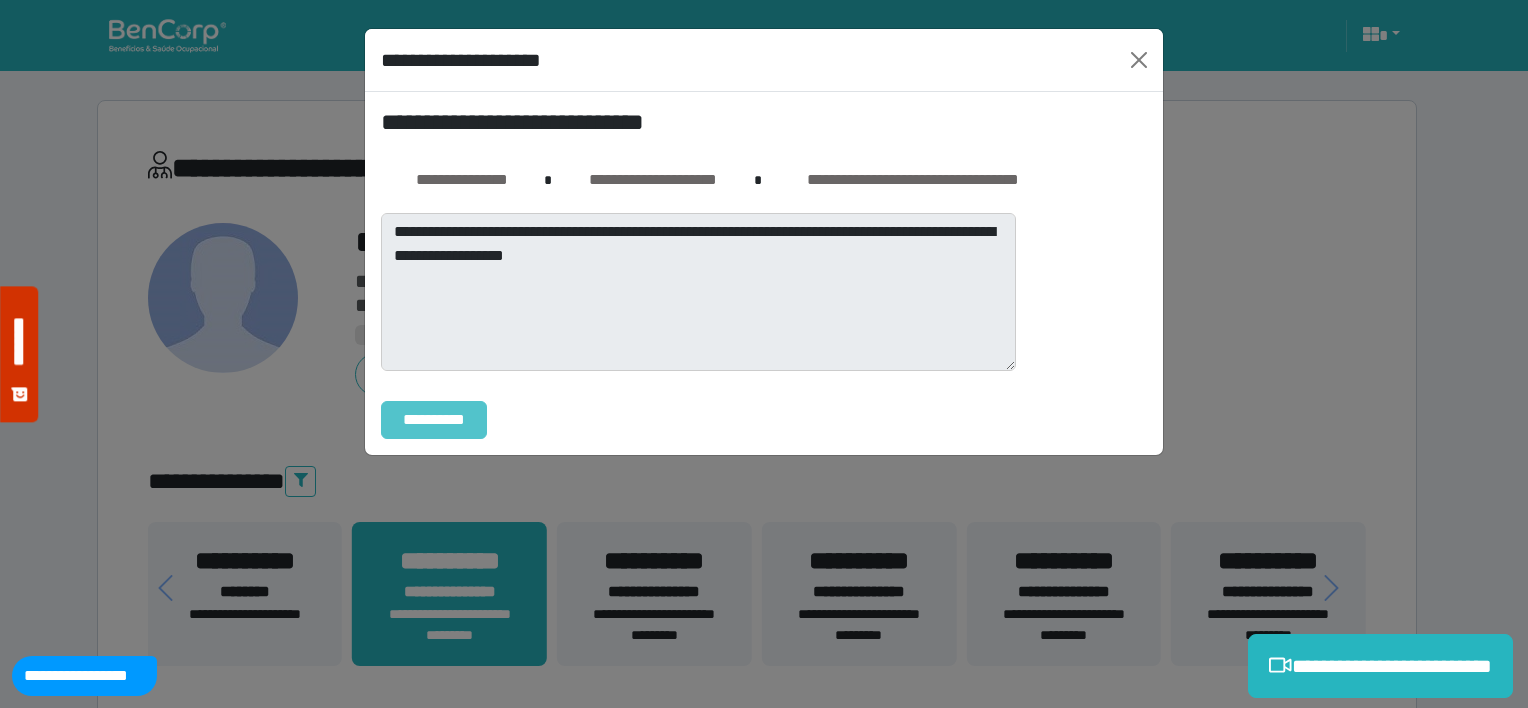 click on "**********" at bounding box center [434, 420] 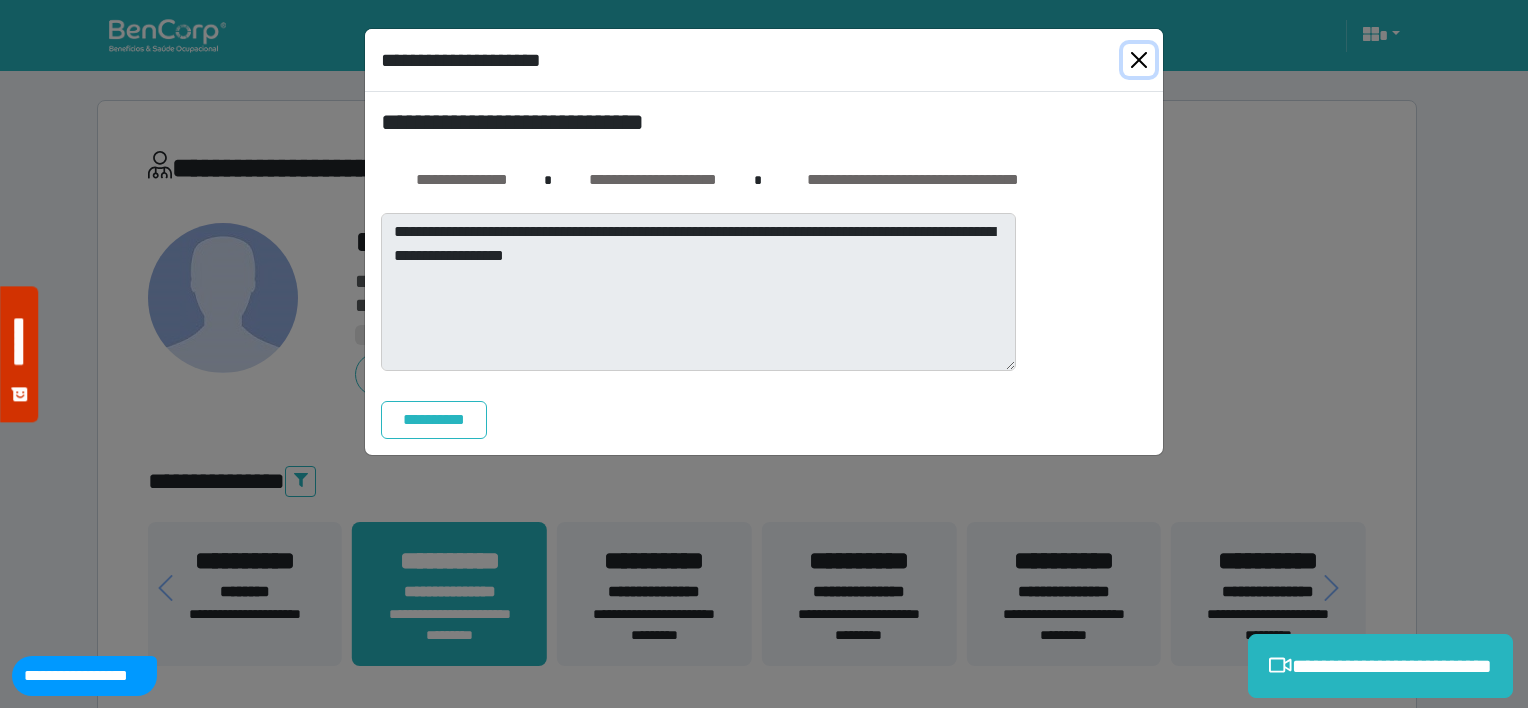 click at bounding box center [1139, 60] 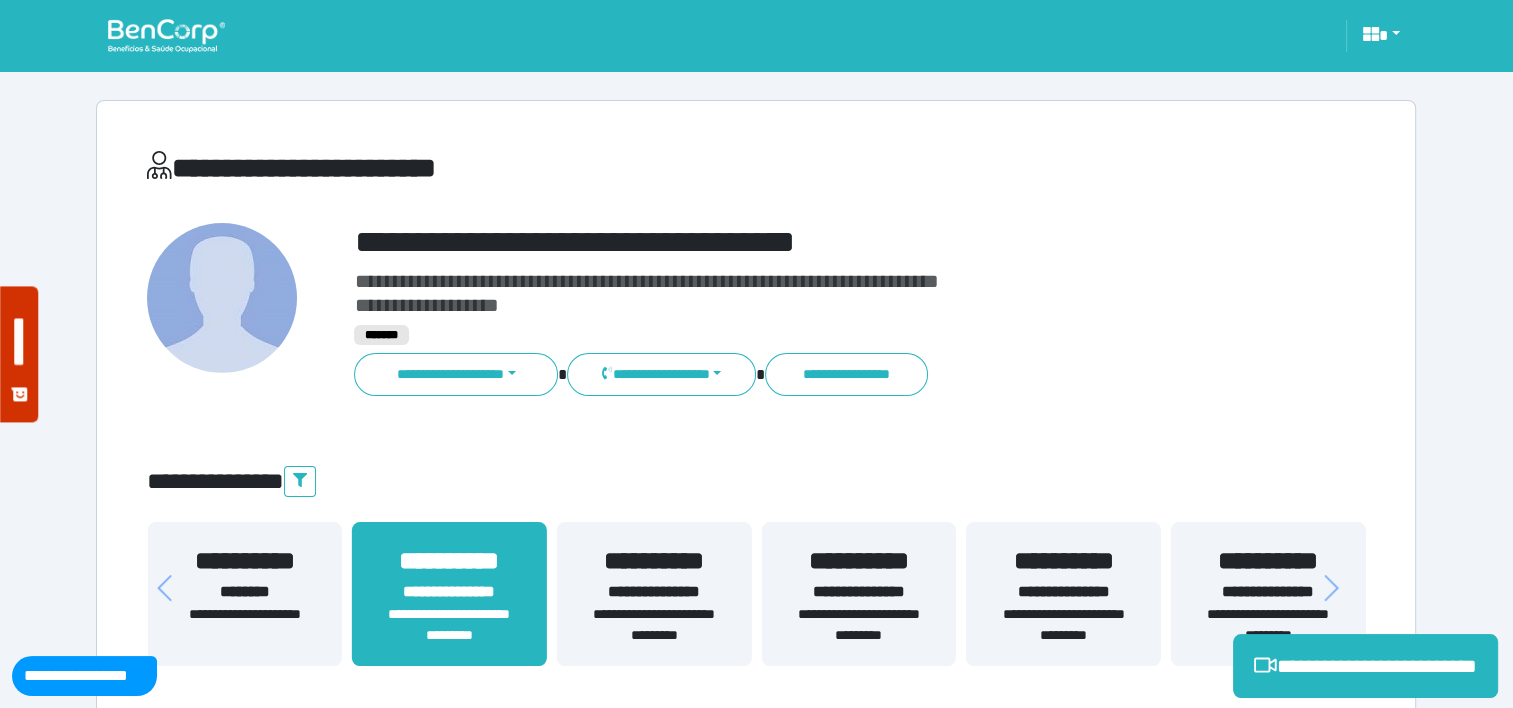 click at bounding box center [166, 35] 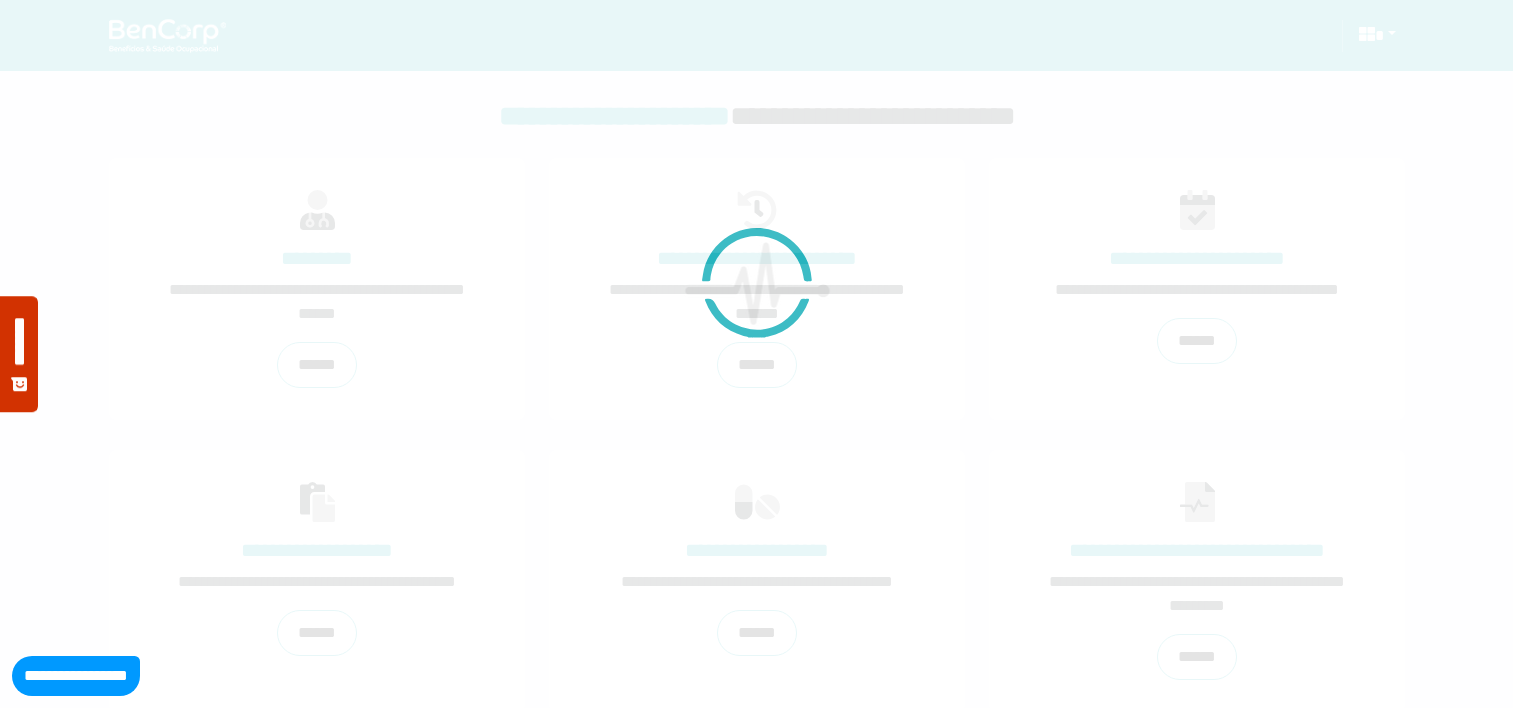 scroll, scrollTop: 0, scrollLeft: 0, axis: both 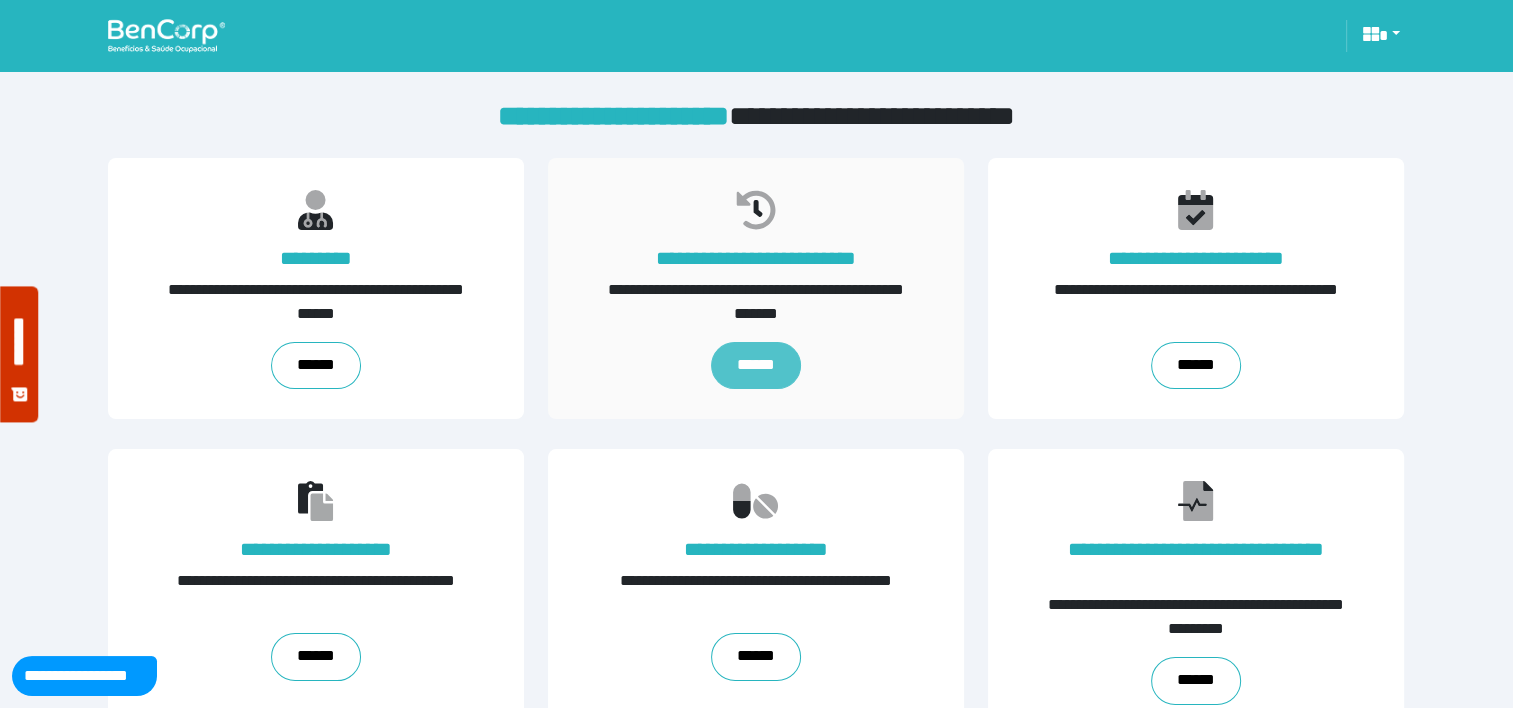 click on "******" at bounding box center (756, 366) 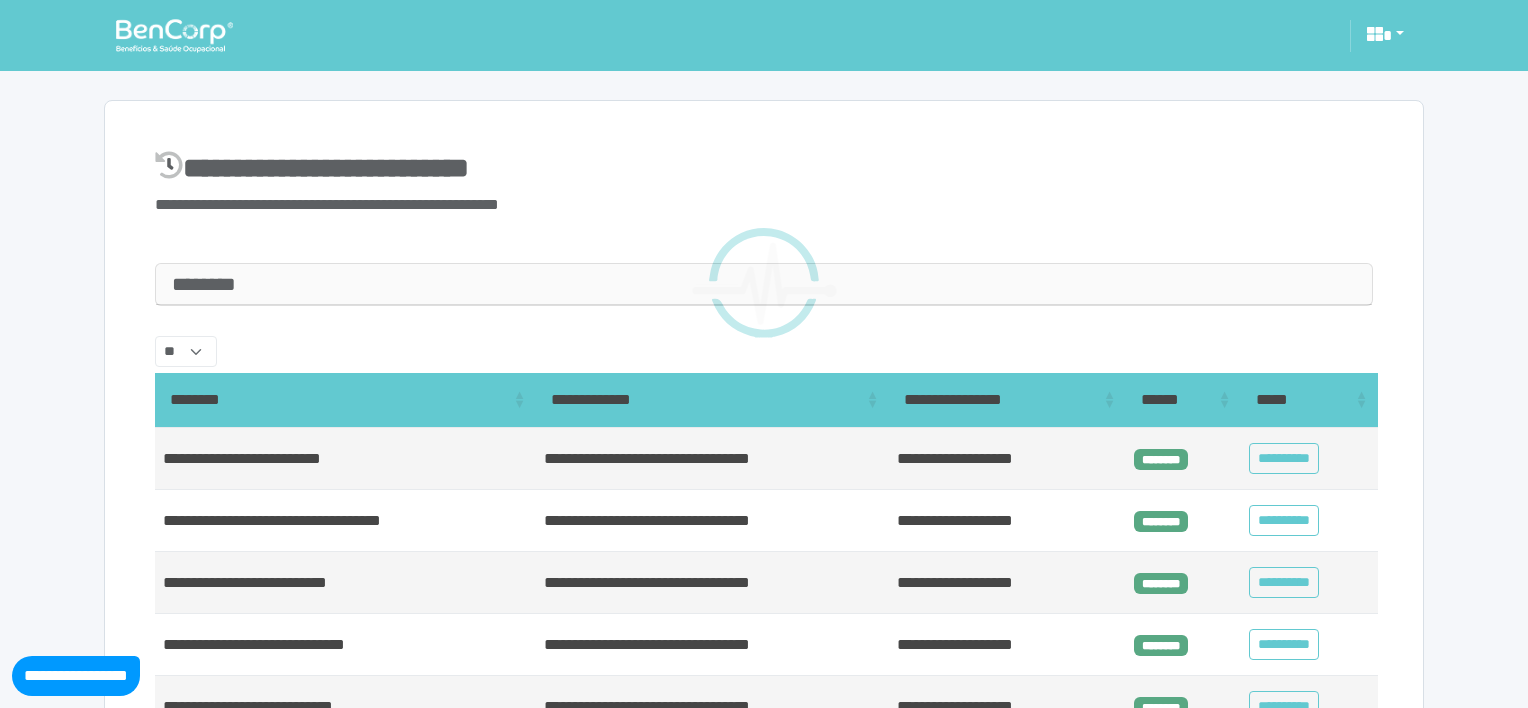 select on "**" 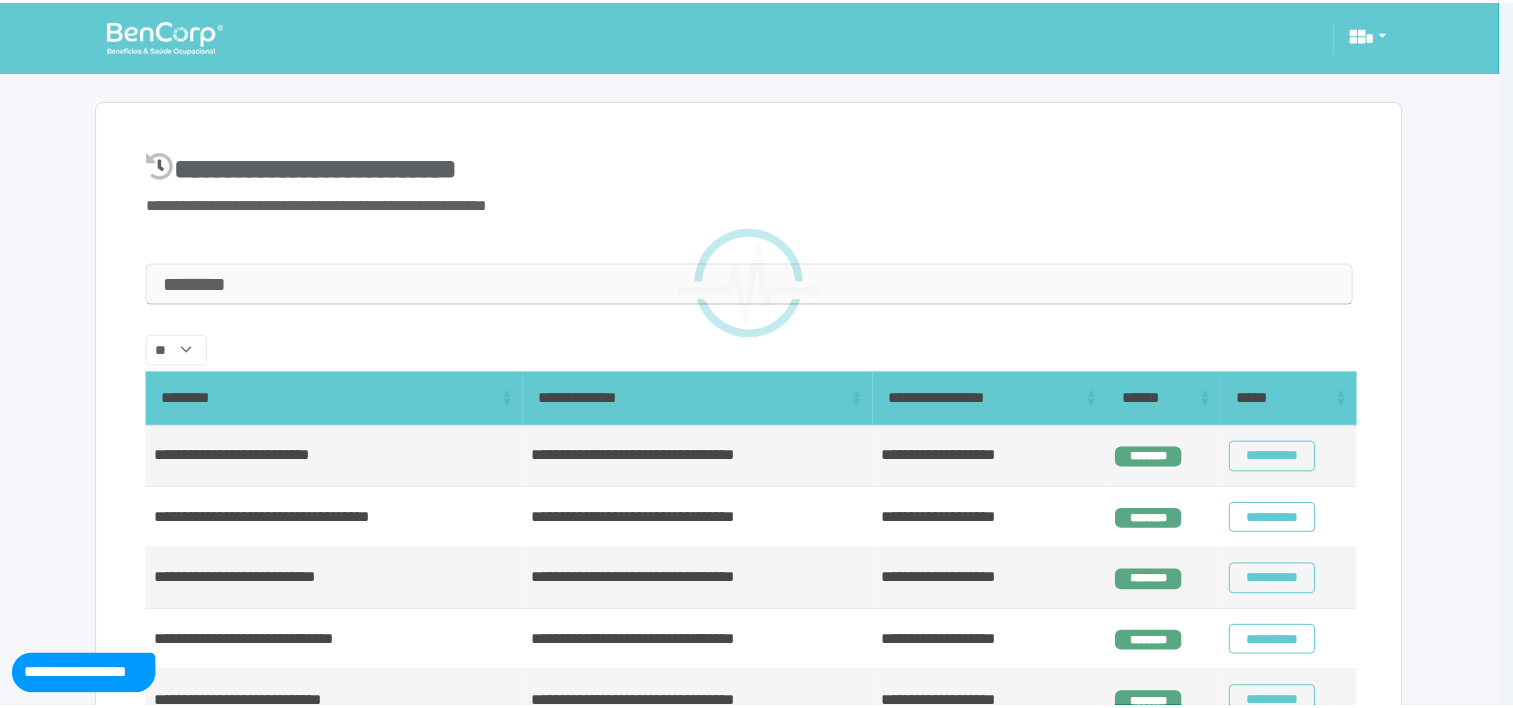 scroll, scrollTop: 0, scrollLeft: 0, axis: both 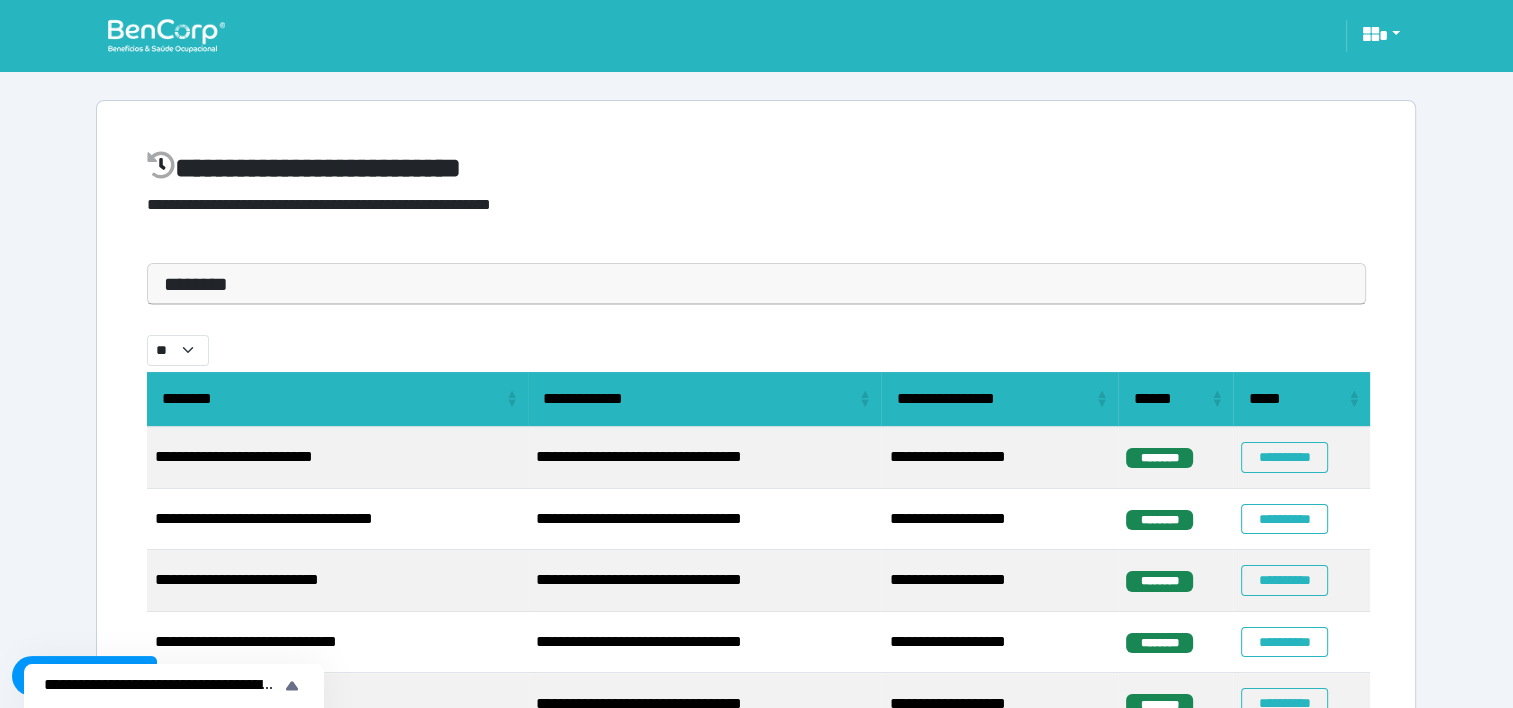 click on "********" at bounding box center (756, 284) 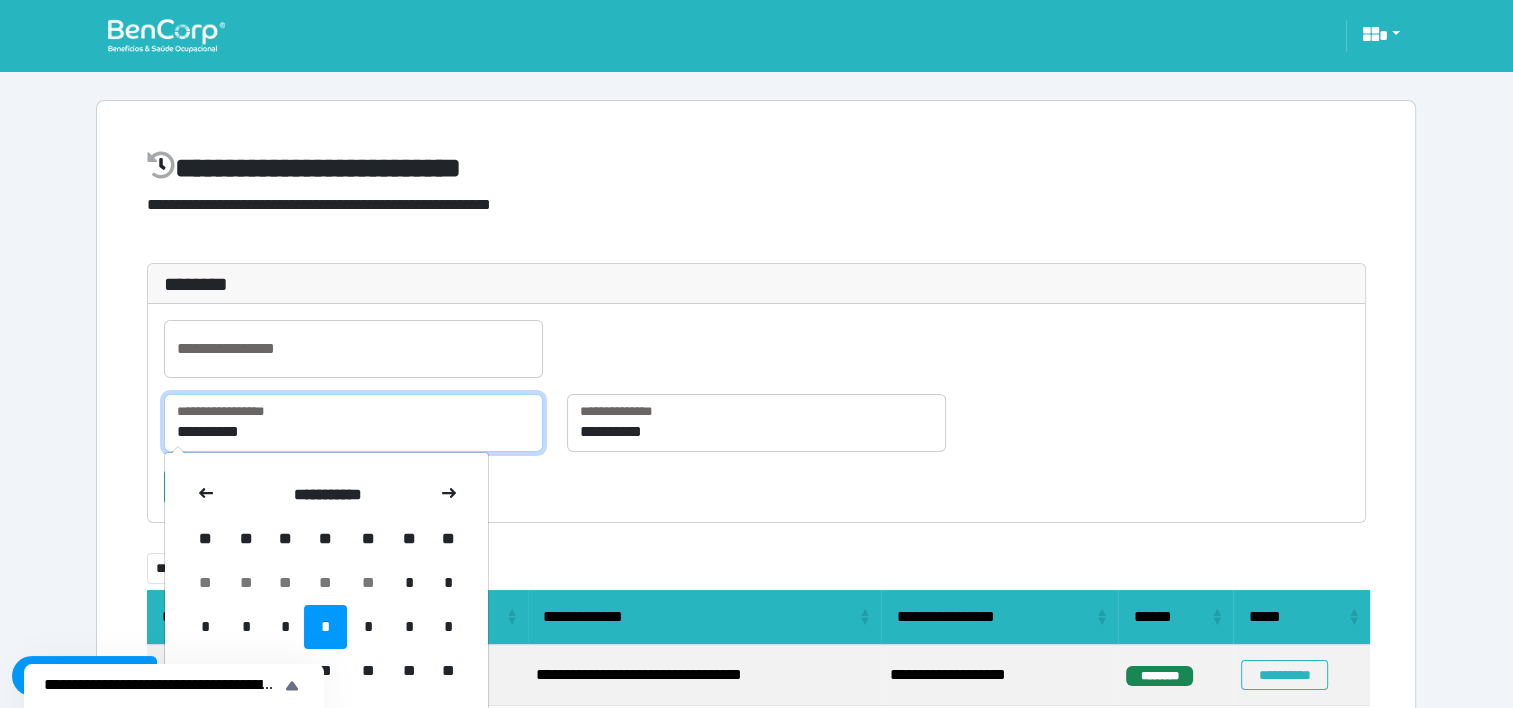 click on "**********" at bounding box center (353, 423) 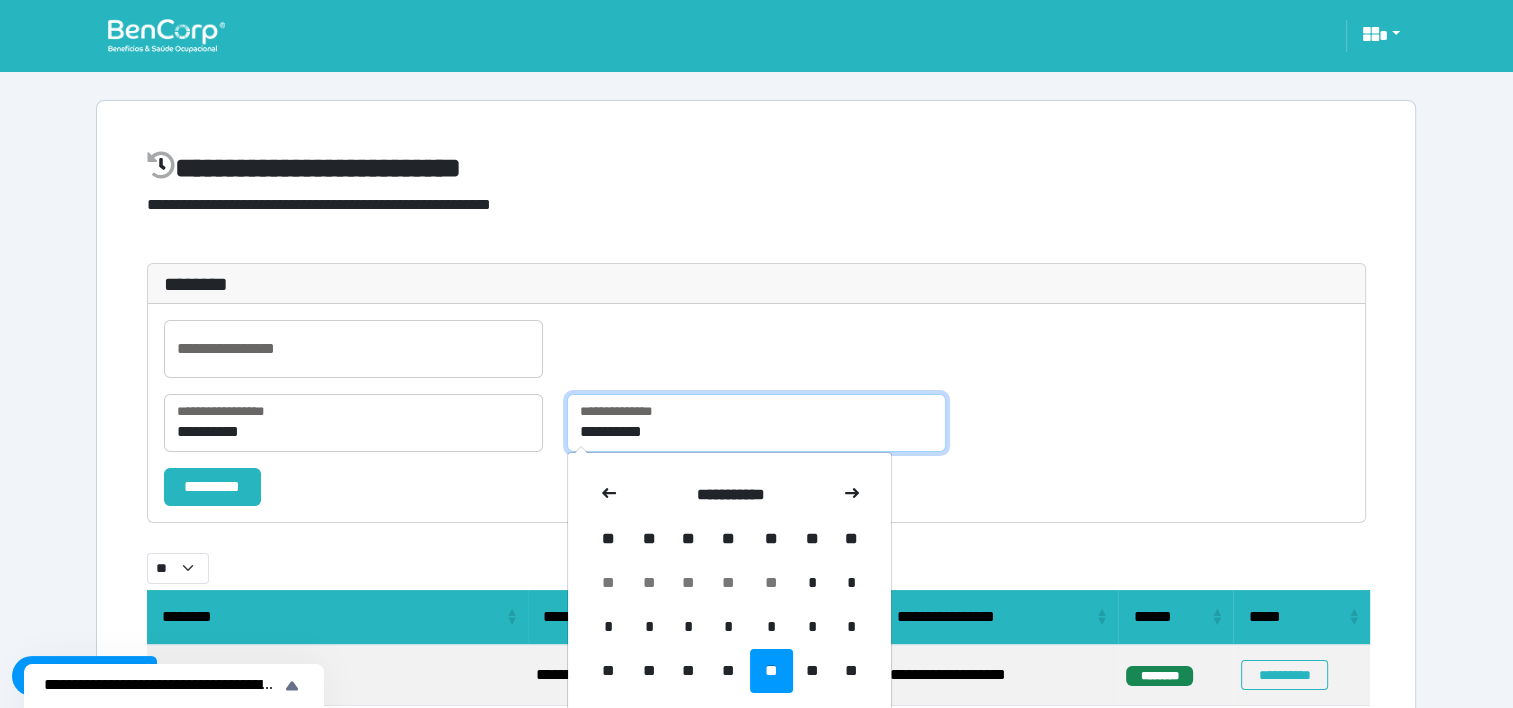 click on "**********" at bounding box center [756, 423] 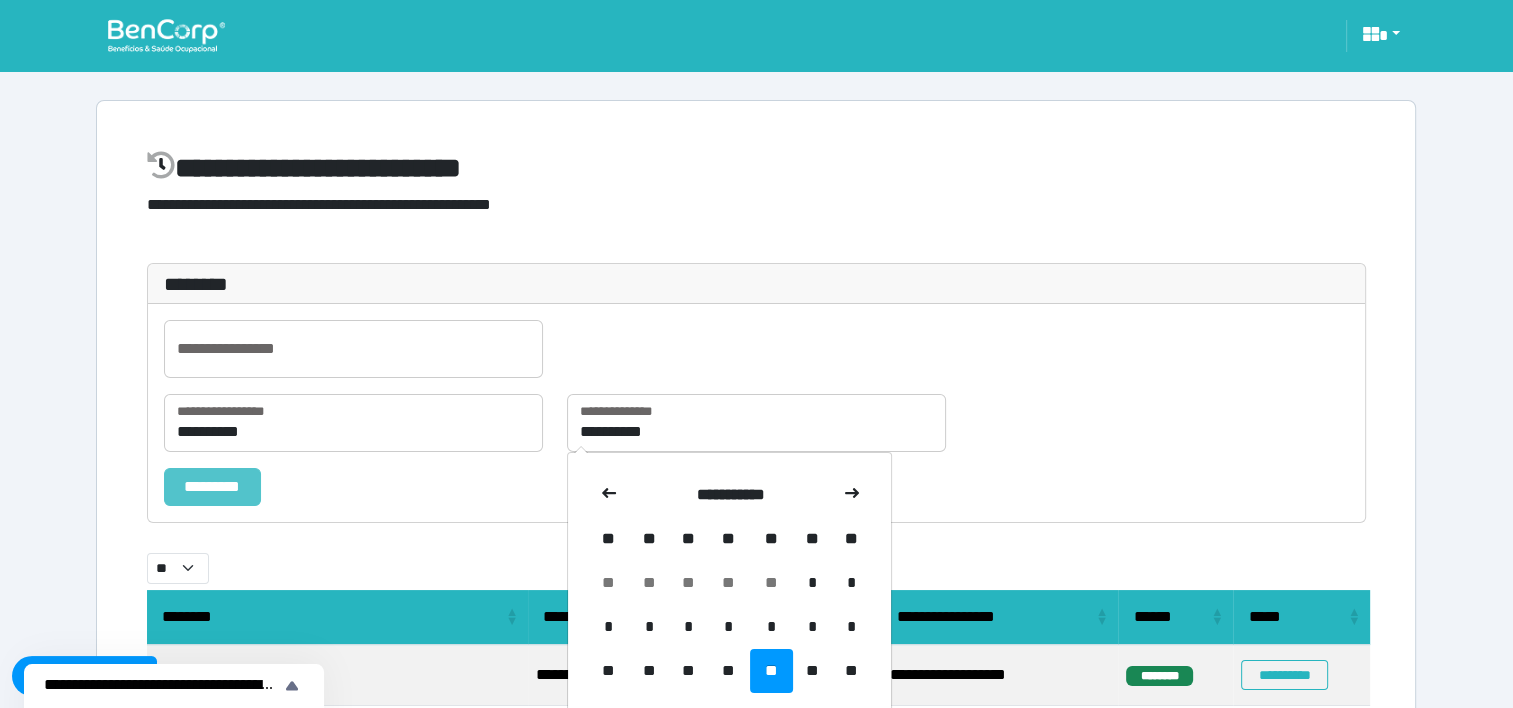 click on "*********" at bounding box center [212, 487] 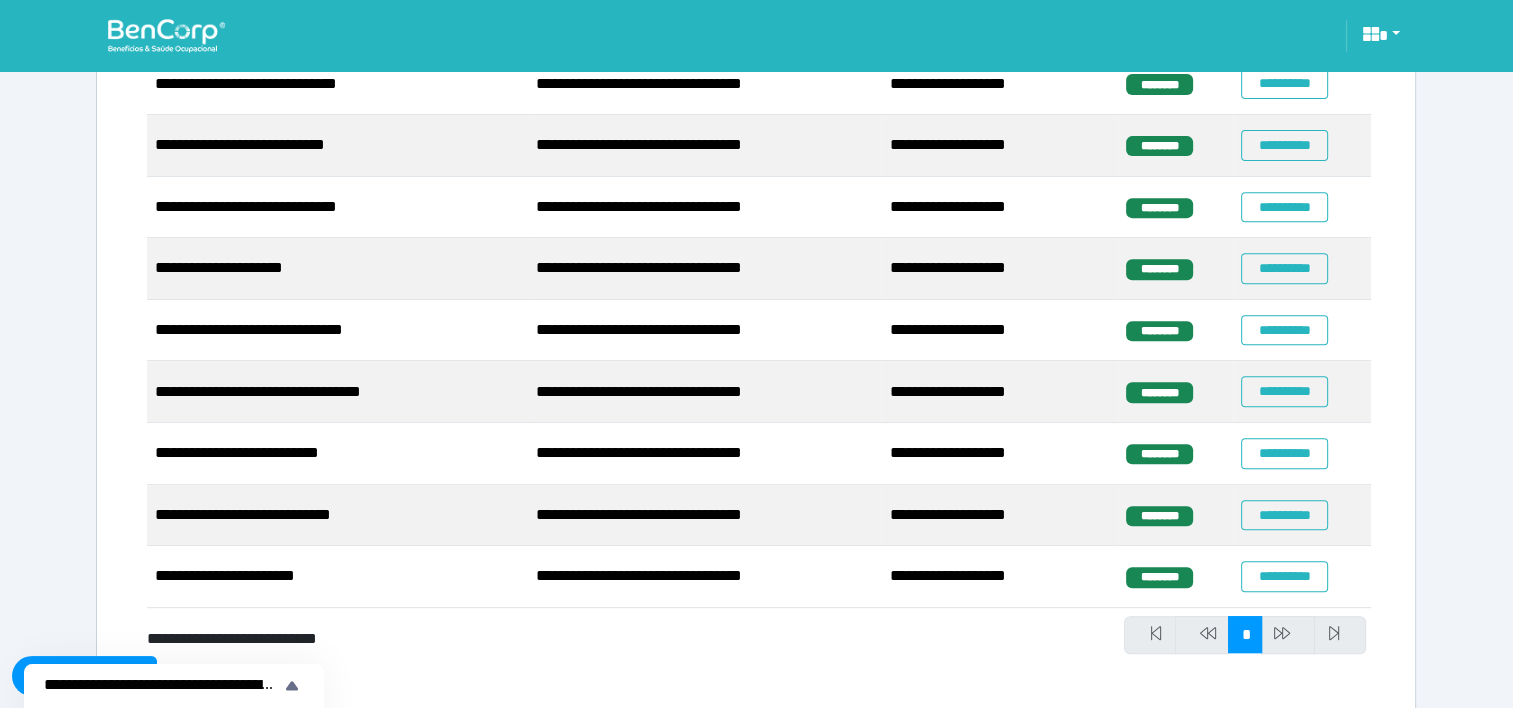 scroll, scrollTop: 807, scrollLeft: 0, axis: vertical 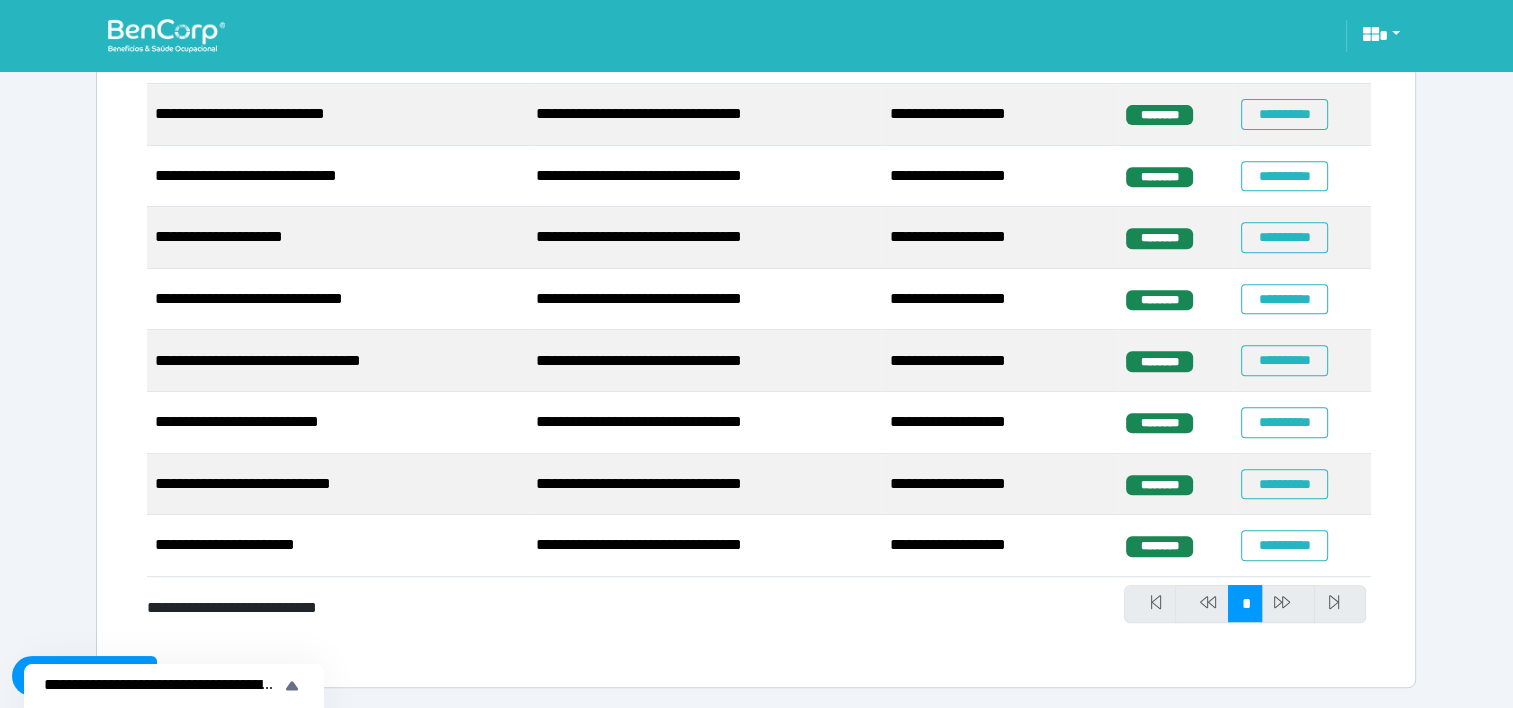 click at bounding box center [166, 35] 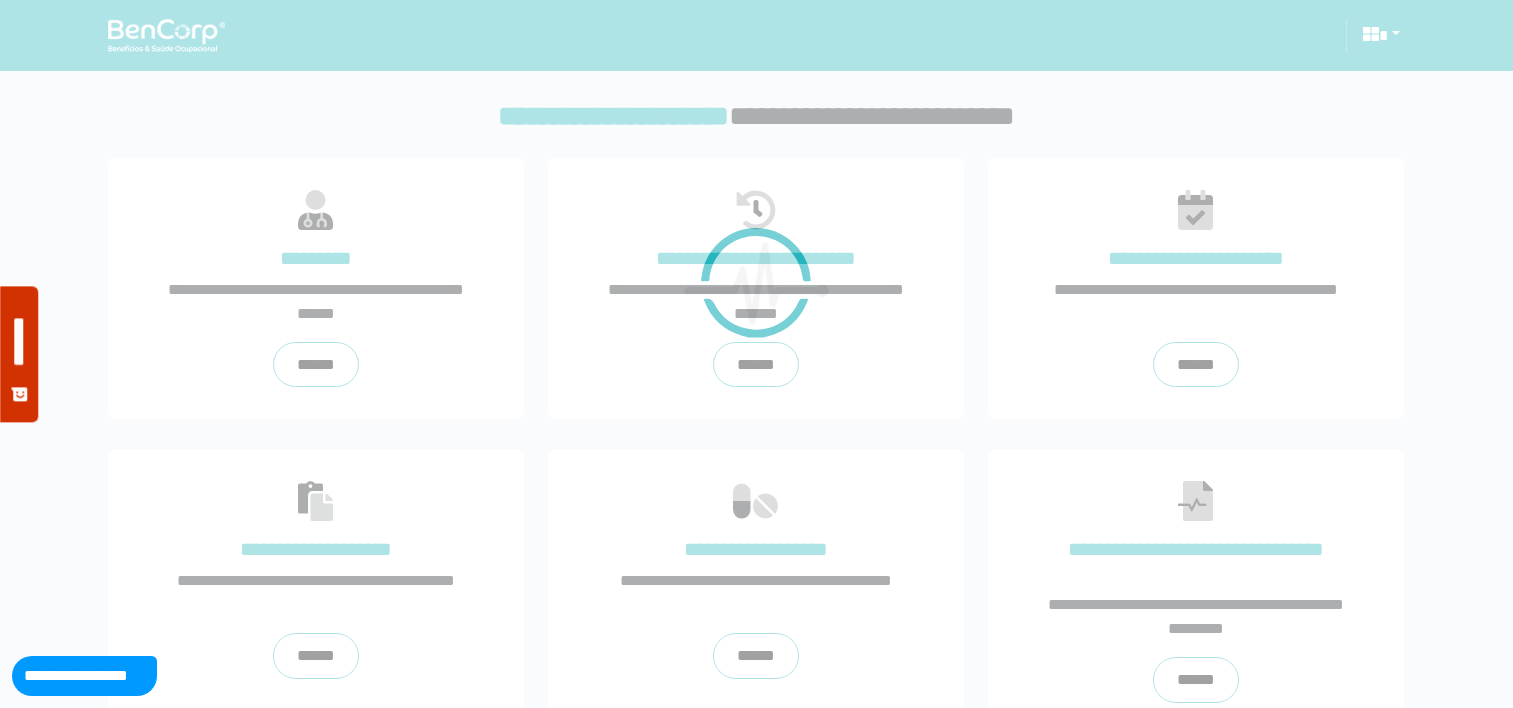 scroll, scrollTop: 0, scrollLeft: 0, axis: both 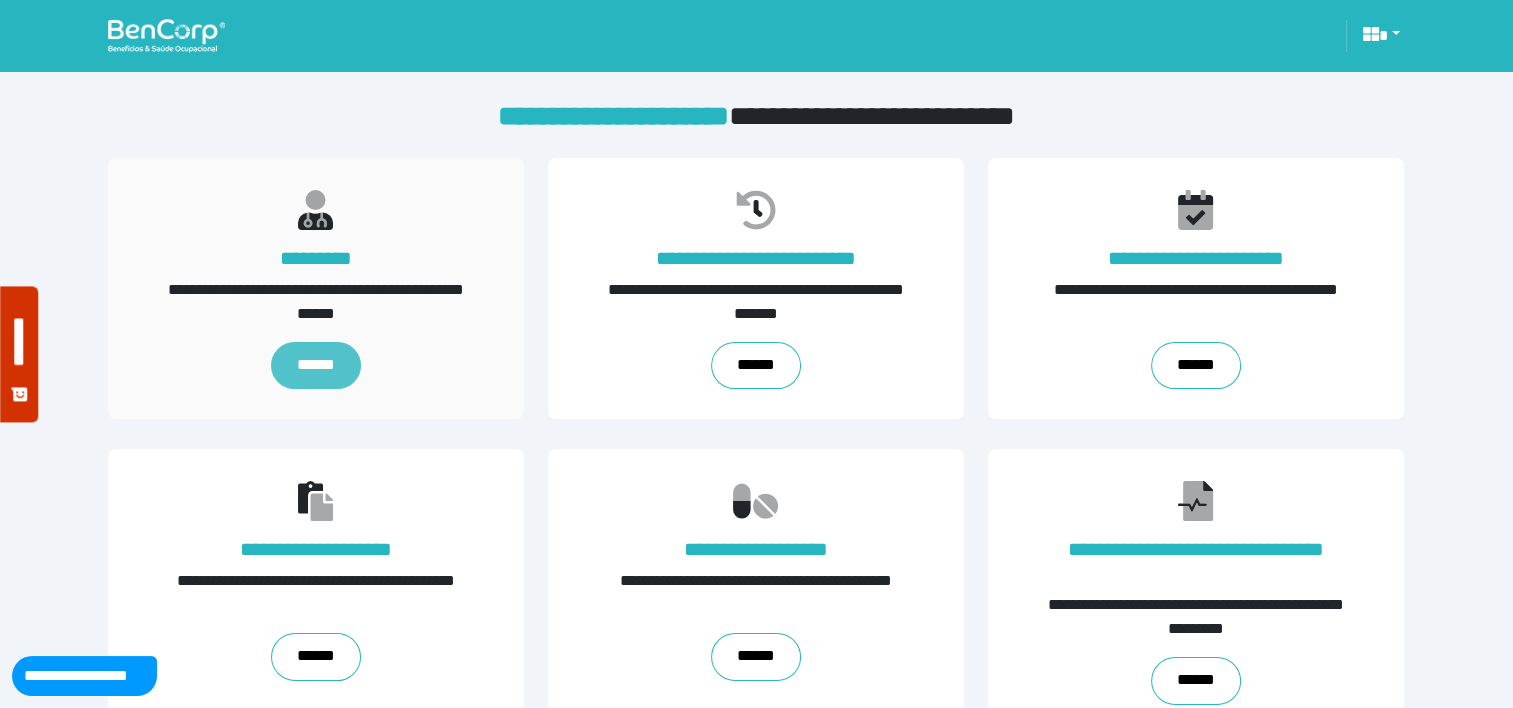 click on "******" at bounding box center [316, 366] 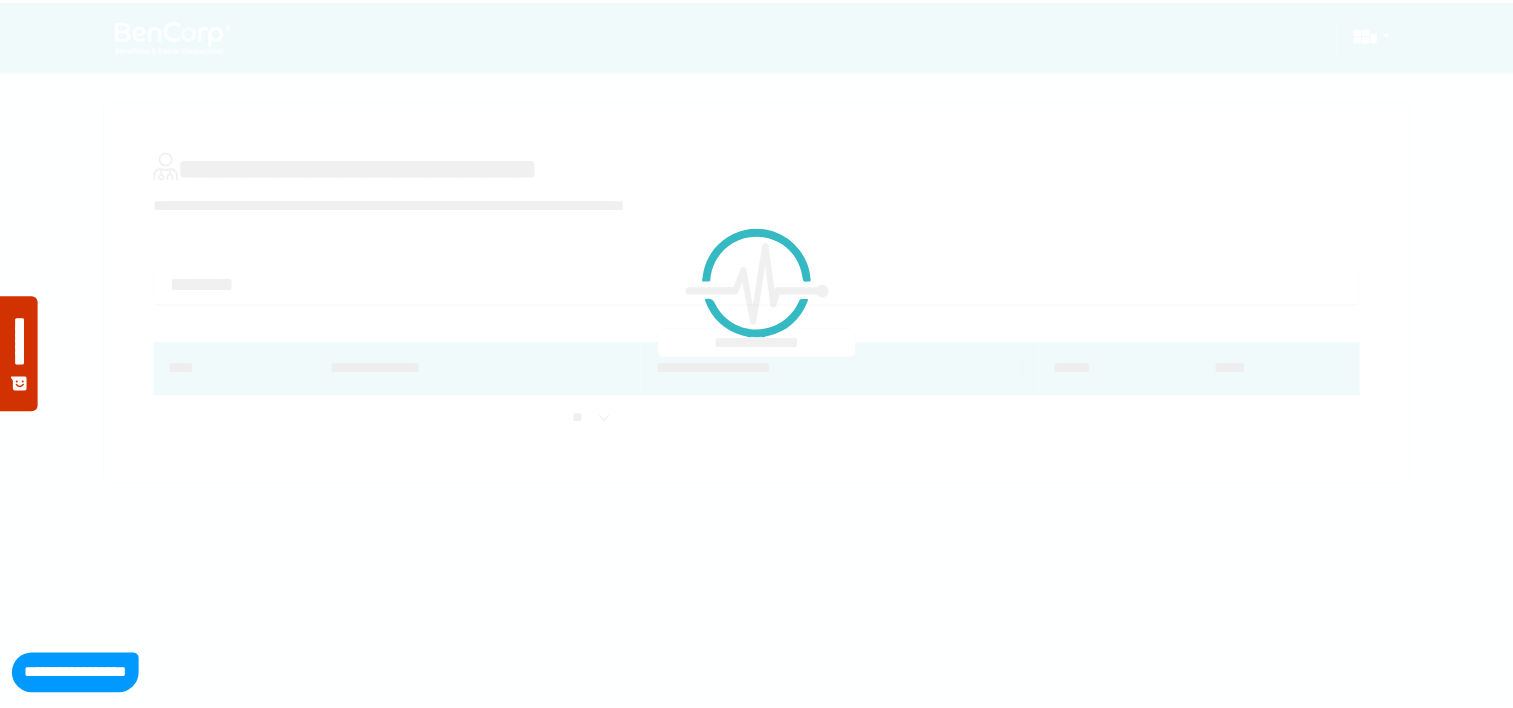 scroll, scrollTop: 0, scrollLeft: 0, axis: both 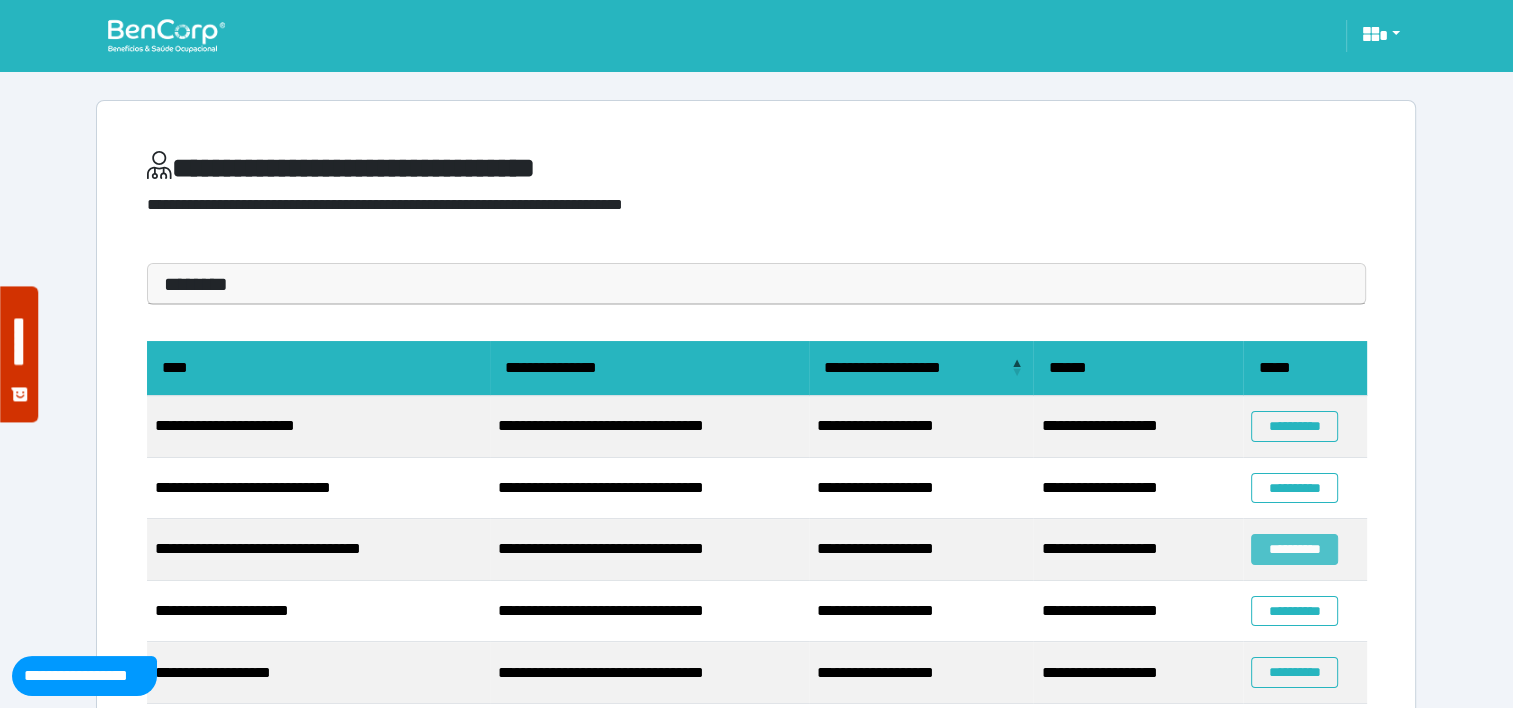 click on "**********" at bounding box center (1294, 549) 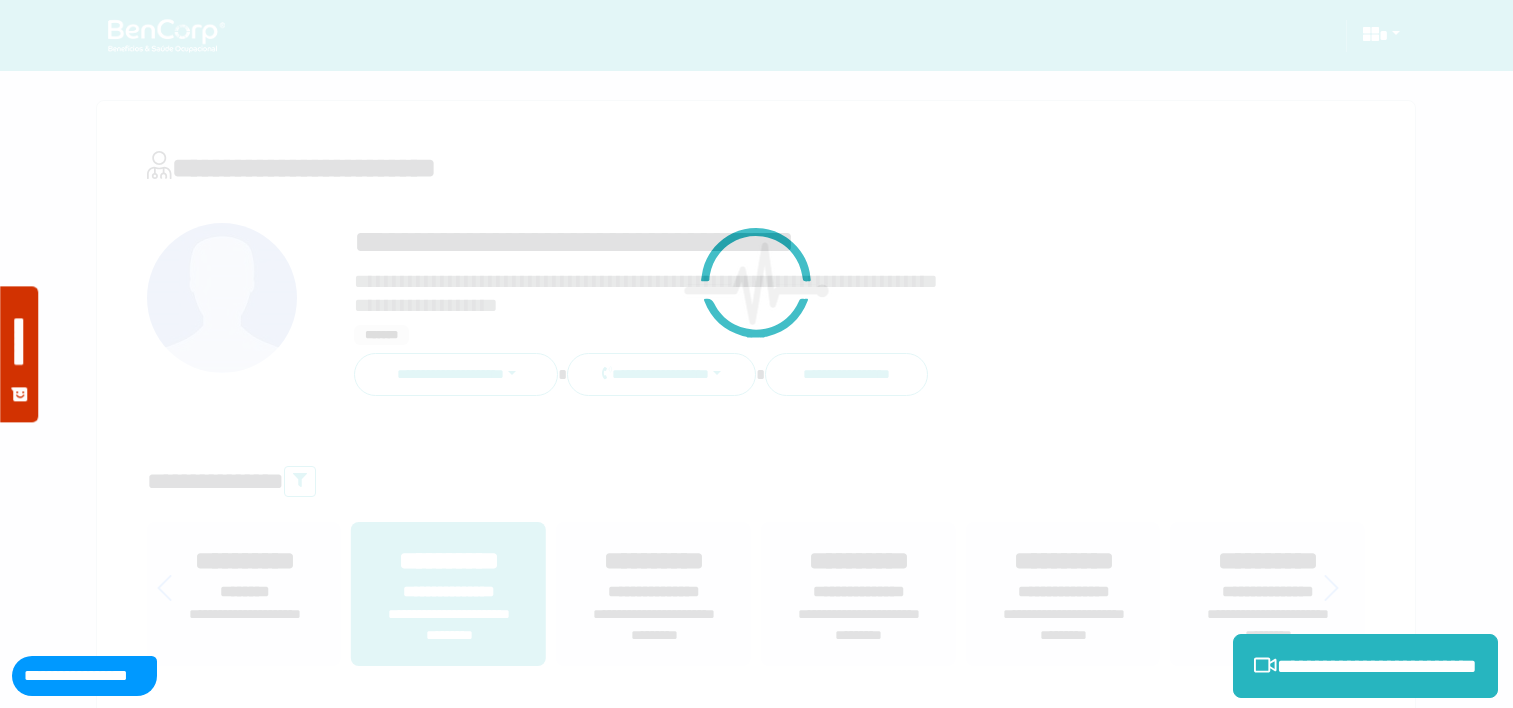scroll, scrollTop: 0, scrollLeft: 0, axis: both 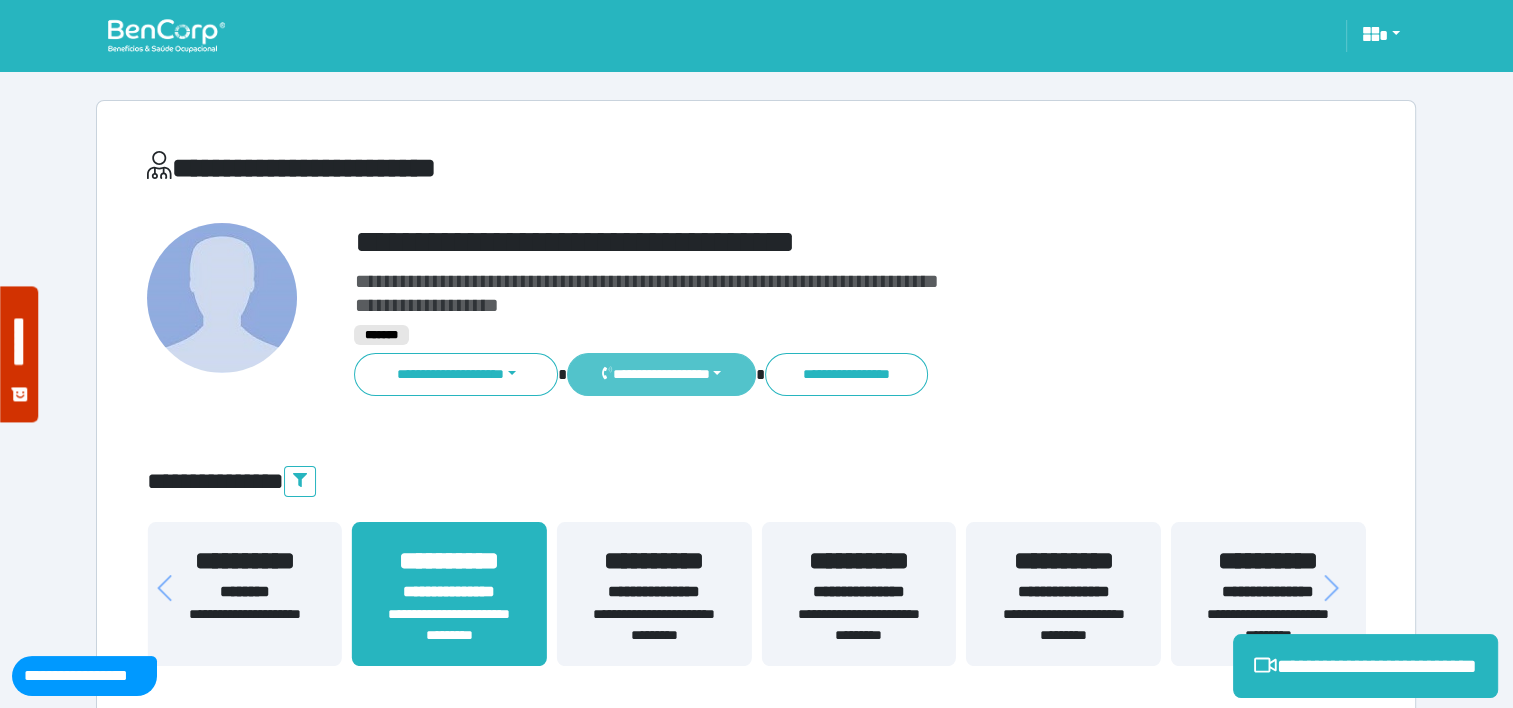 click on "**********" at bounding box center [661, 374] 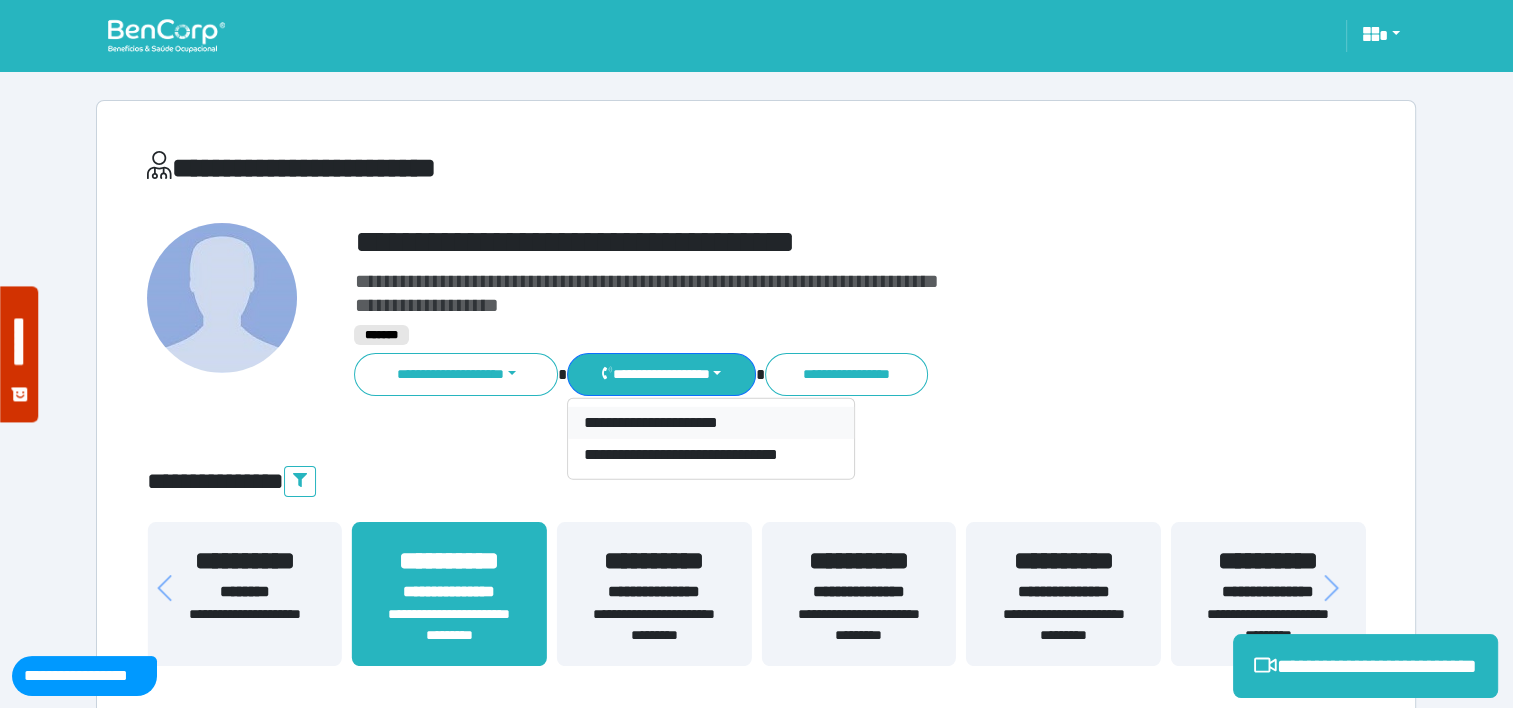 click on "**********" at bounding box center [711, 423] 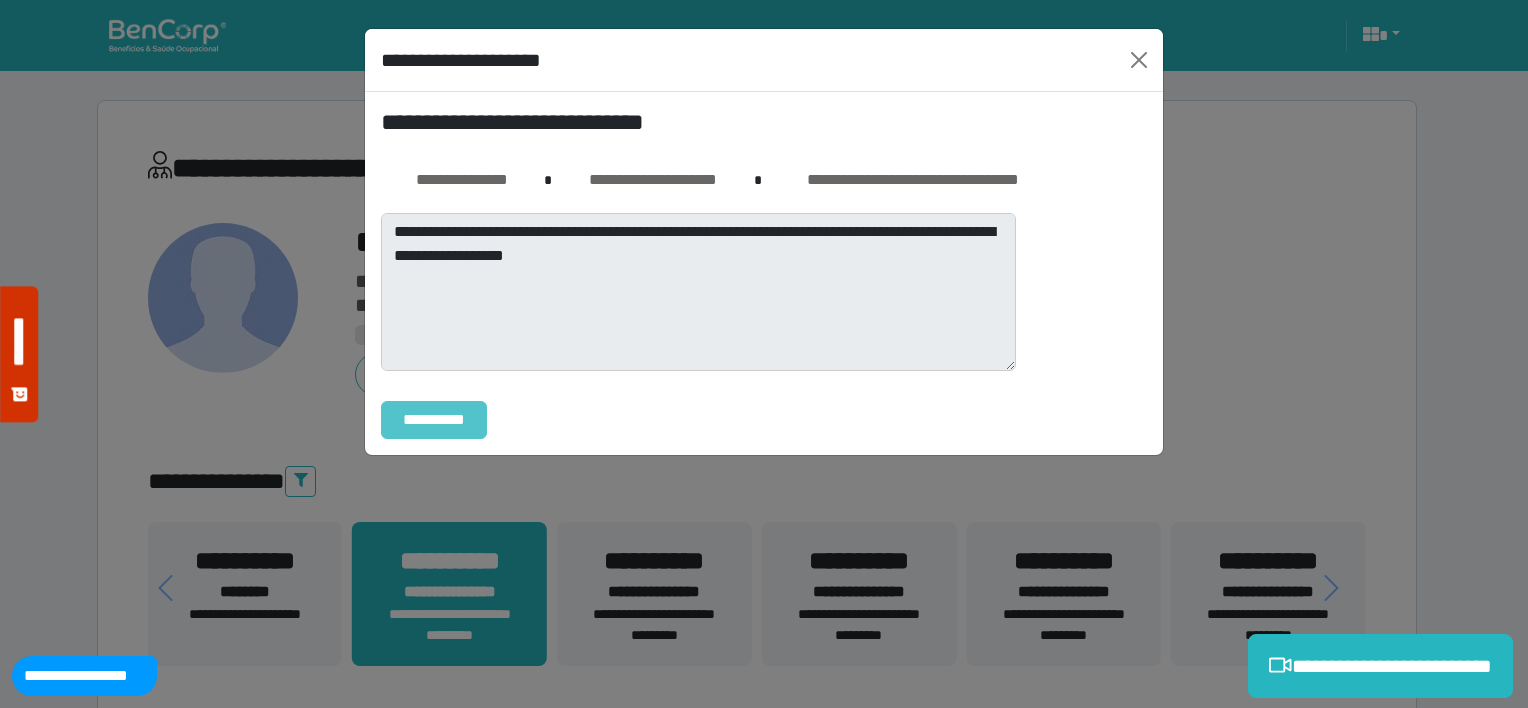 click on "**********" at bounding box center [434, 420] 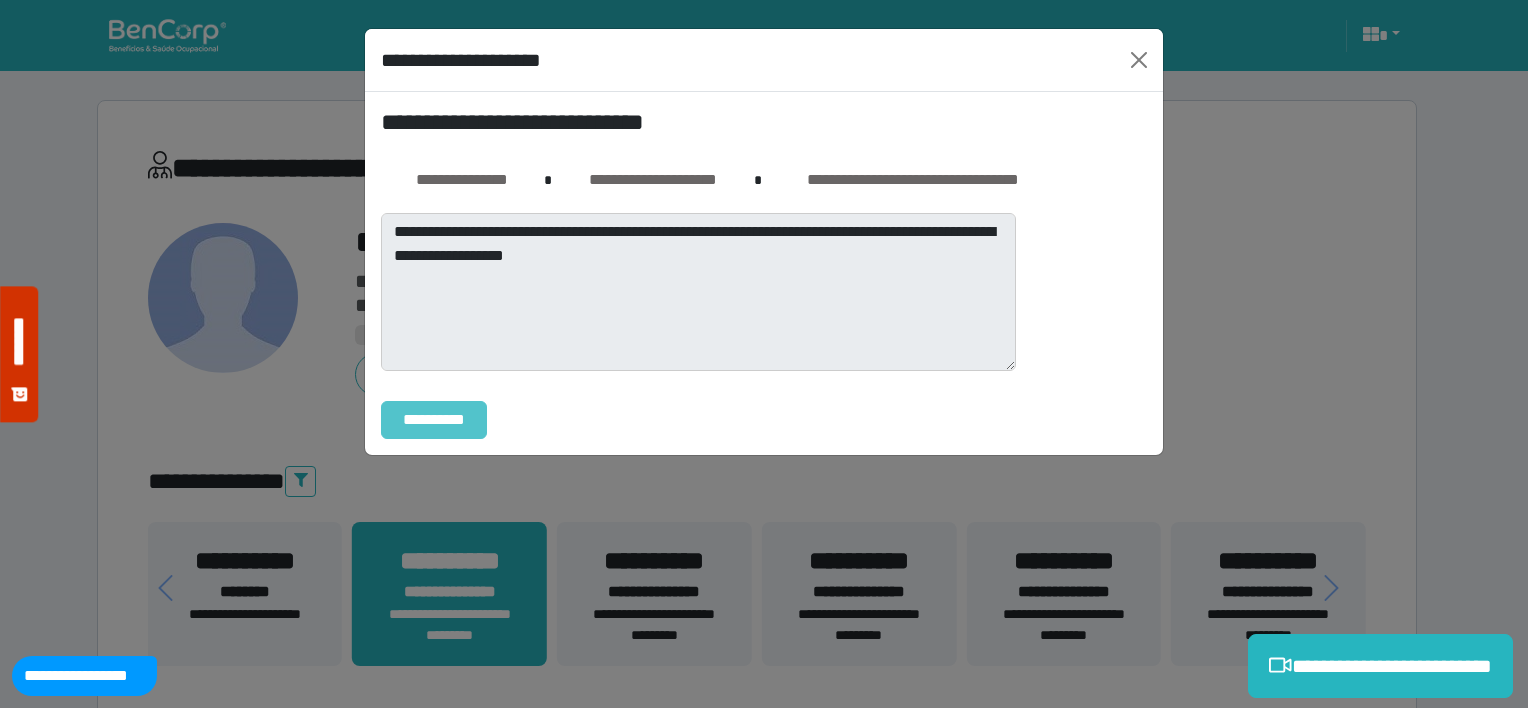 click on "**********" at bounding box center [434, 420] 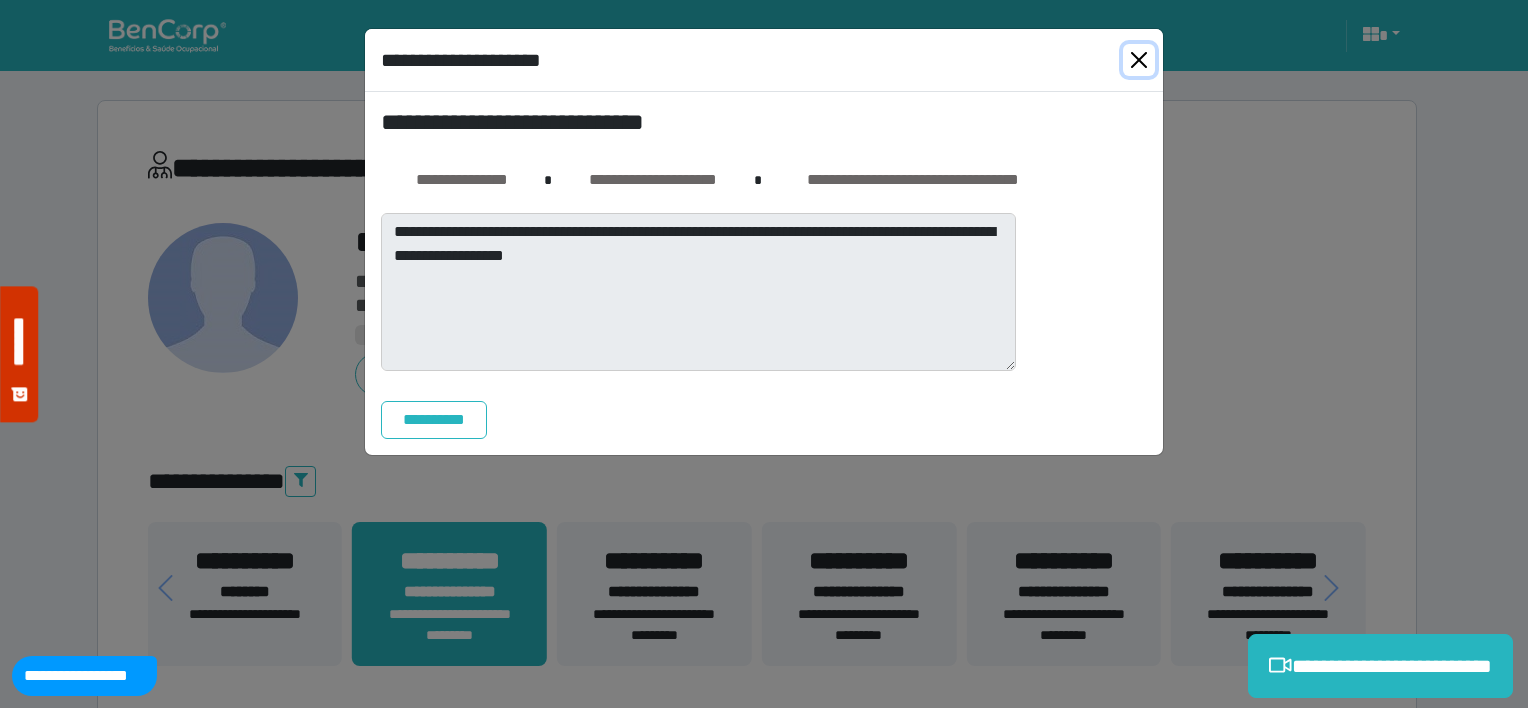 click at bounding box center [1139, 60] 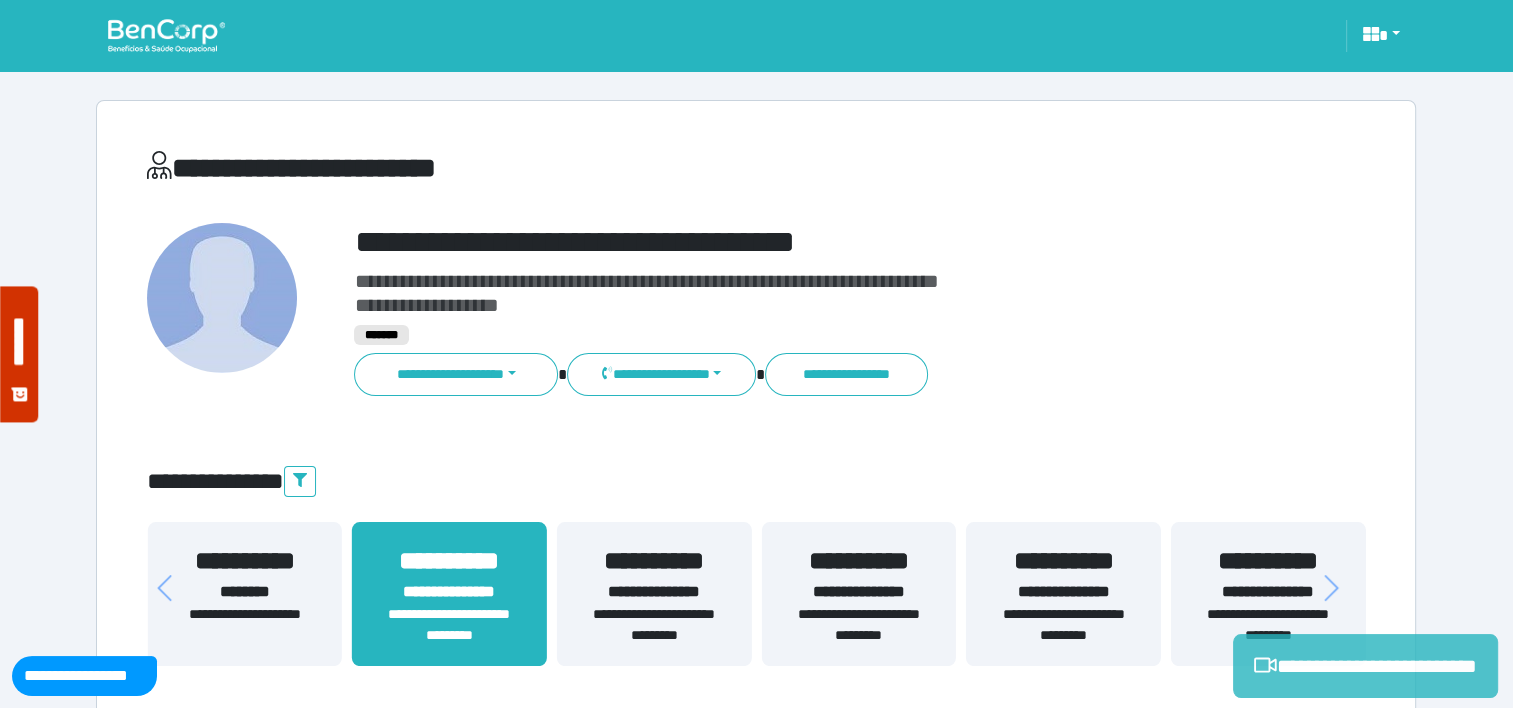 click on "**********" at bounding box center [1365, 666] 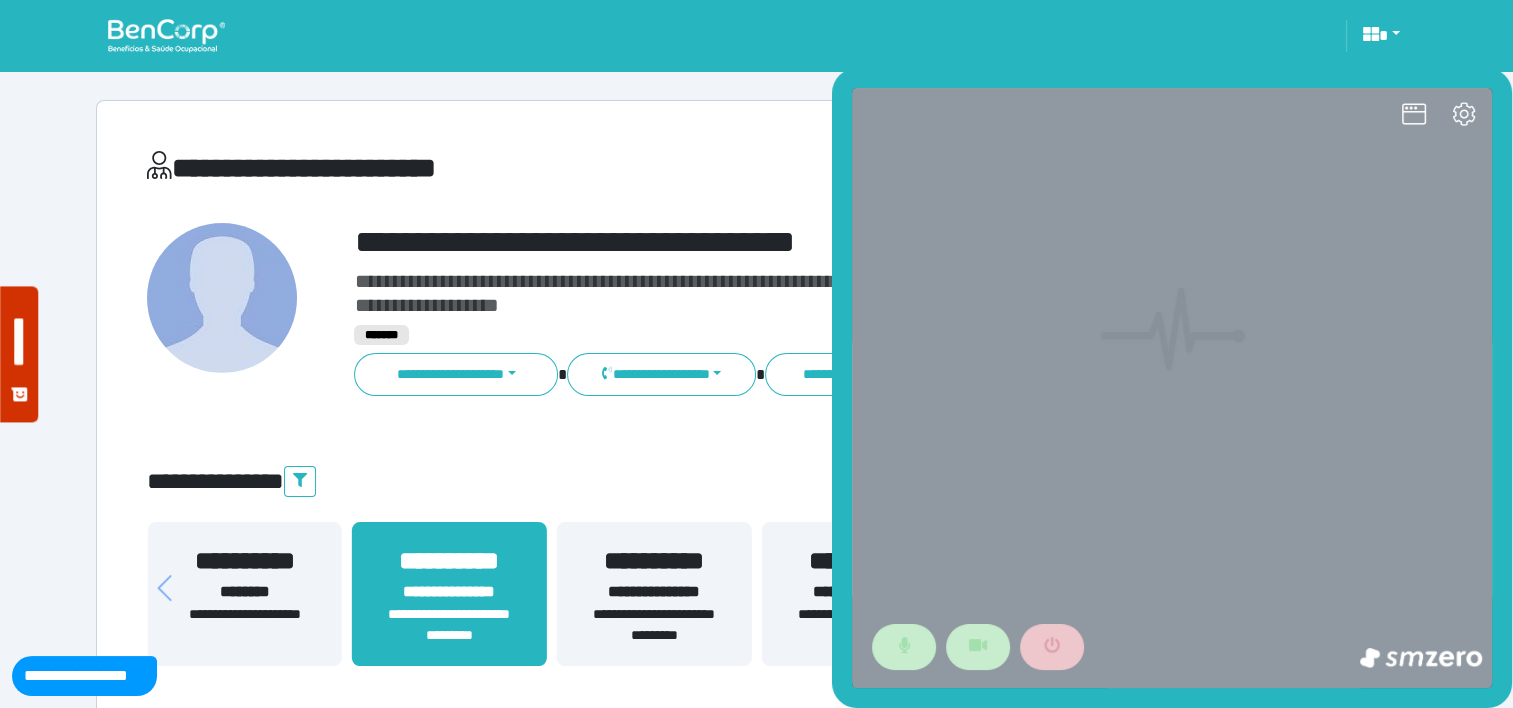 scroll, scrollTop: 0, scrollLeft: 0, axis: both 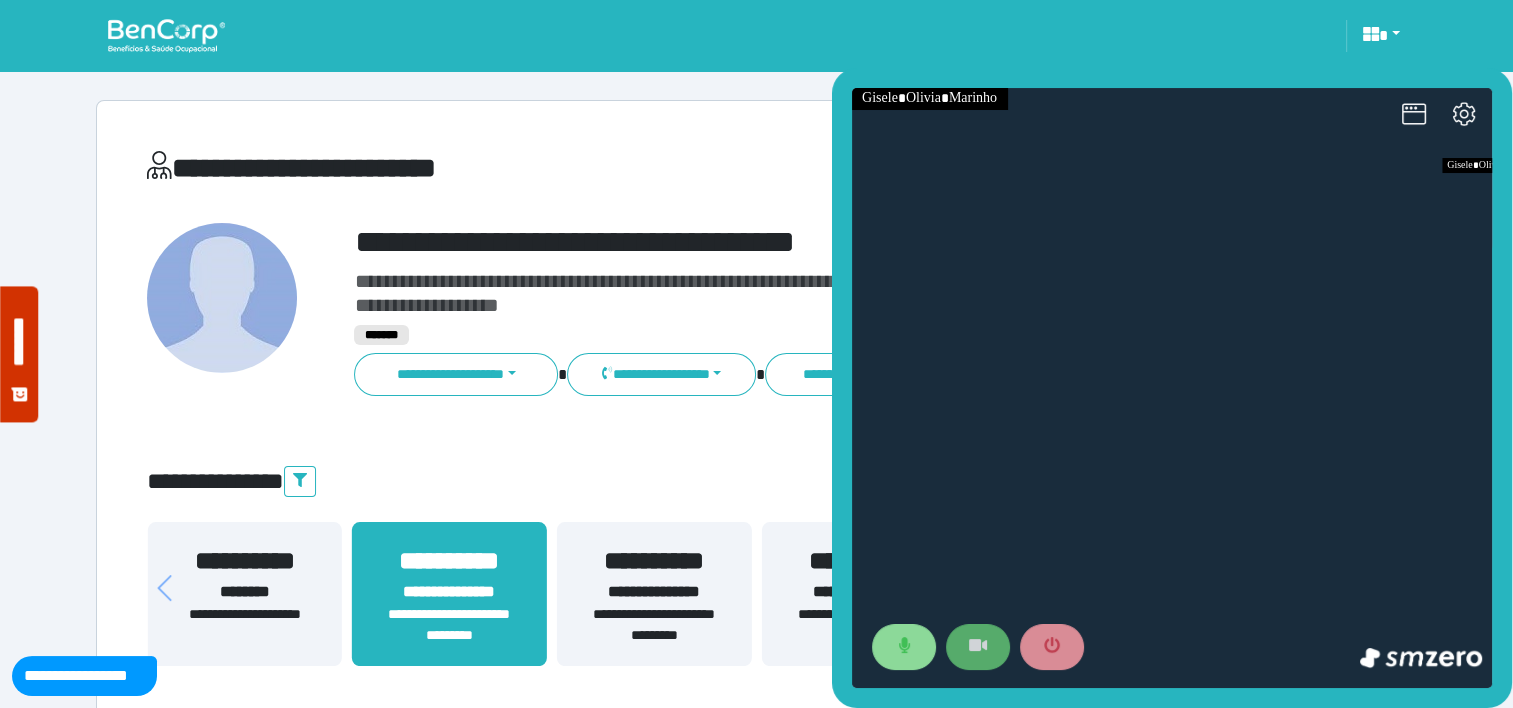 click 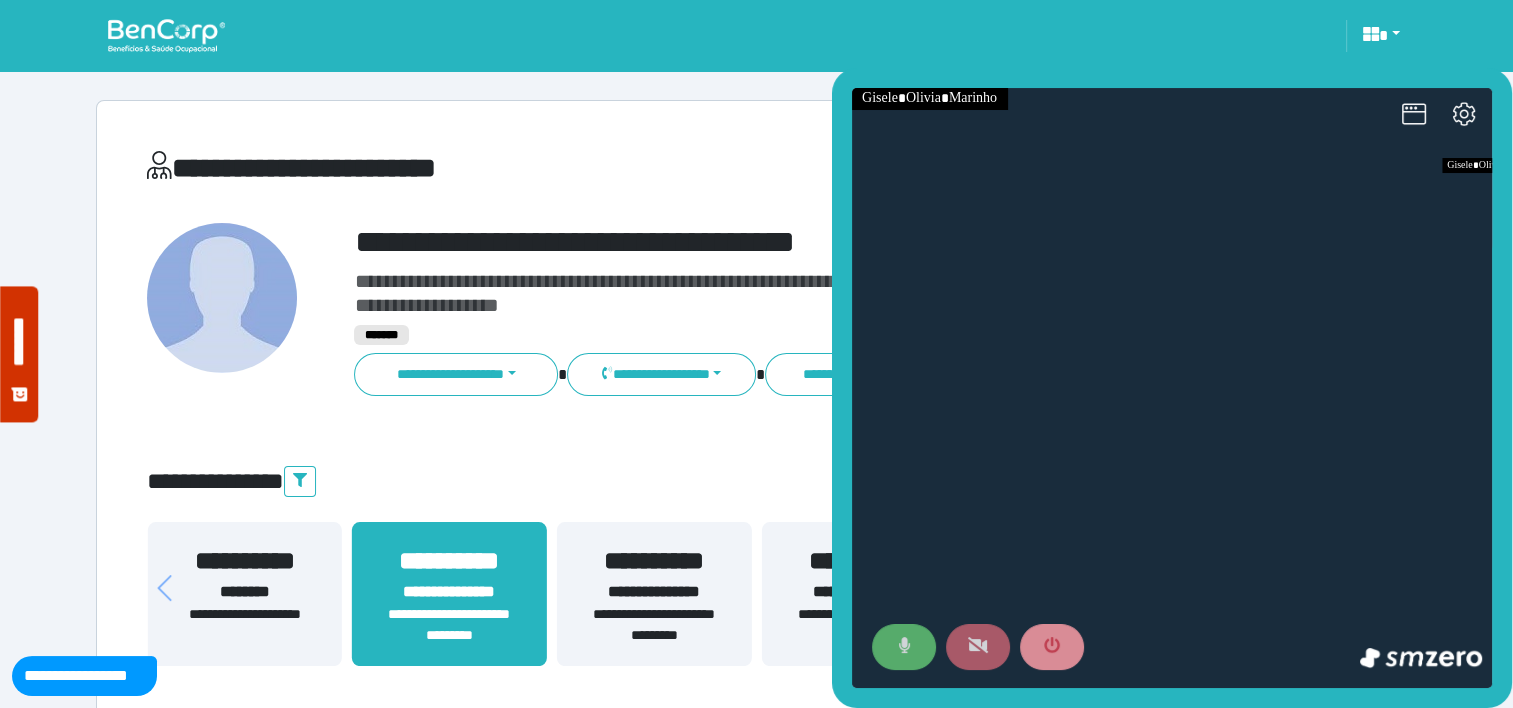 click 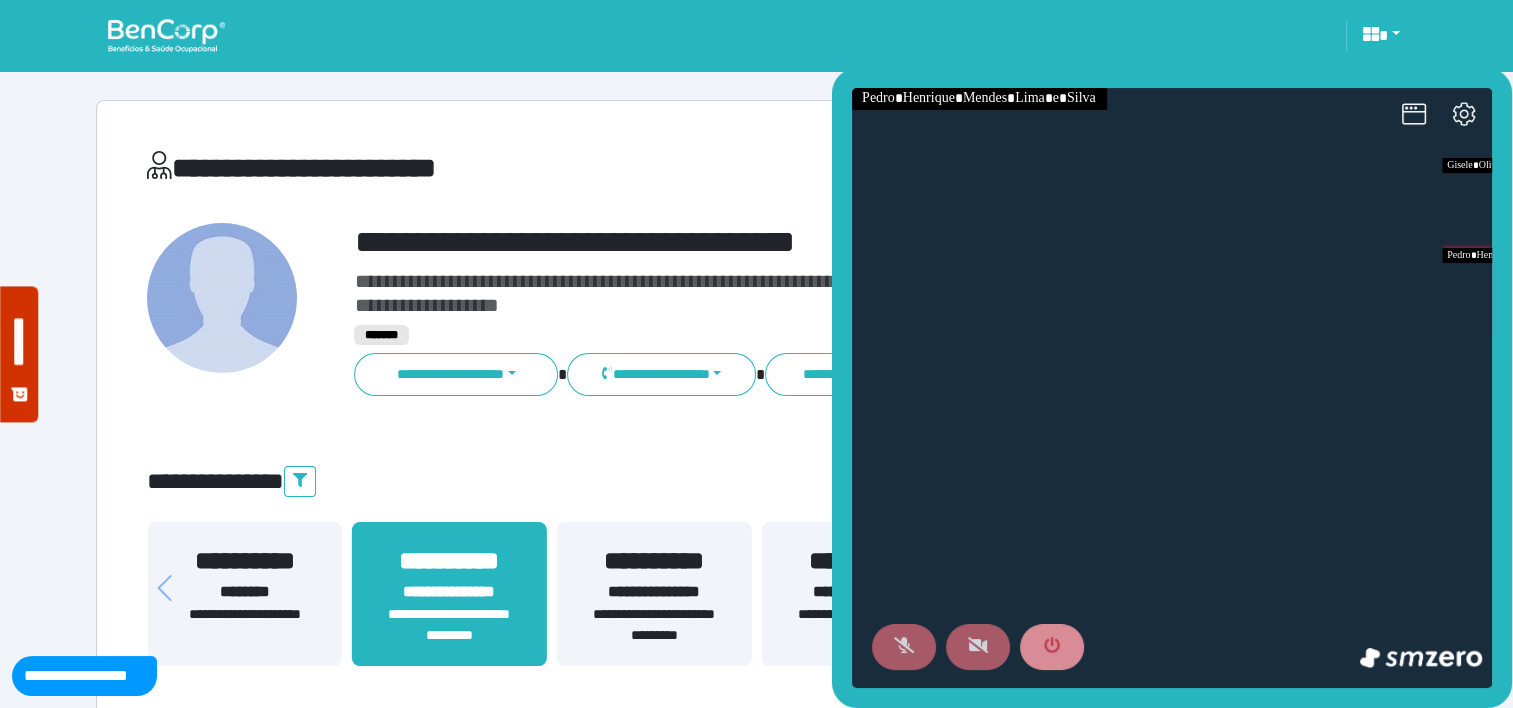 click 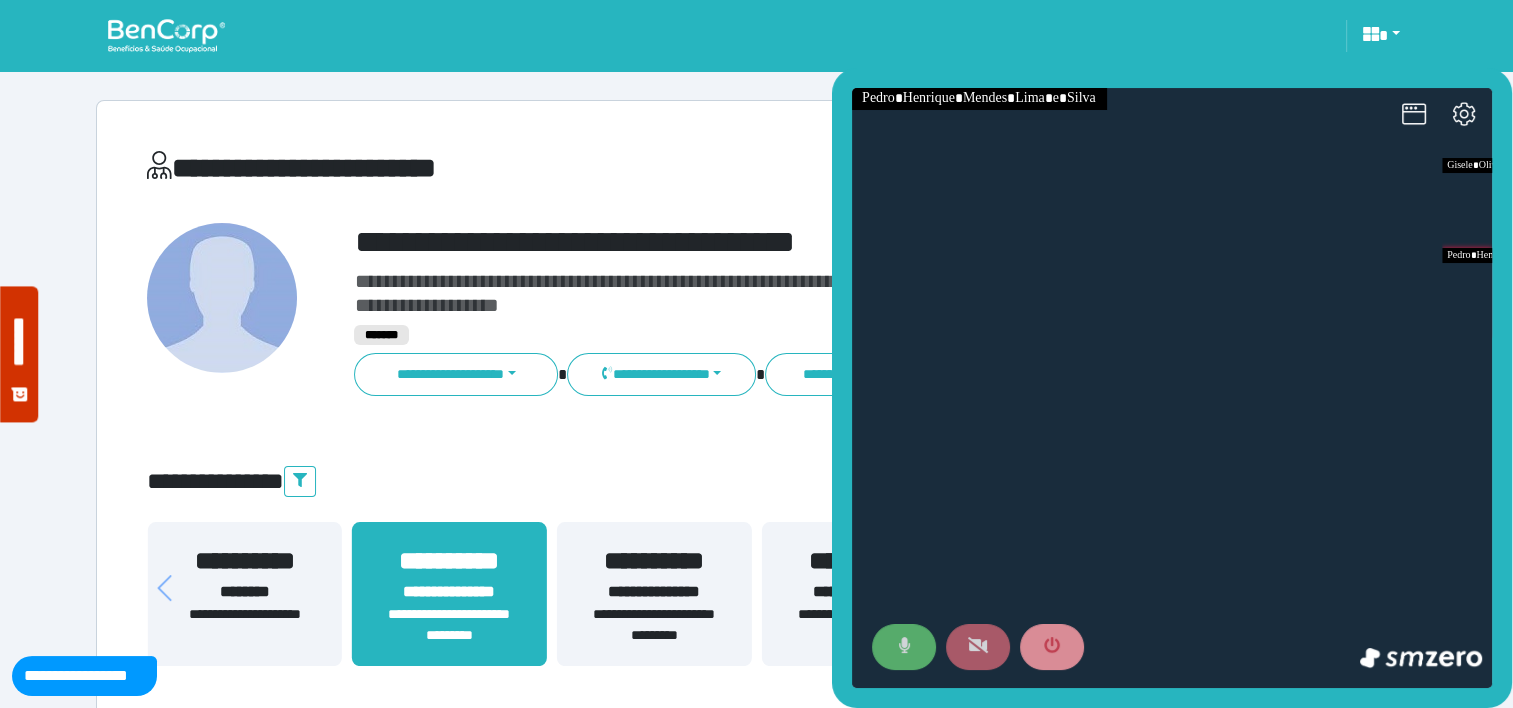 click 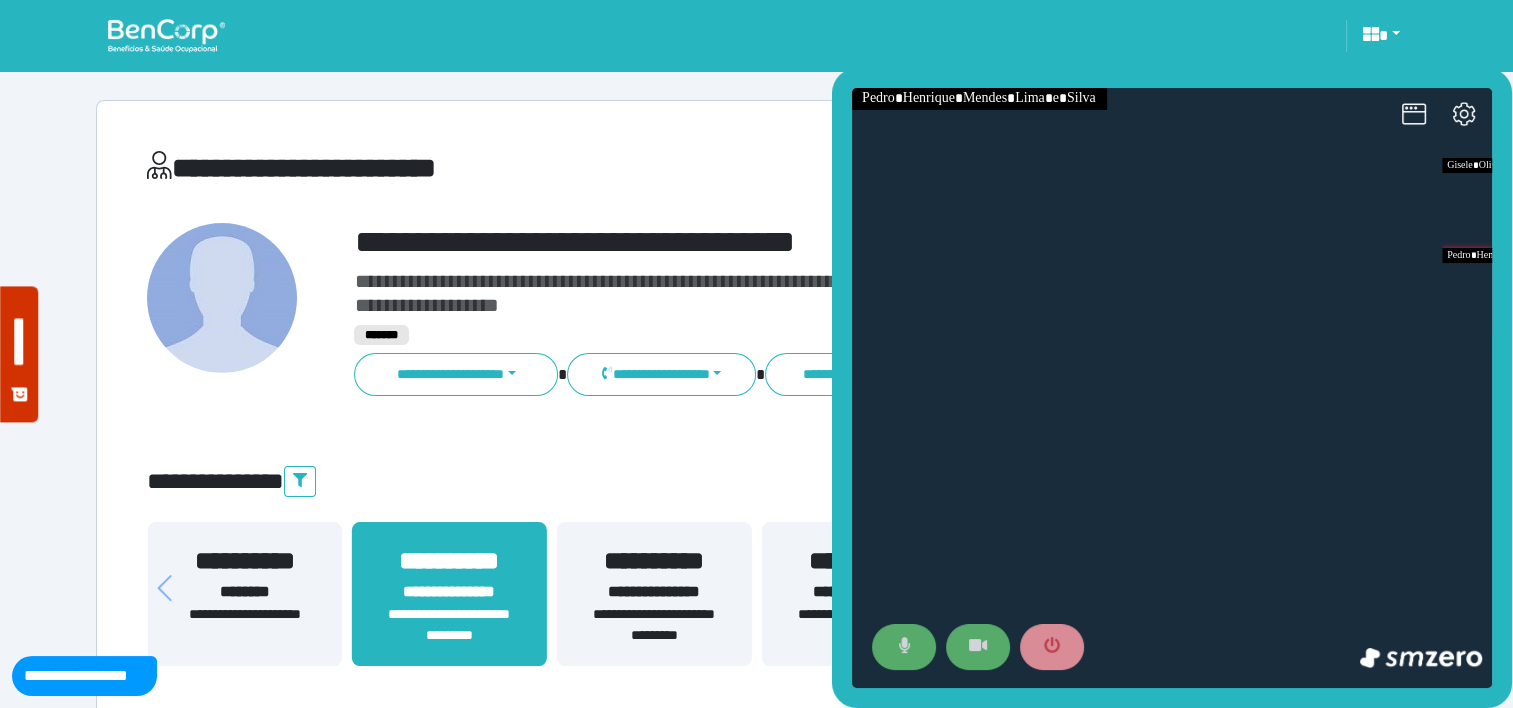 click 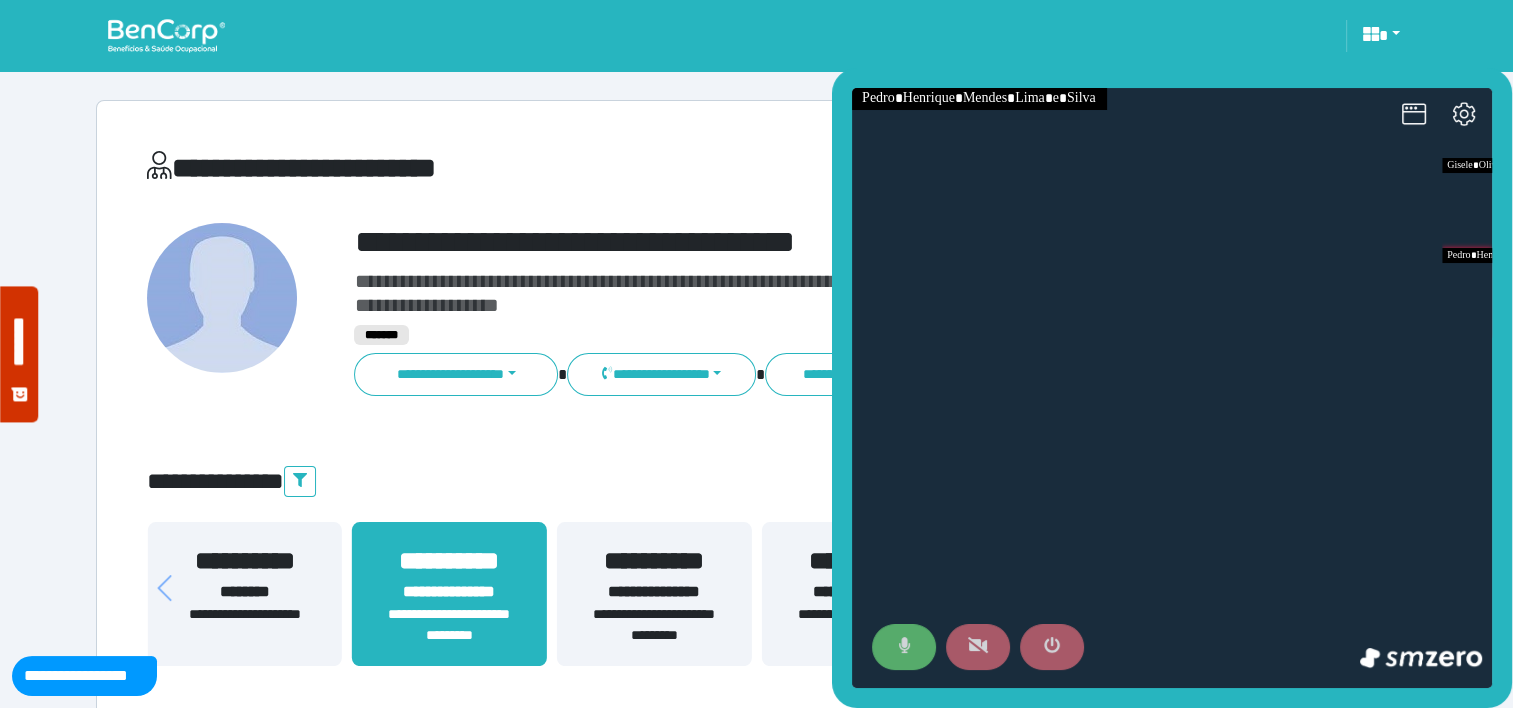 click 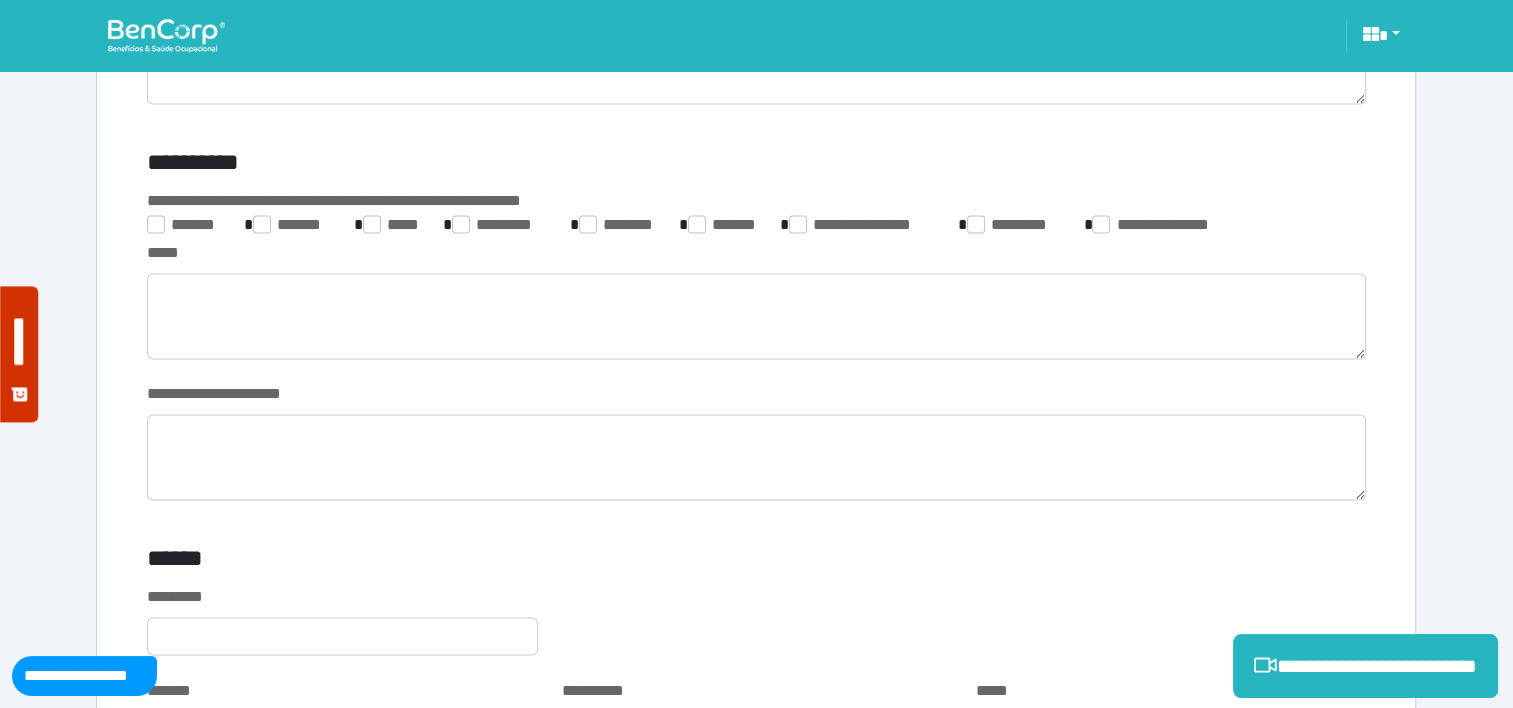 scroll, scrollTop: 3219, scrollLeft: 0, axis: vertical 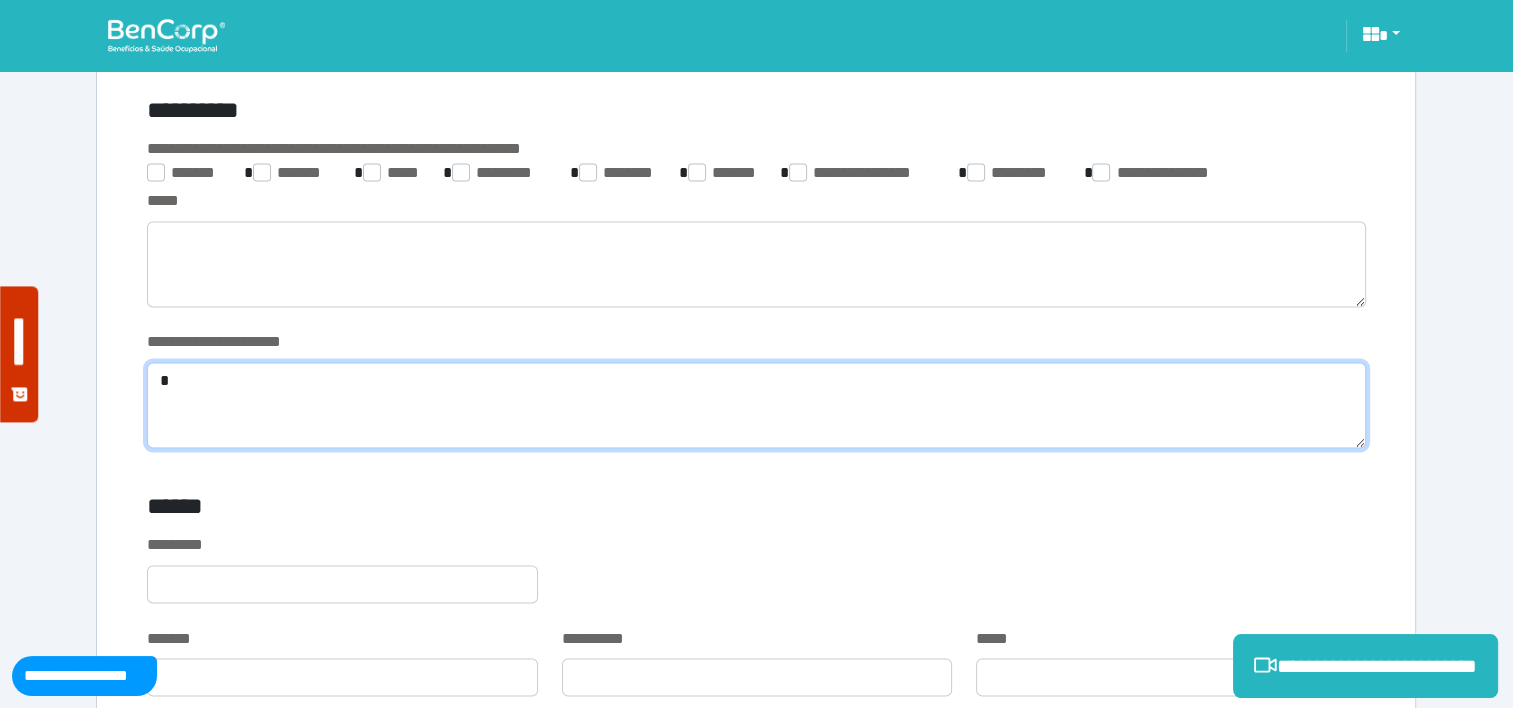 click on "*" at bounding box center [756, 405] 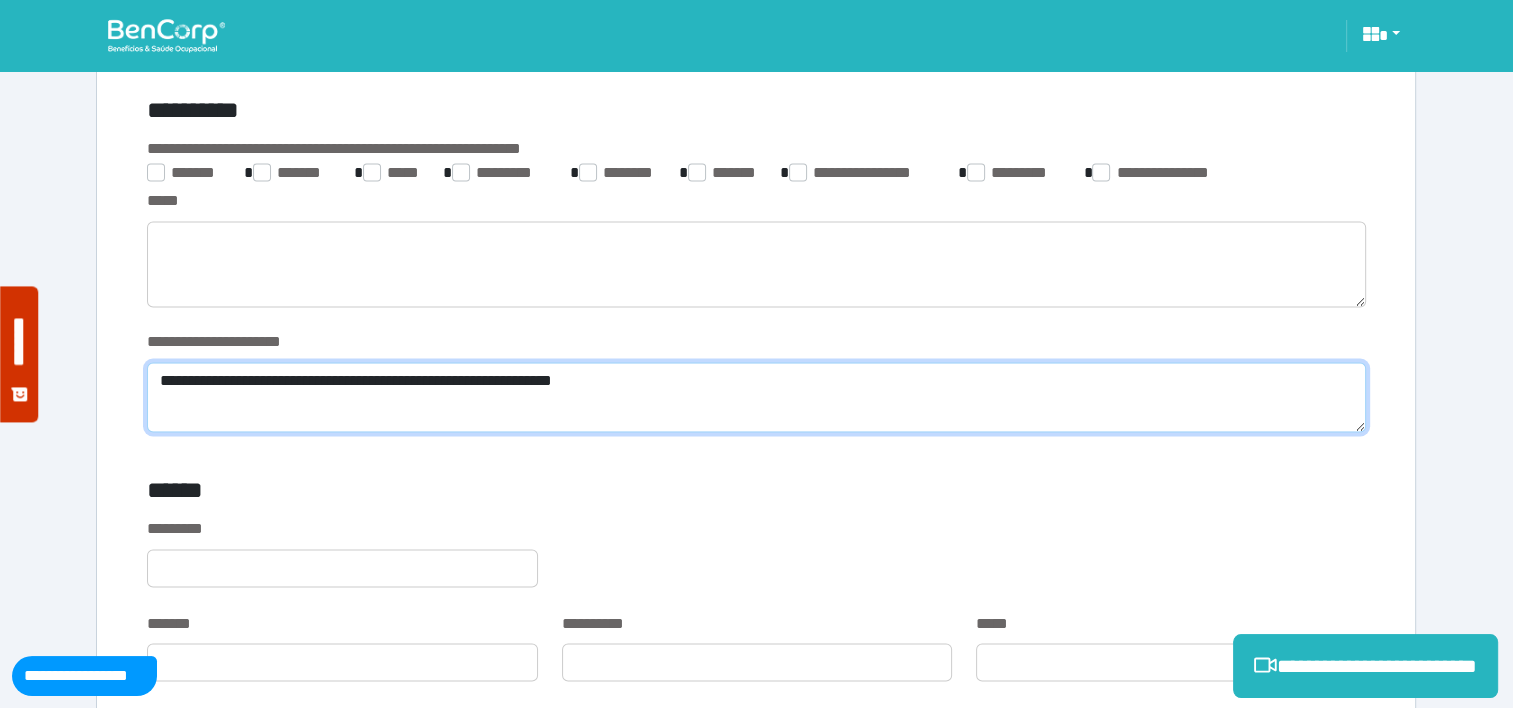 scroll, scrollTop: 0, scrollLeft: 0, axis: both 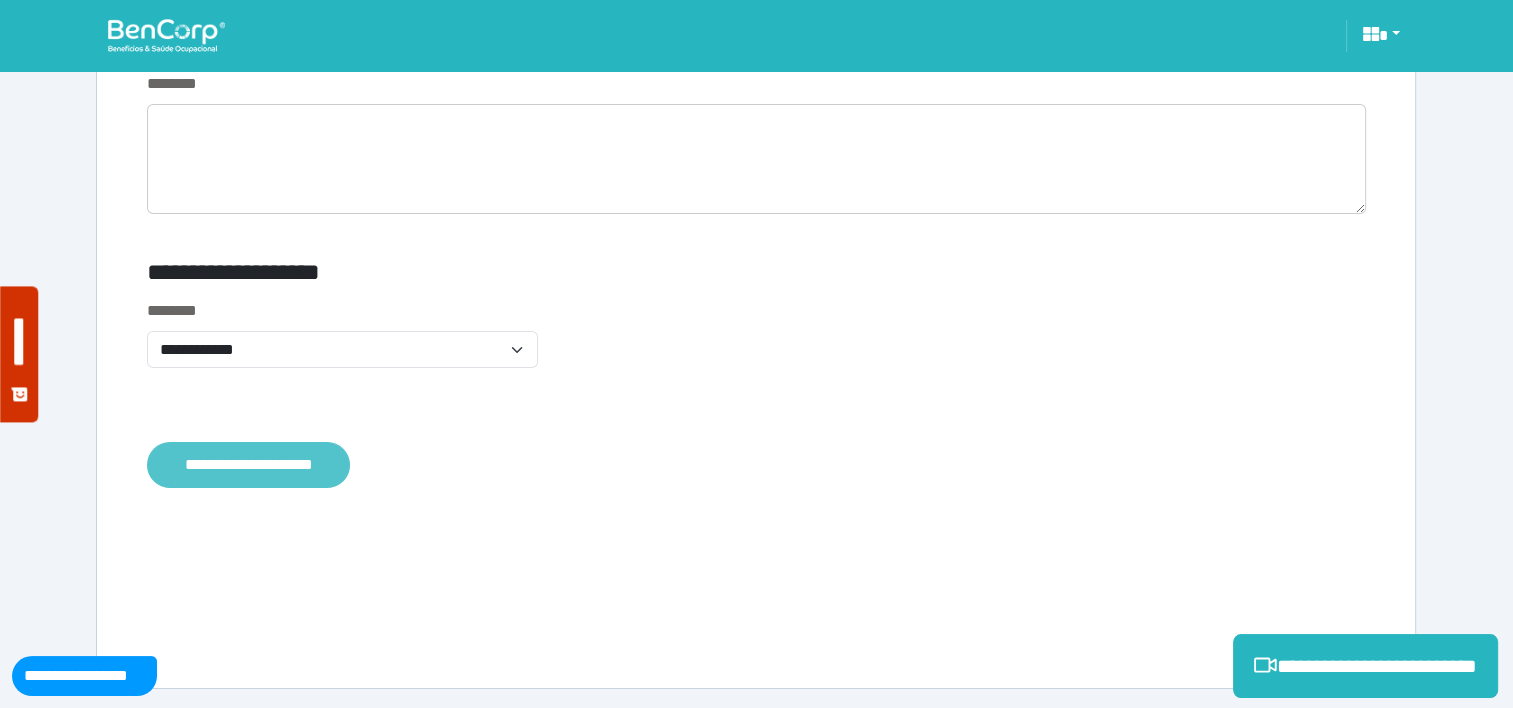 type on "**********" 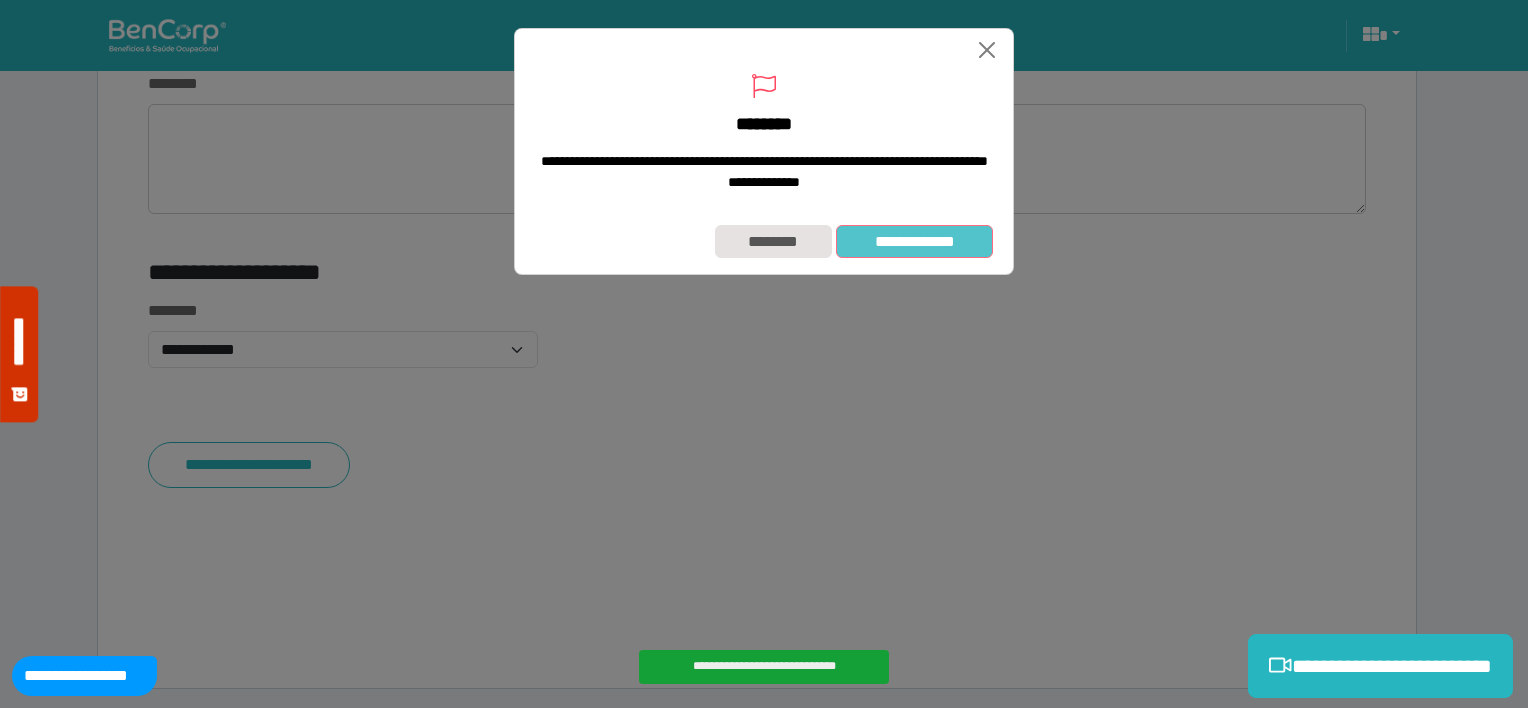click on "**********" at bounding box center [914, 242] 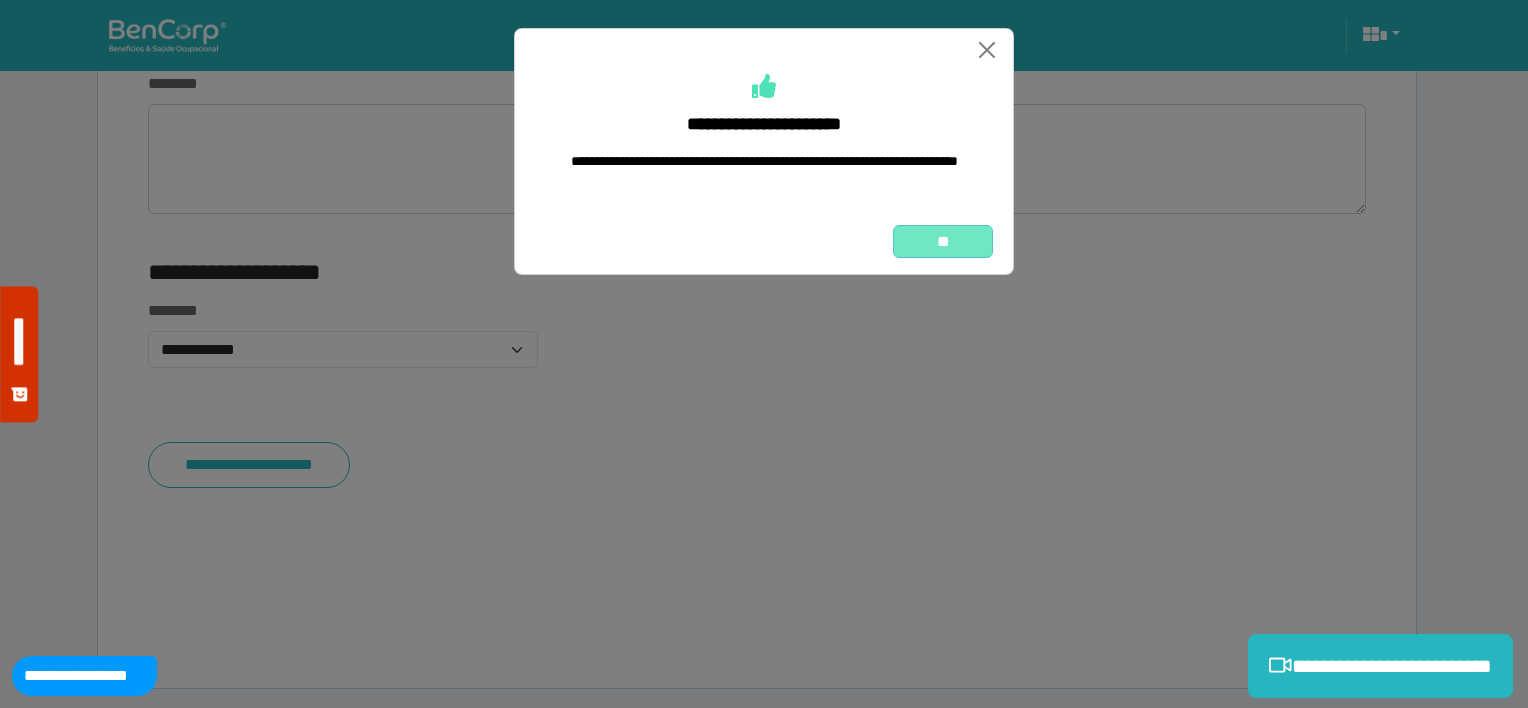 click on "**" at bounding box center [943, 242] 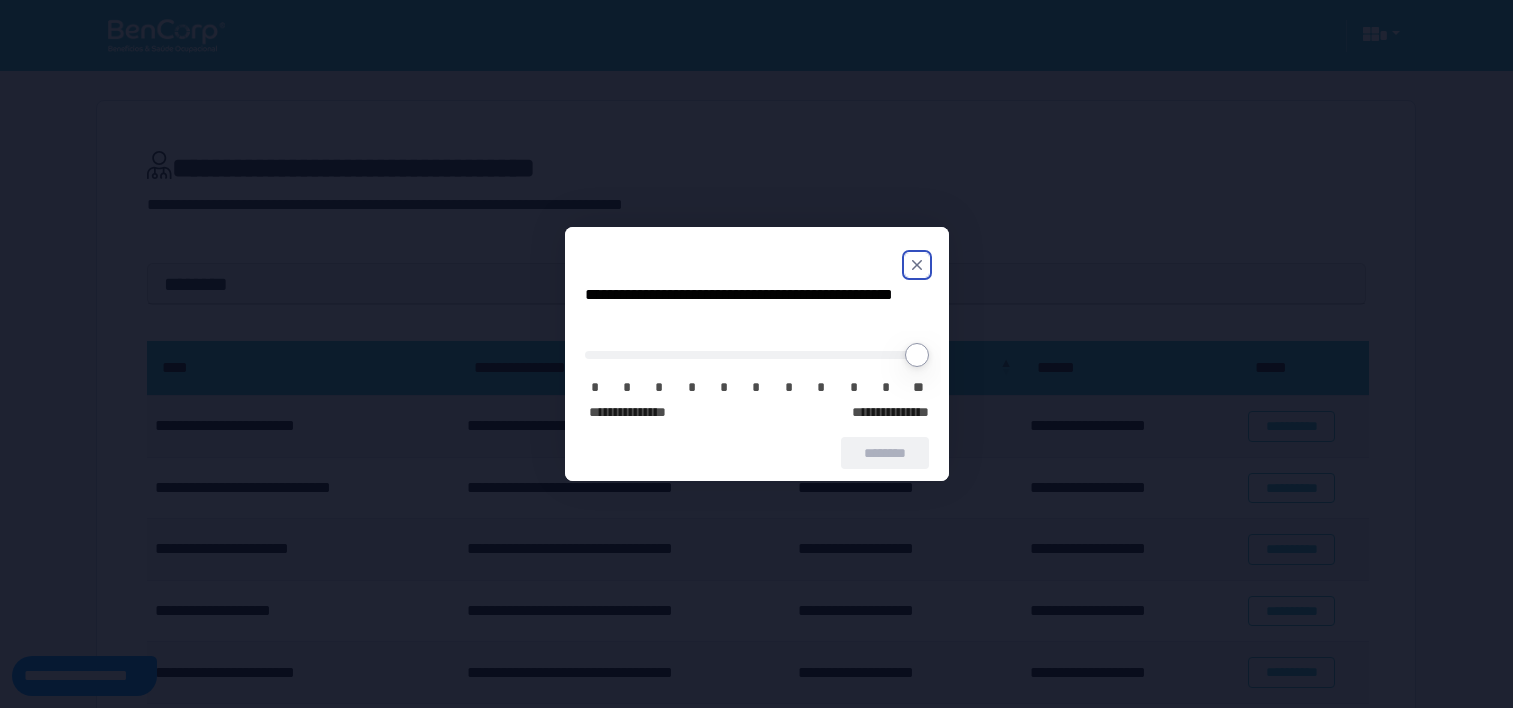 scroll, scrollTop: 0, scrollLeft: 0, axis: both 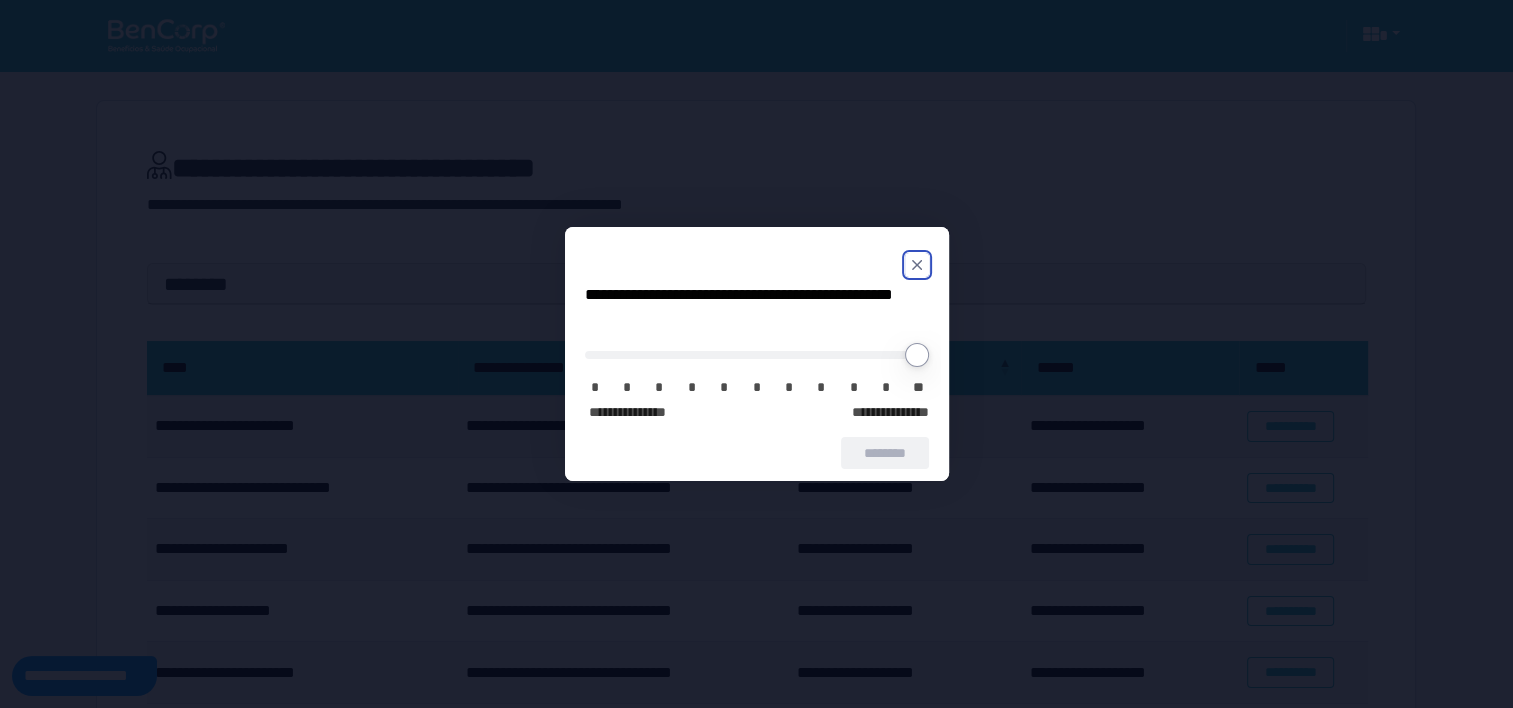 click 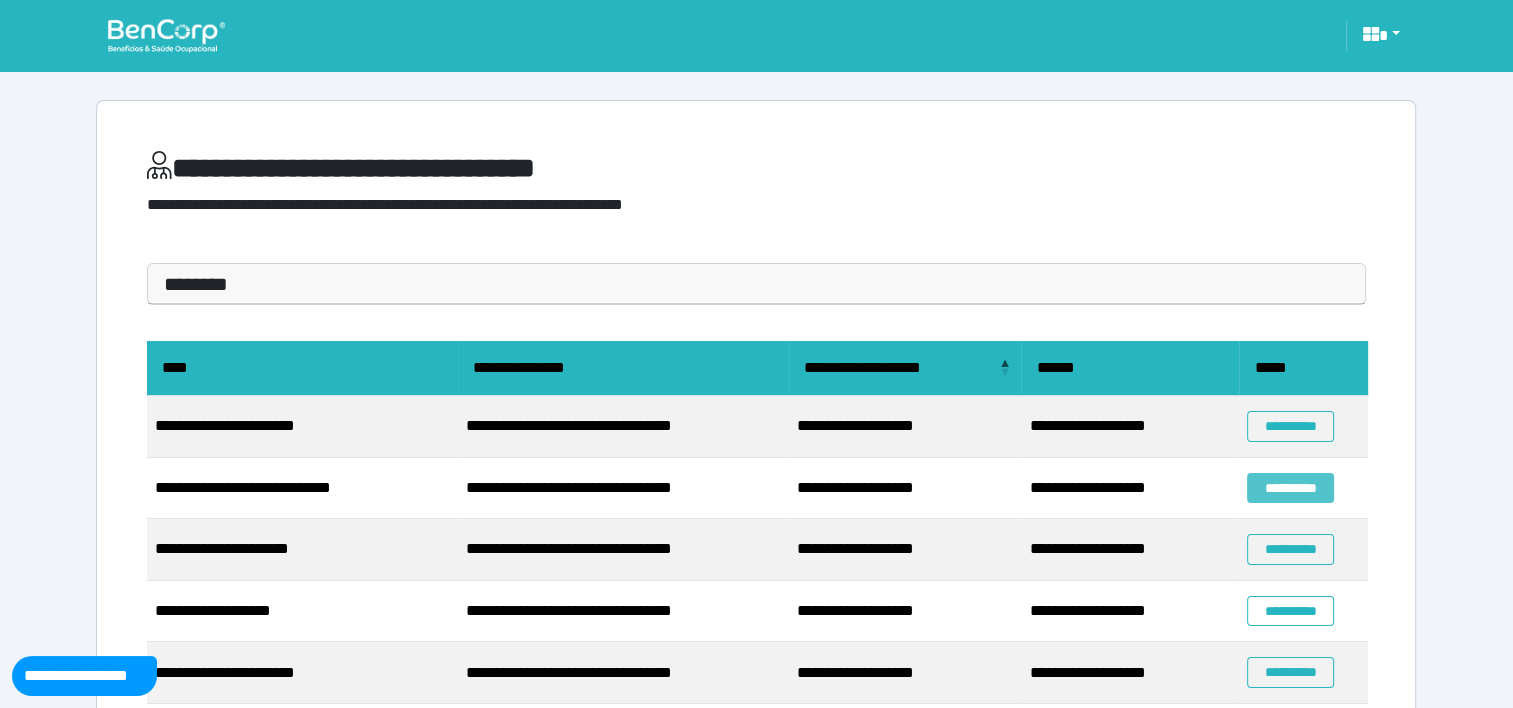 click on "**********" at bounding box center (1290, 488) 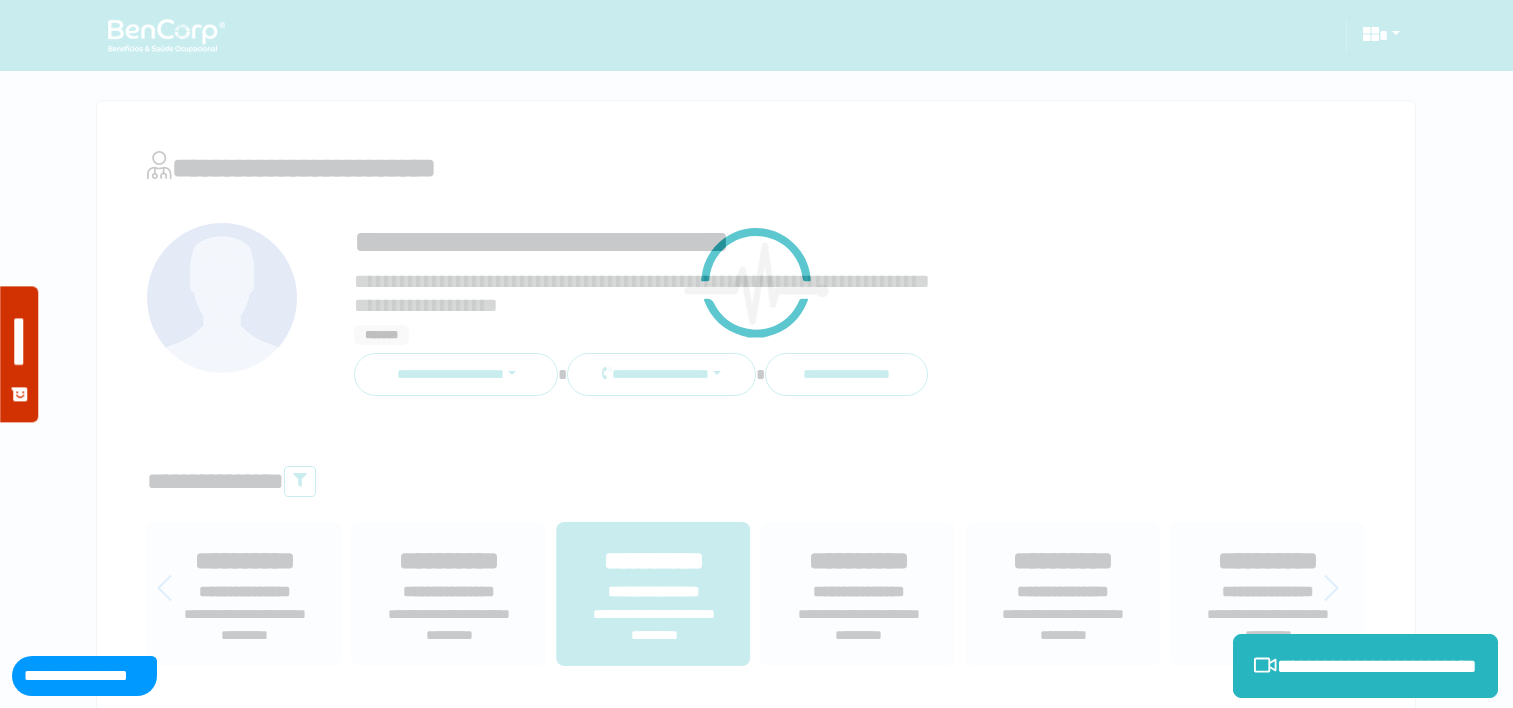 scroll, scrollTop: 0, scrollLeft: 0, axis: both 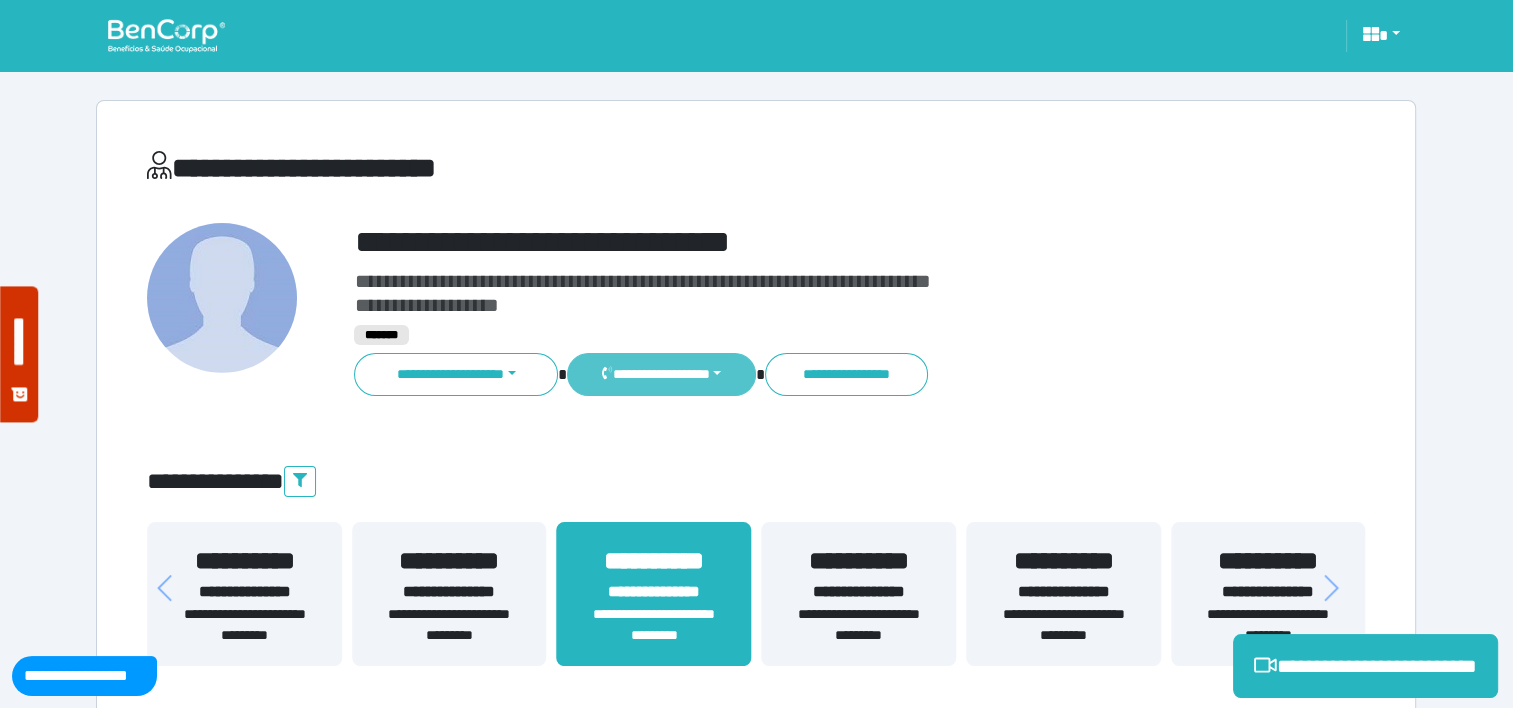 click on "**********" at bounding box center (661, 374) 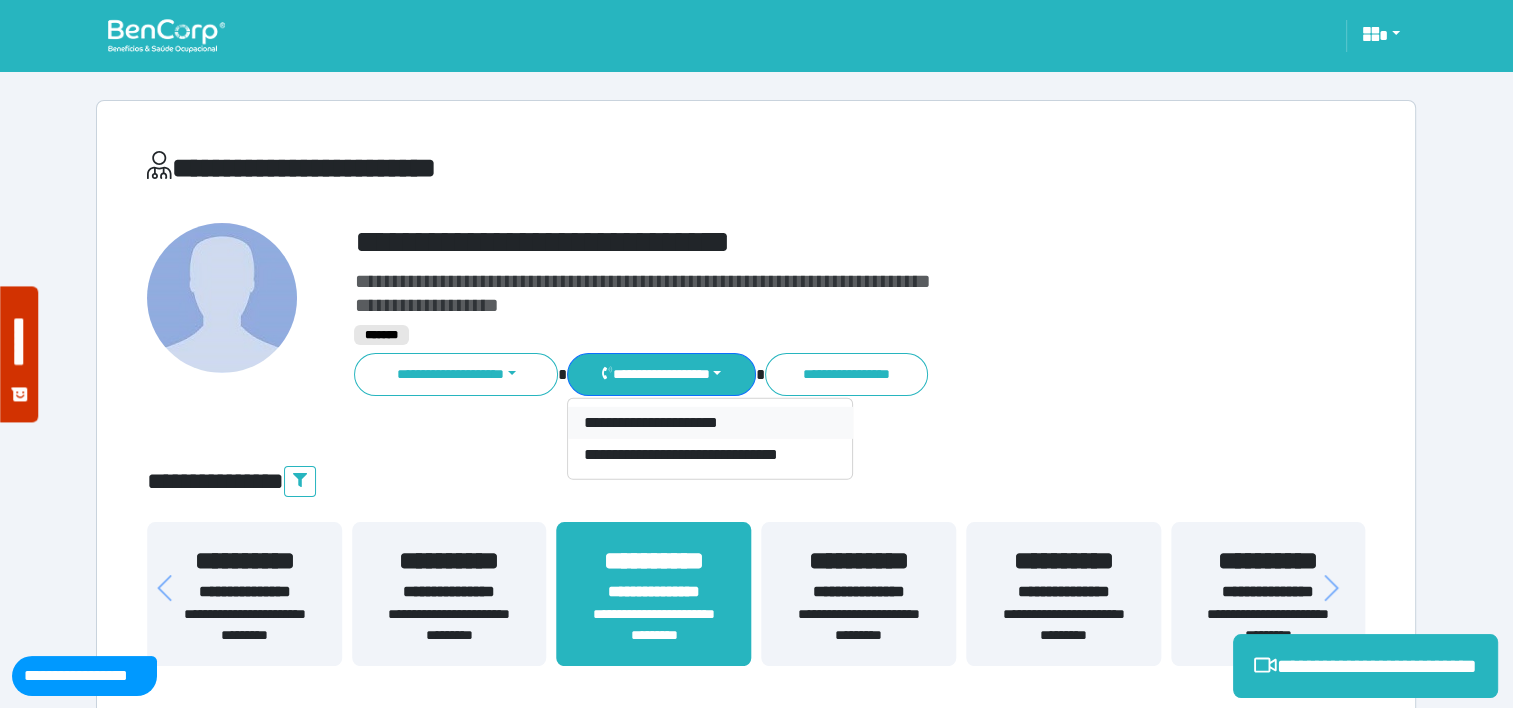 click on "**********" at bounding box center (710, 423) 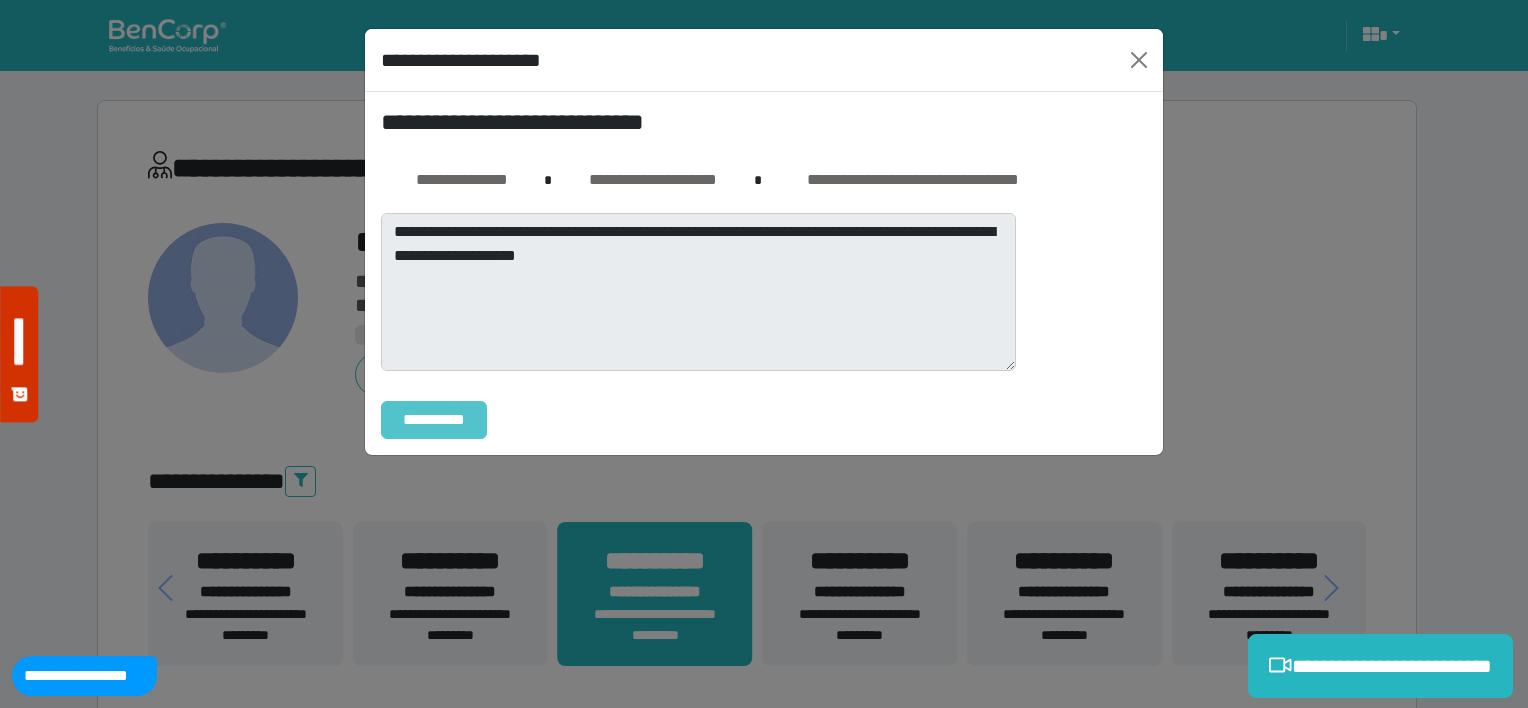 click on "**********" at bounding box center (434, 420) 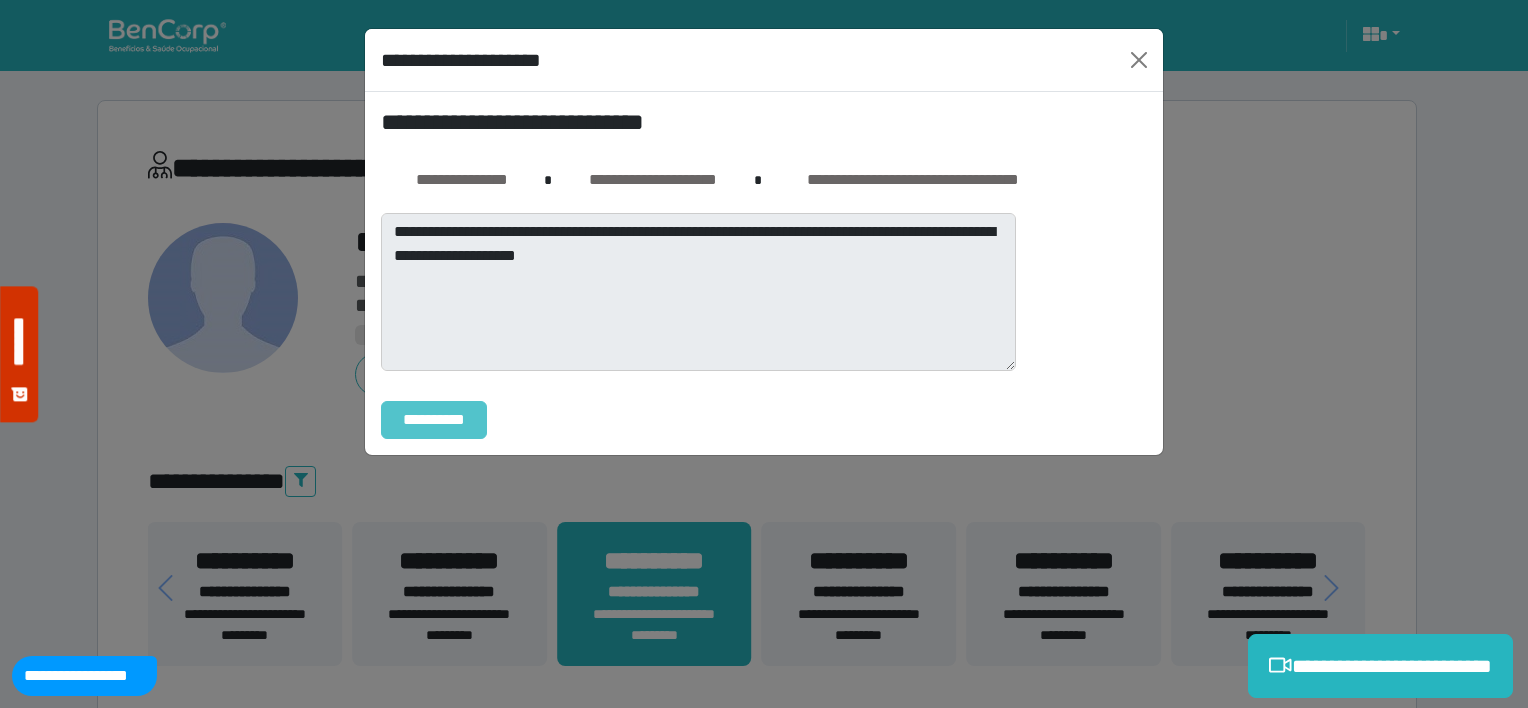 click on "**********" at bounding box center [434, 420] 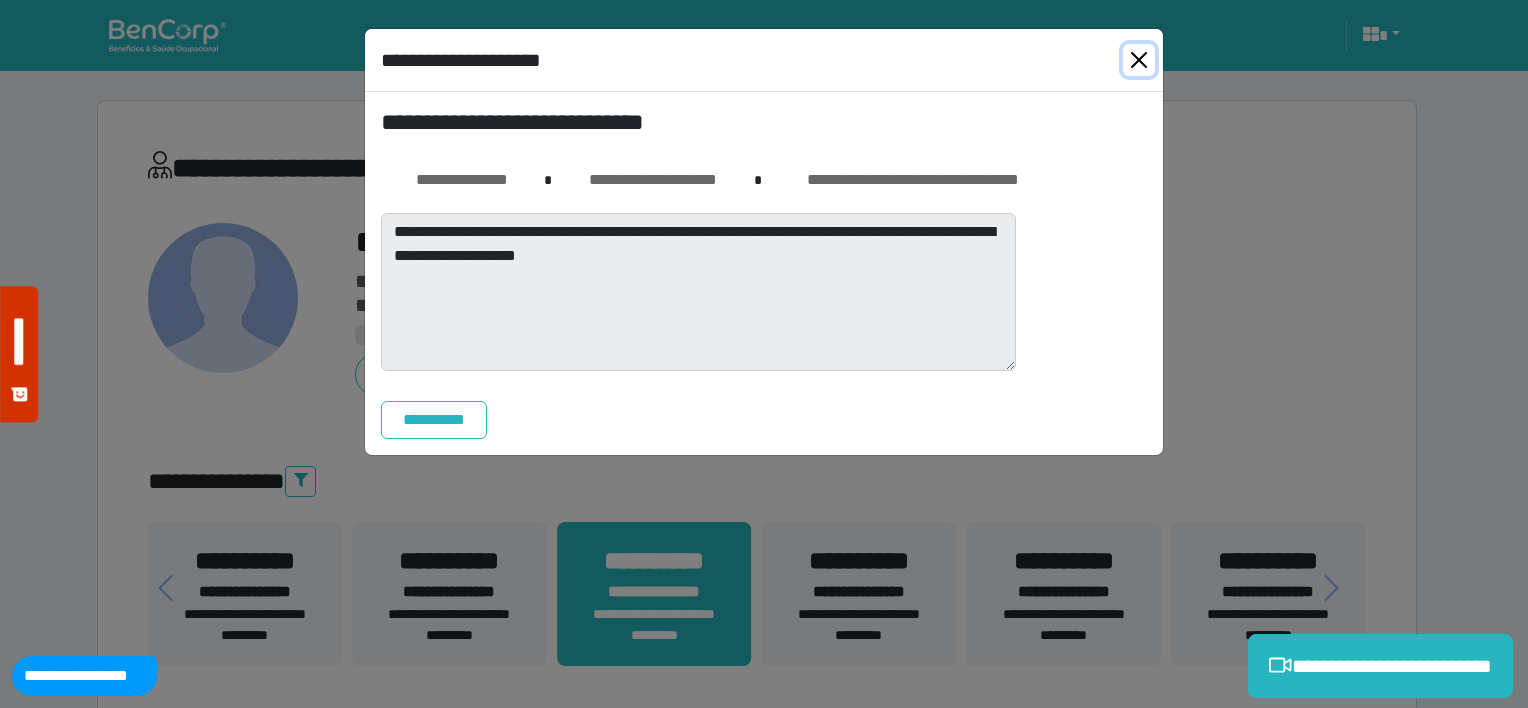 click at bounding box center (1139, 60) 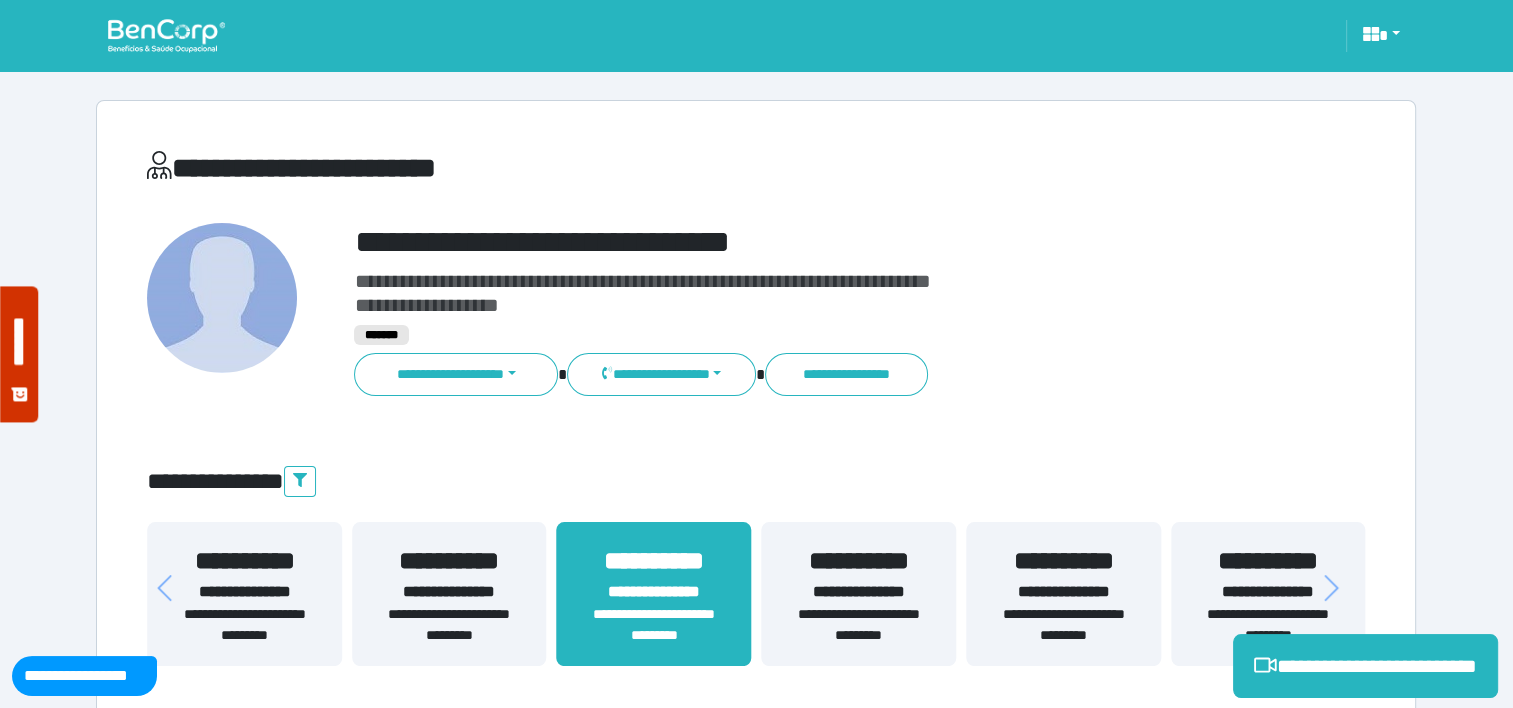 click on "**********" at bounding box center [756, 4414] 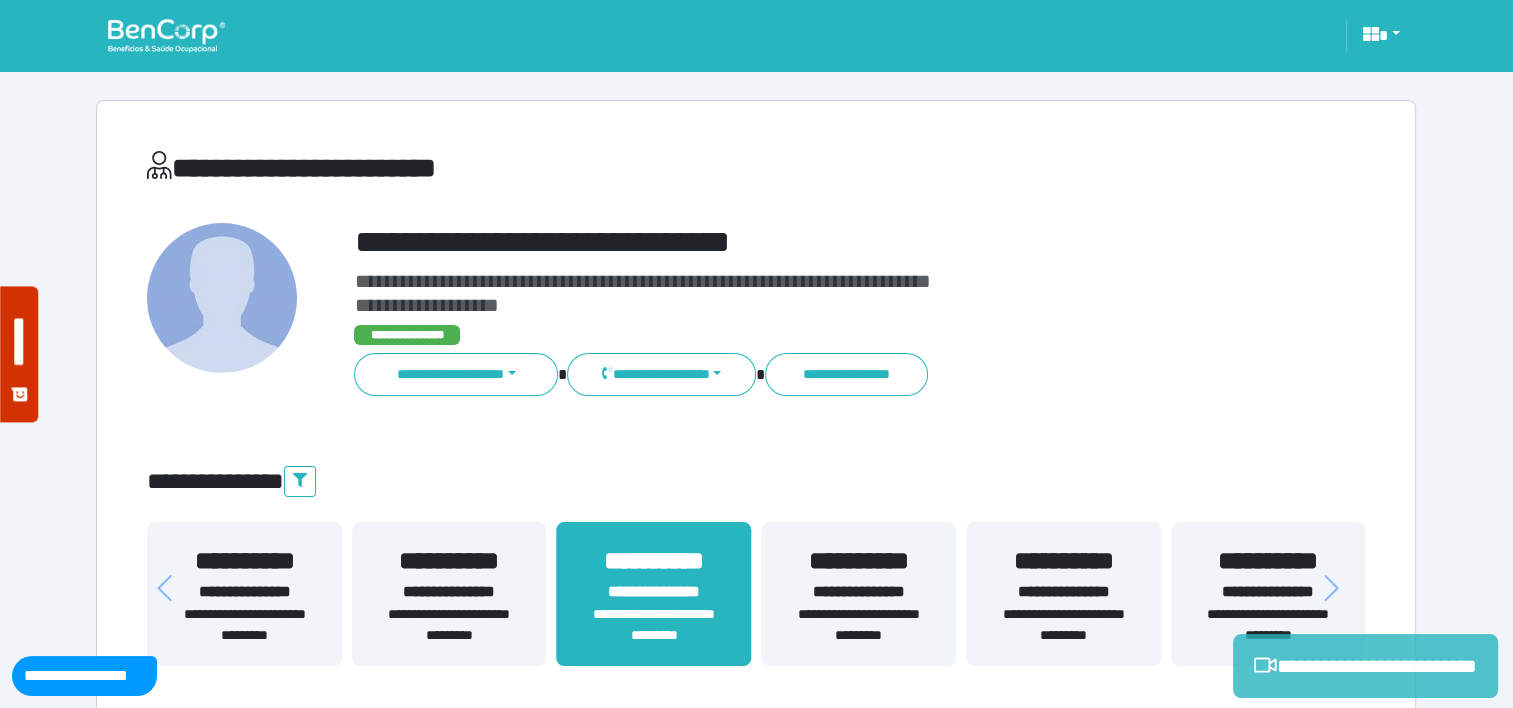 click on "**********" at bounding box center (1365, 666) 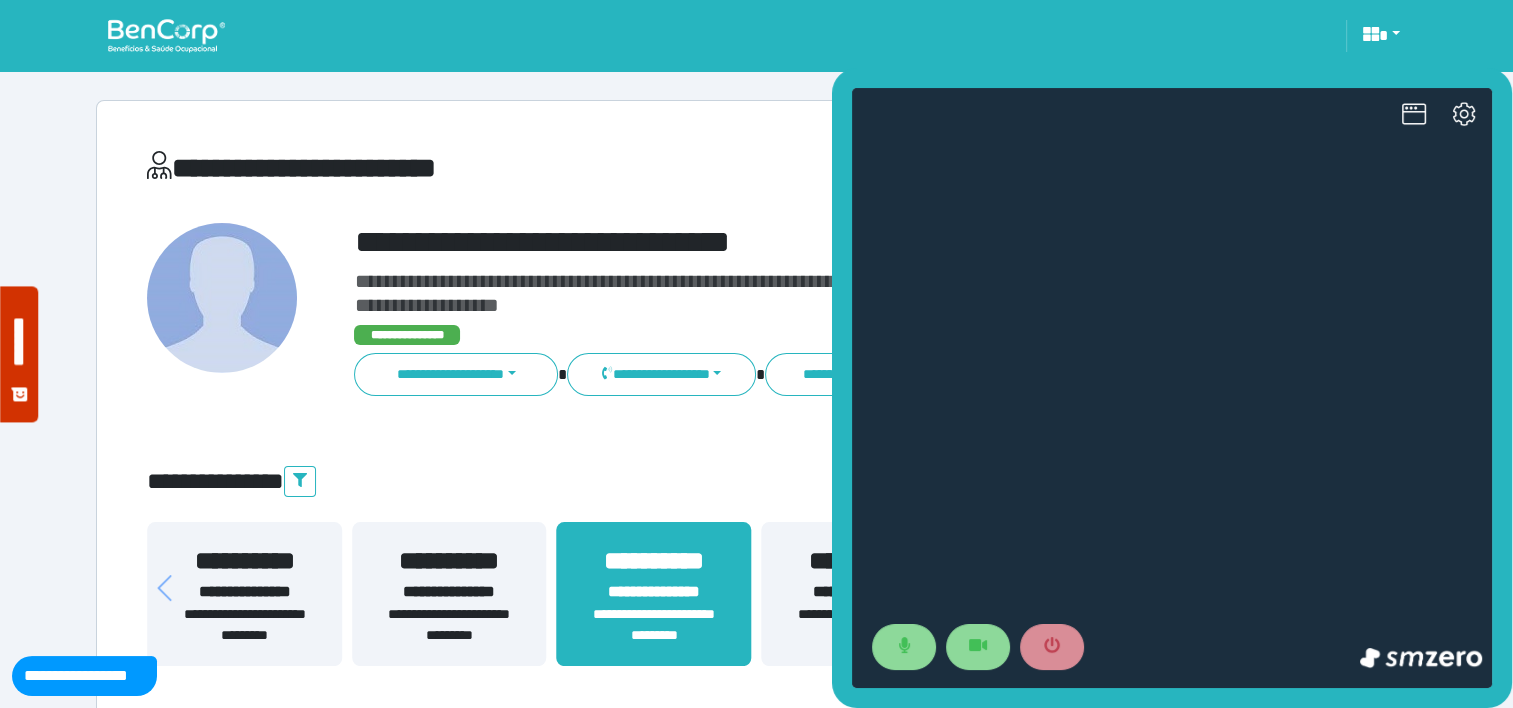 scroll, scrollTop: 0, scrollLeft: 0, axis: both 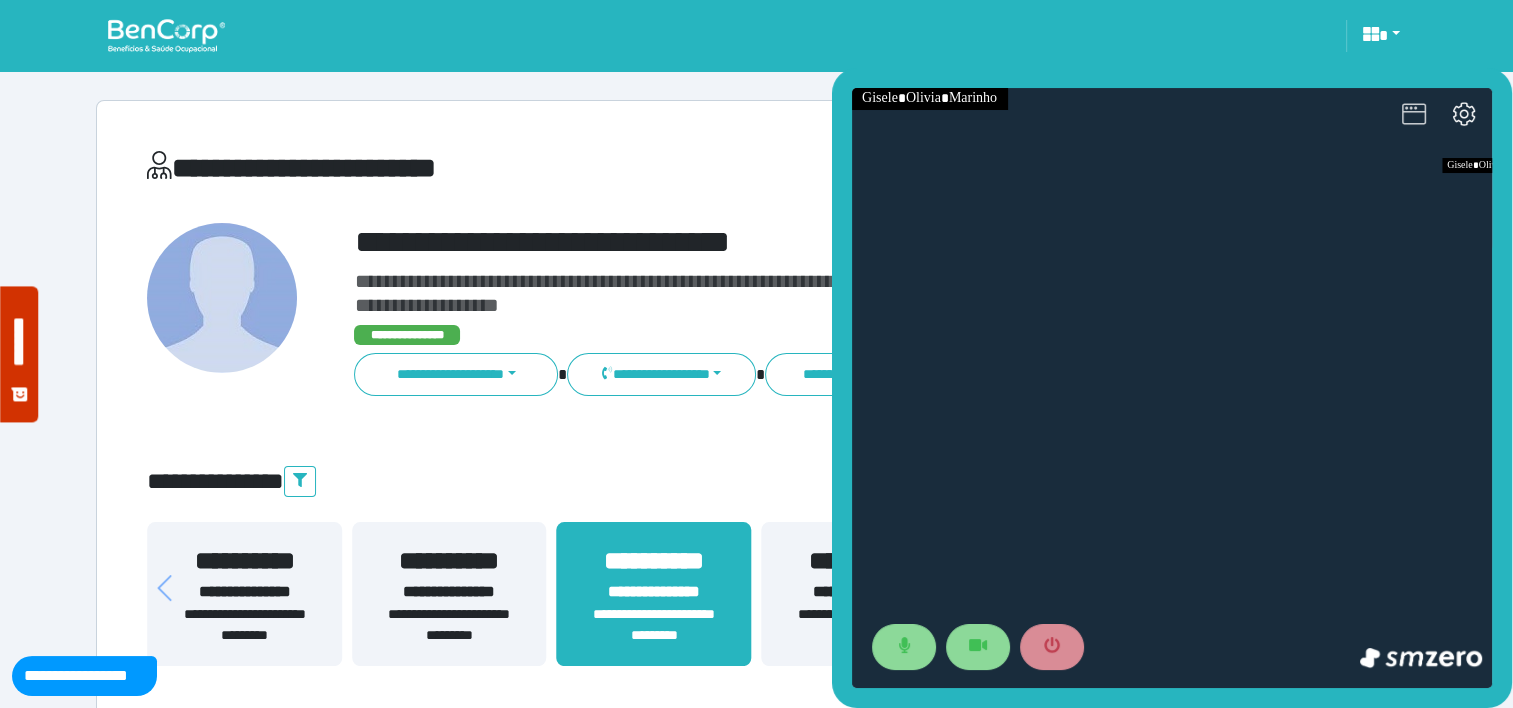 click 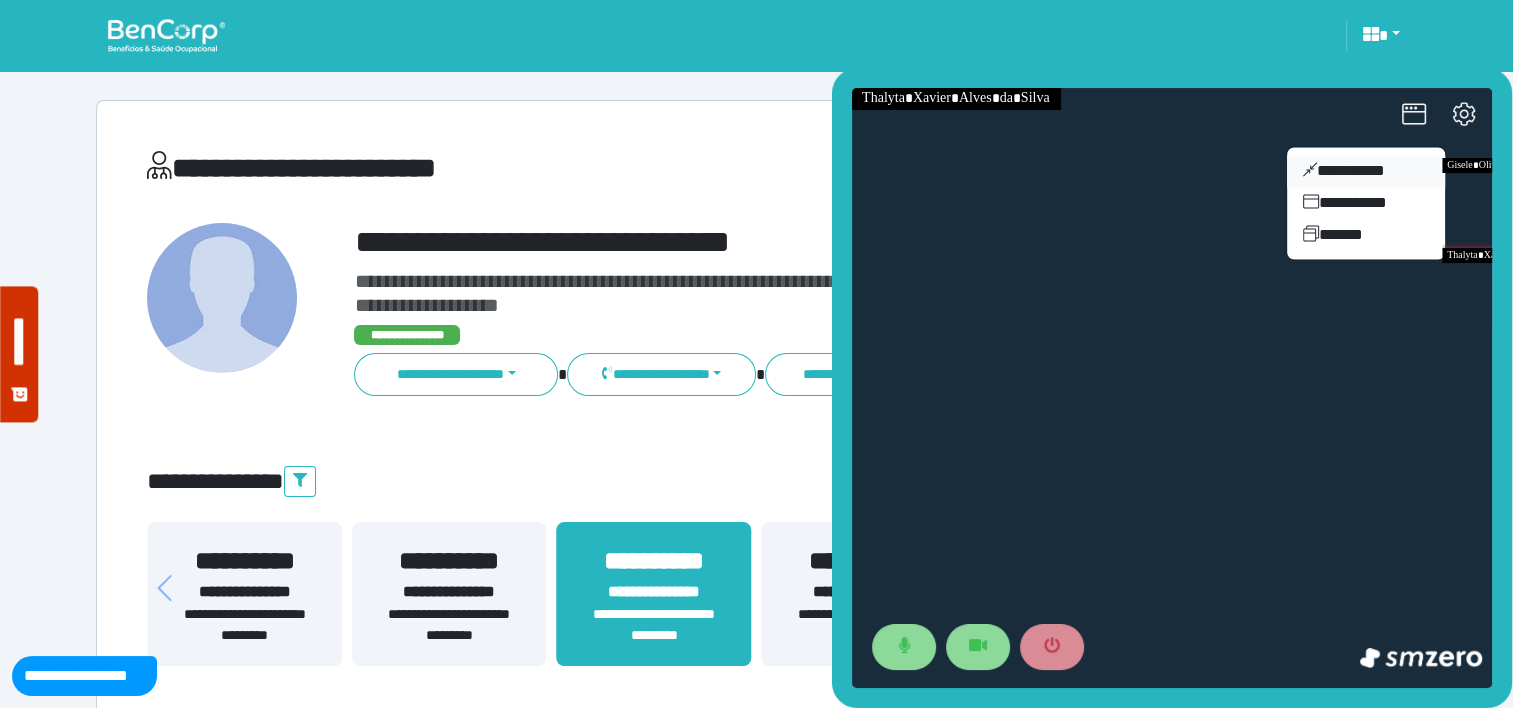 click on "**********" at bounding box center [1366, 171] 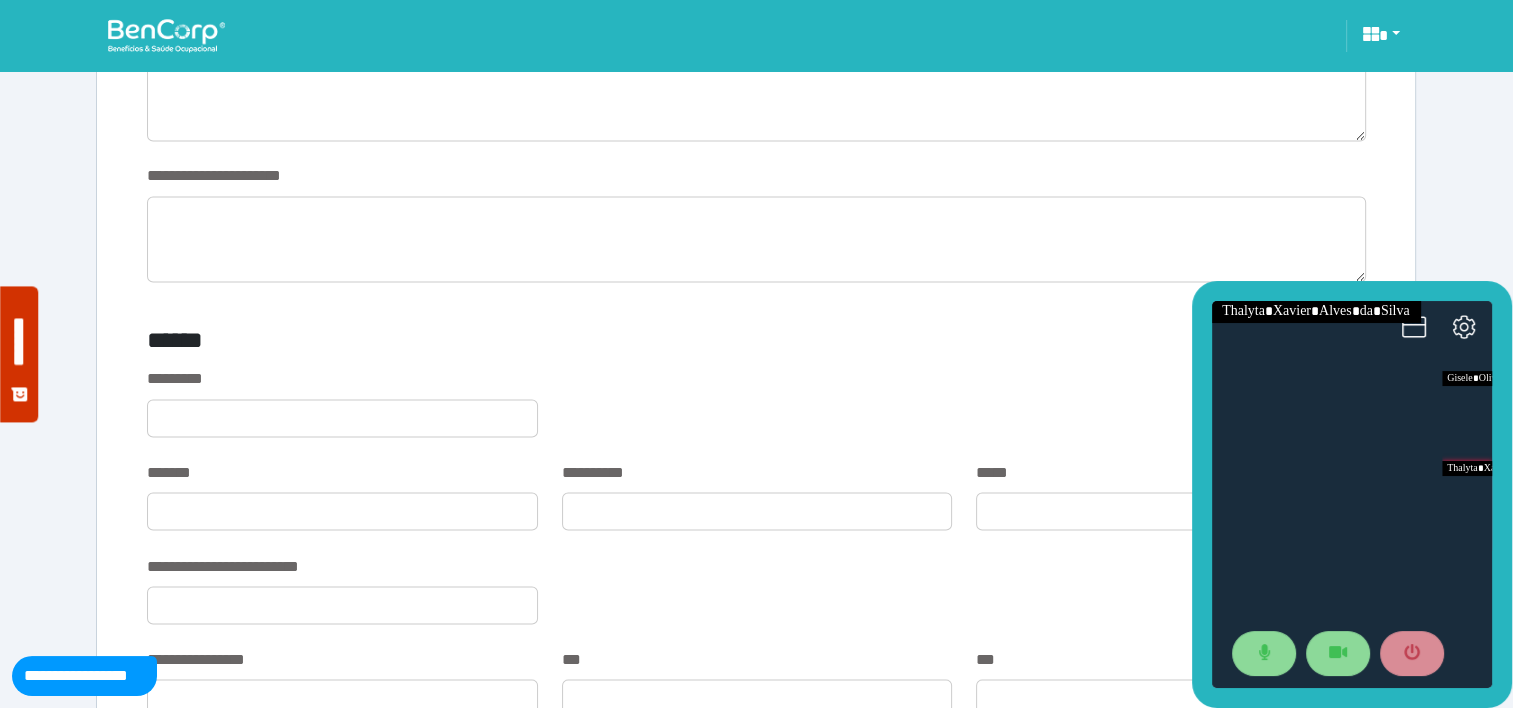 scroll, scrollTop: 3396, scrollLeft: 0, axis: vertical 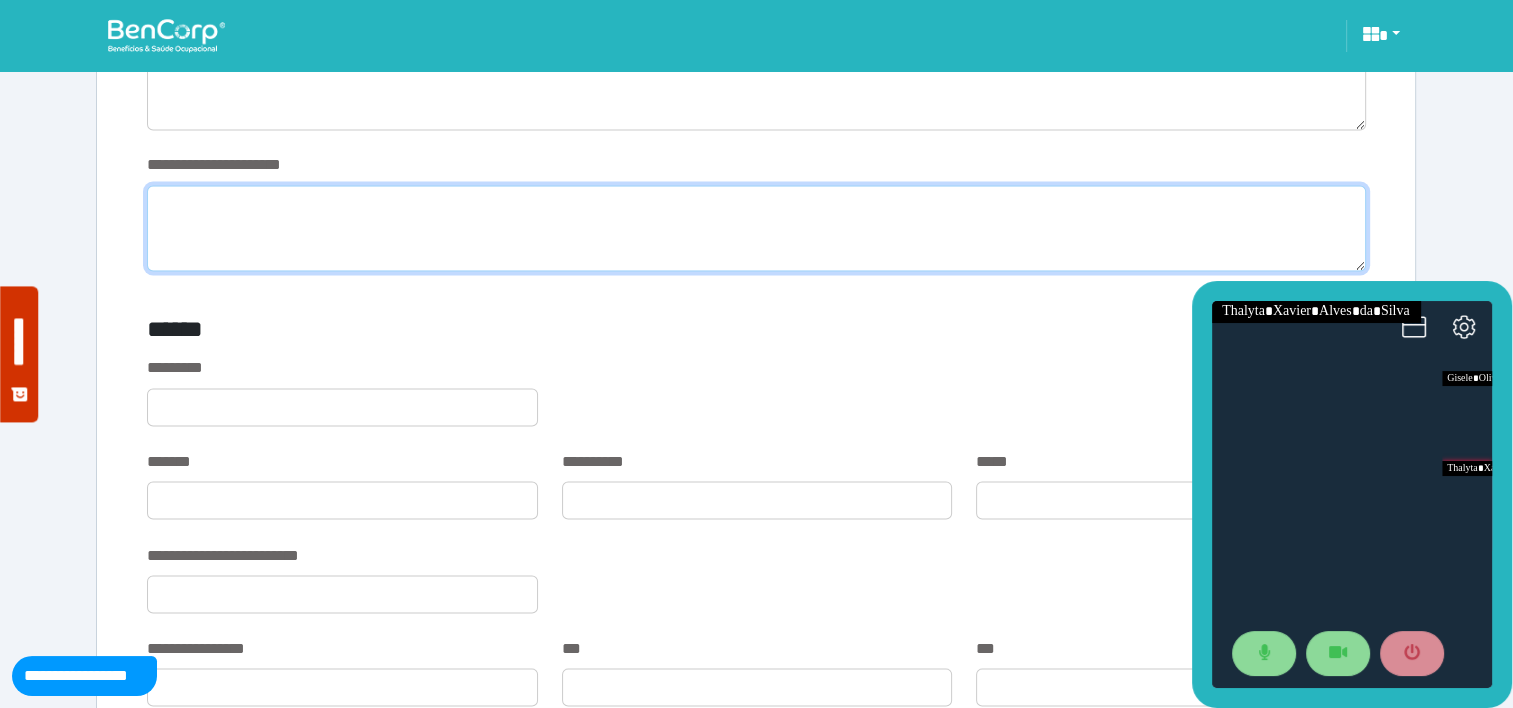 click at bounding box center (756, 228) 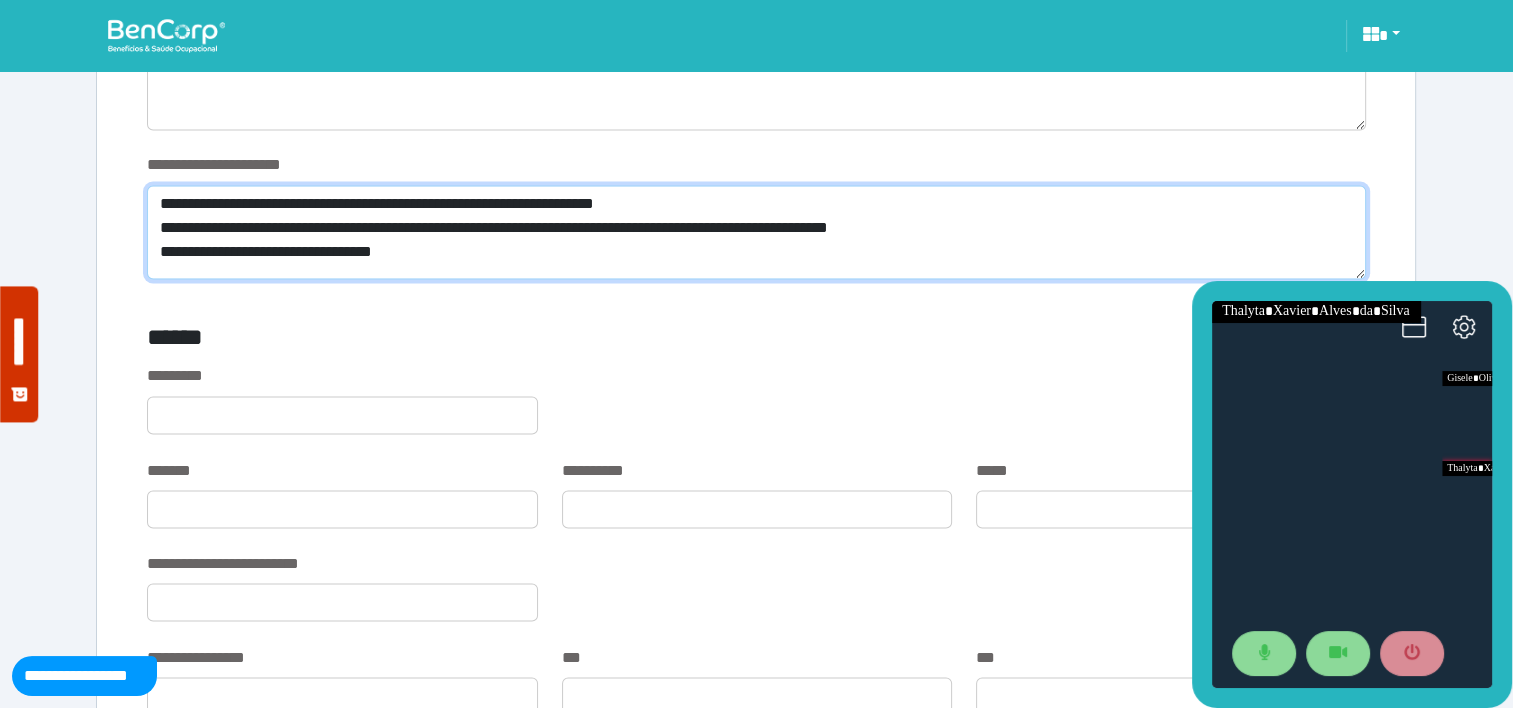 scroll, scrollTop: 0, scrollLeft: 0, axis: both 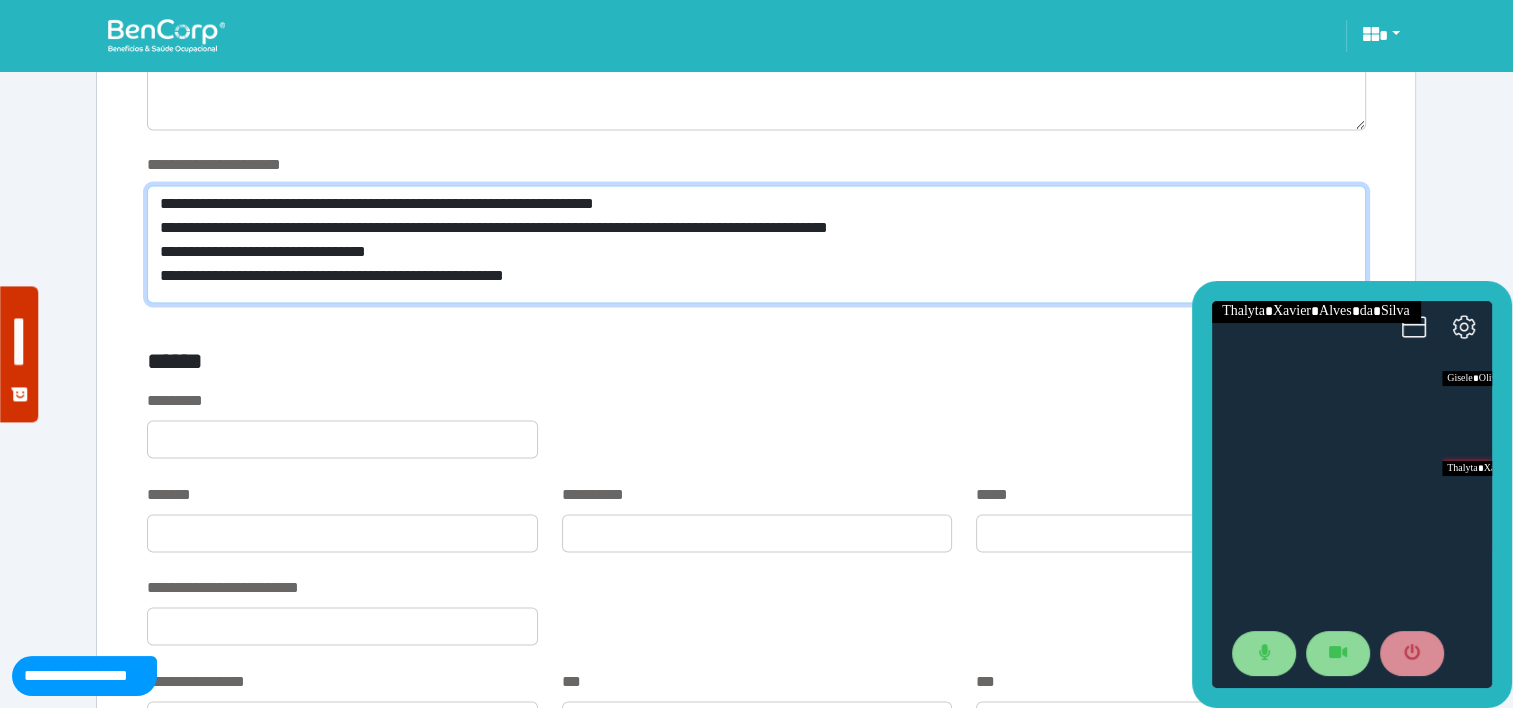 drag, startPoint x: 282, startPoint y: 260, endPoint x: 763, endPoint y: 275, distance: 481.23383 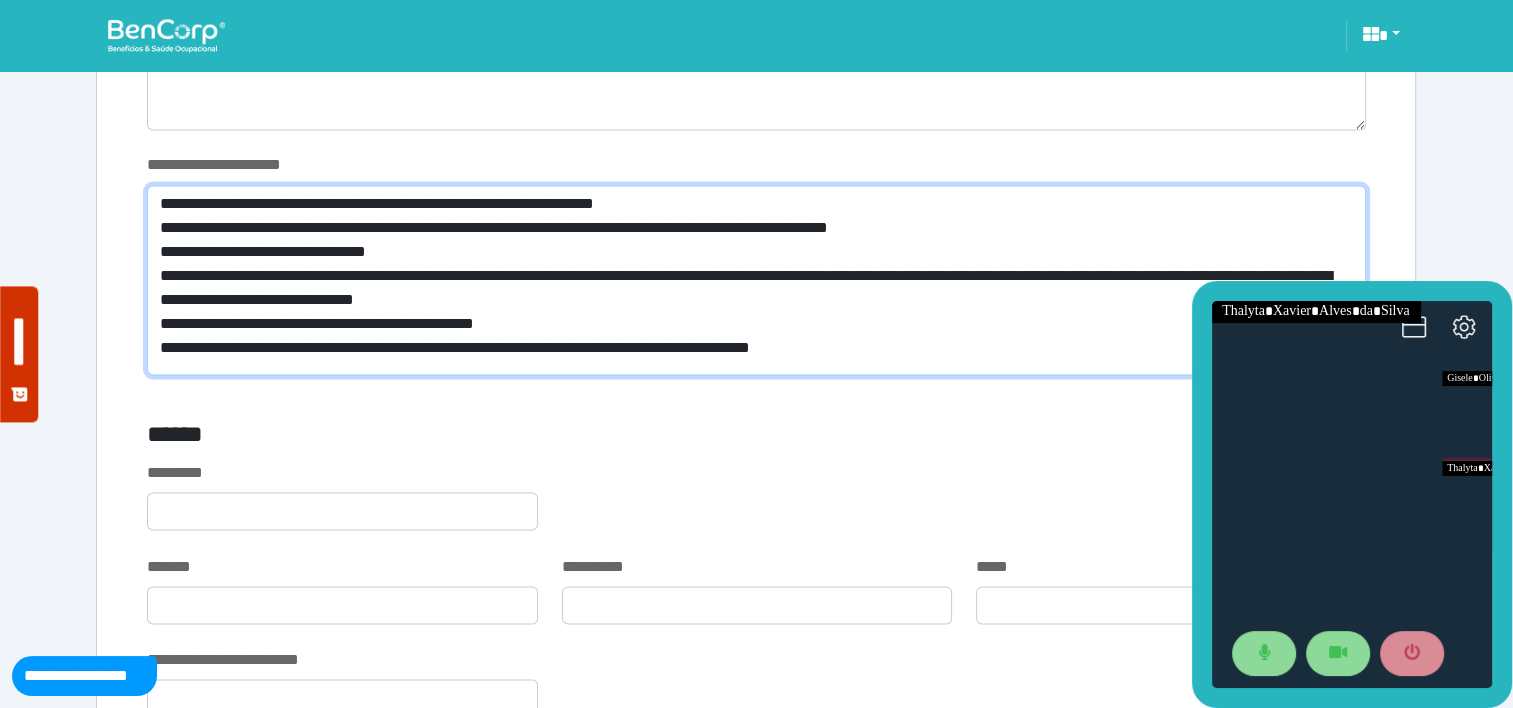 scroll, scrollTop: 0, scrollLeft: 0, axis: both 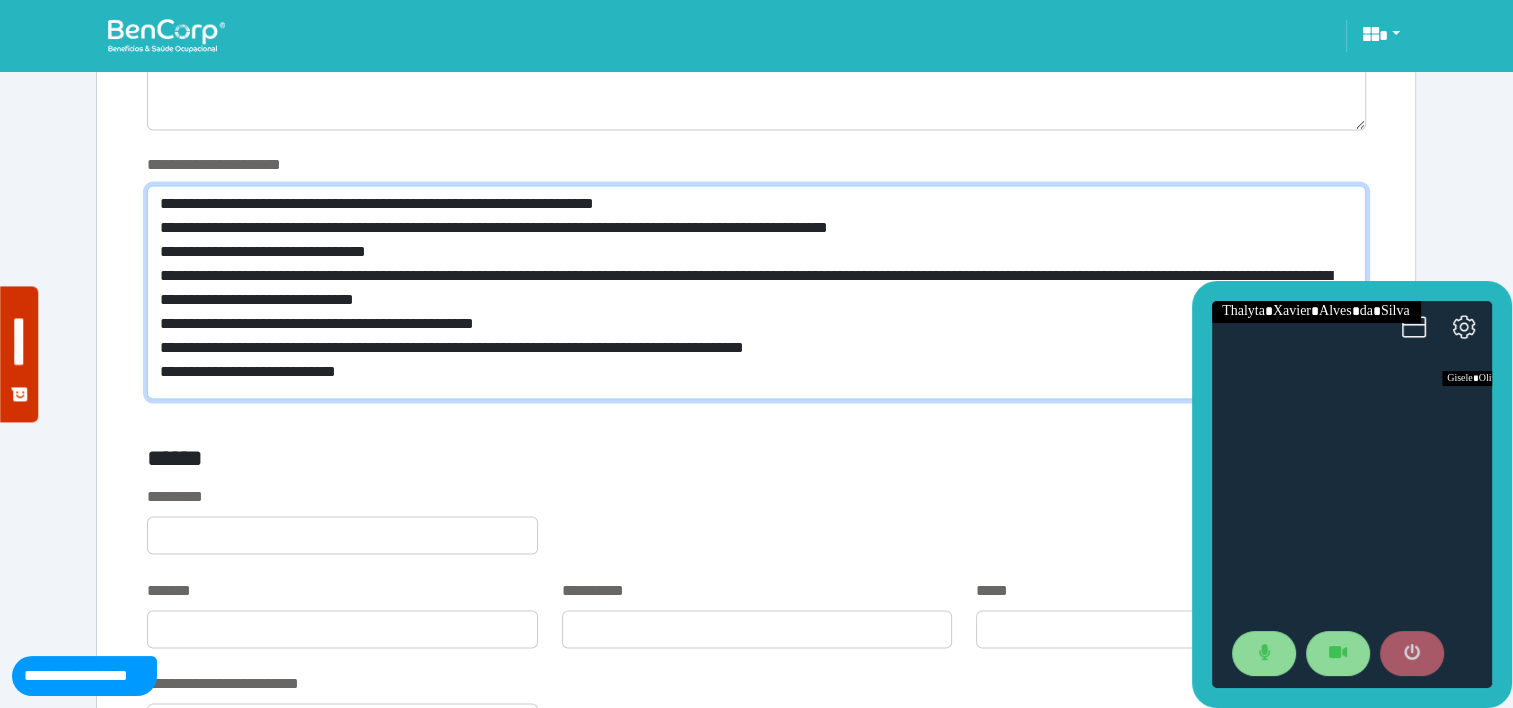 type on "**********" 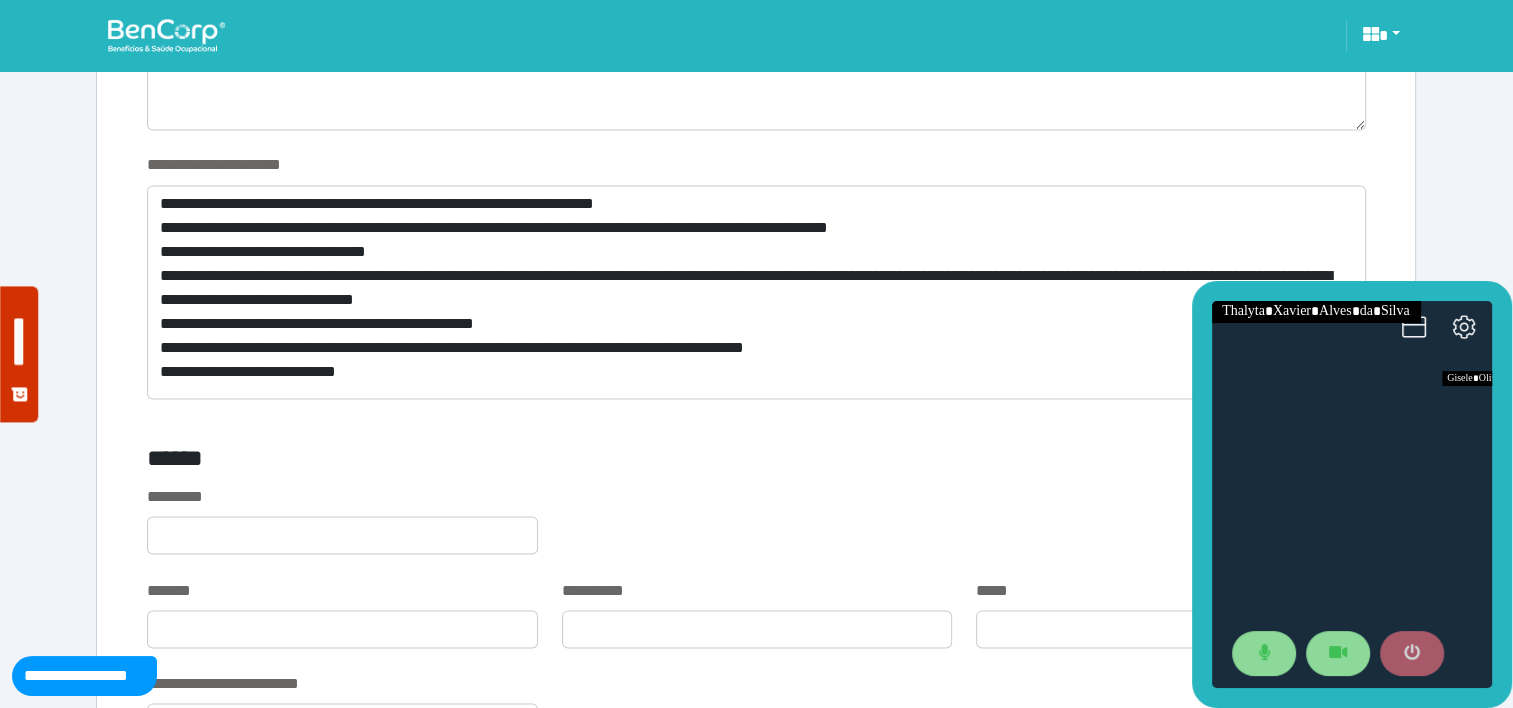 click 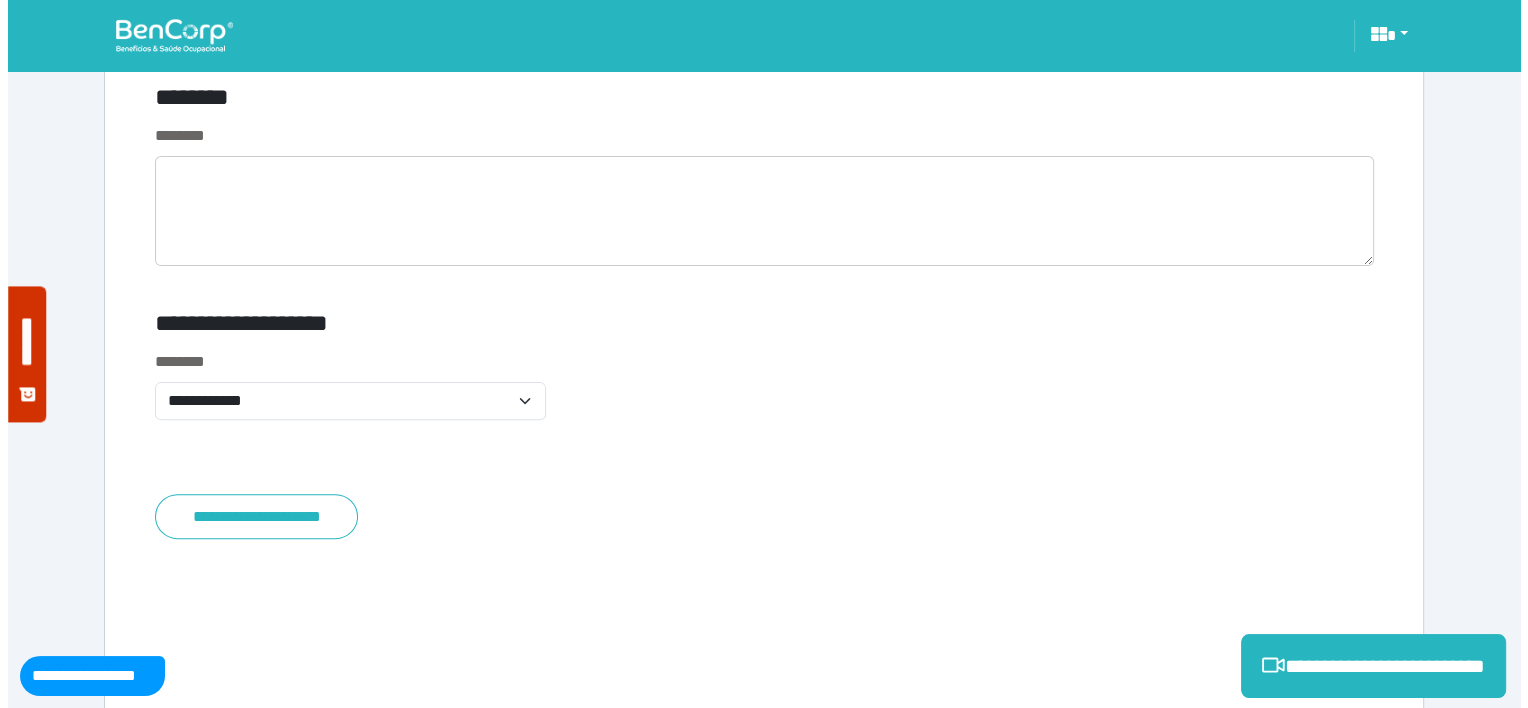 scroll, scrollTop: 8168, scrollLeft: 0, axis: vertical 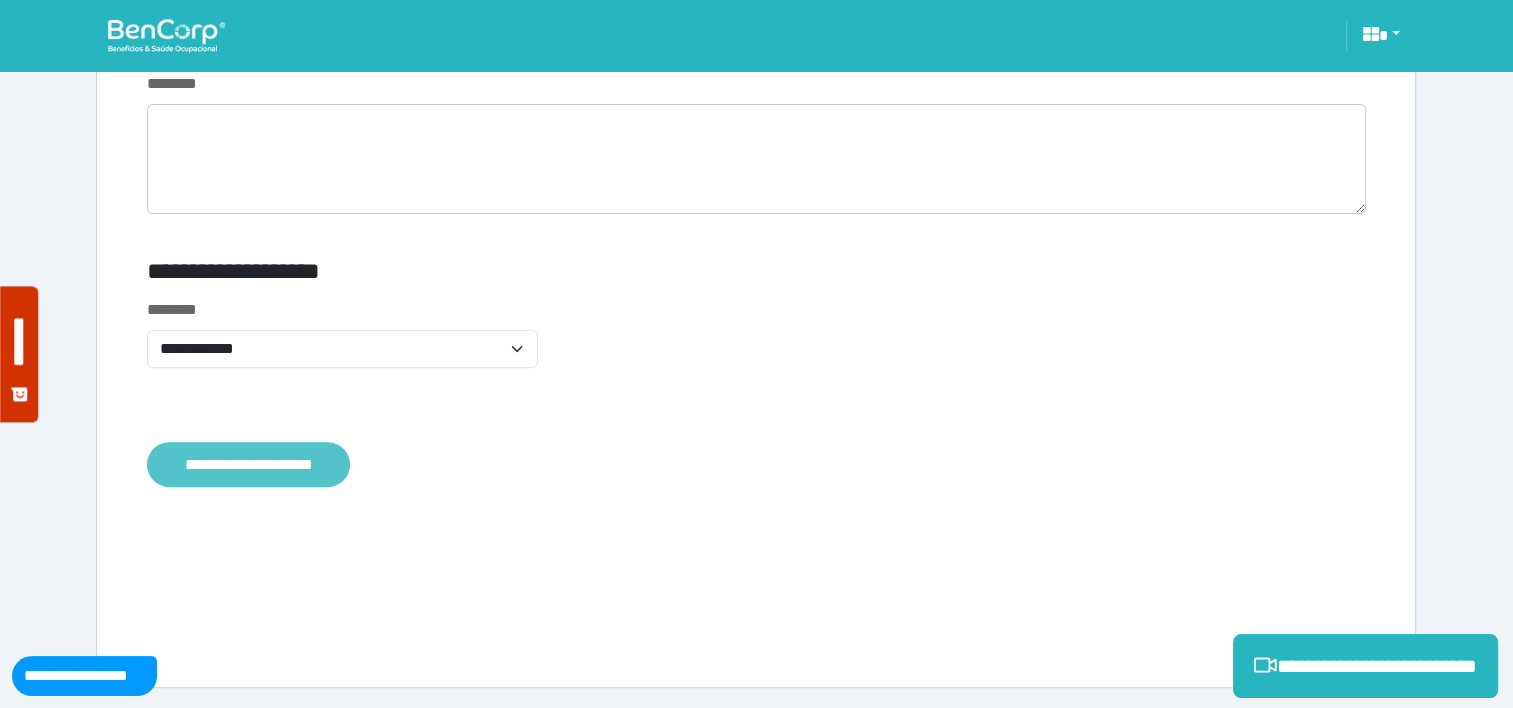 click on "**********" at bounding box center [248, 465] 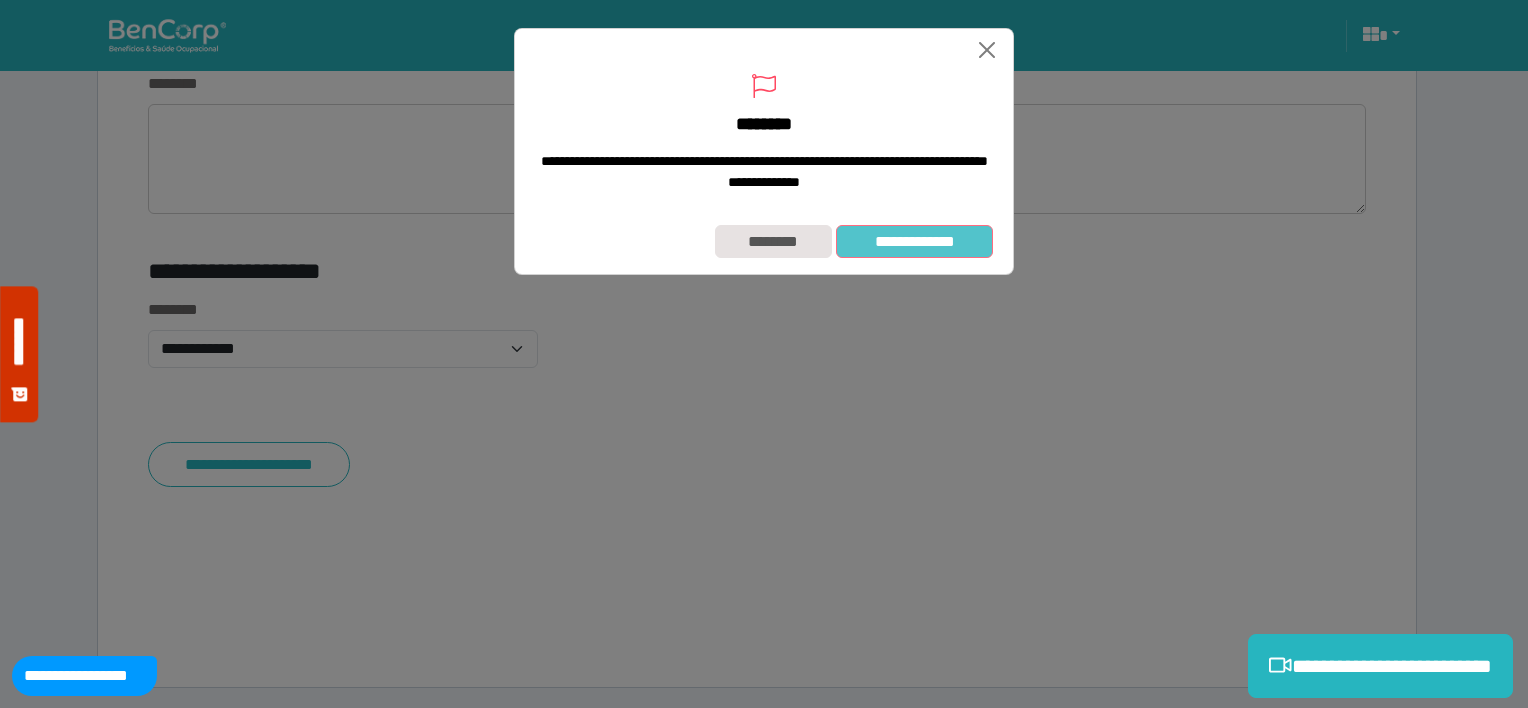 click on "**********" at bounding box center [914, 242] 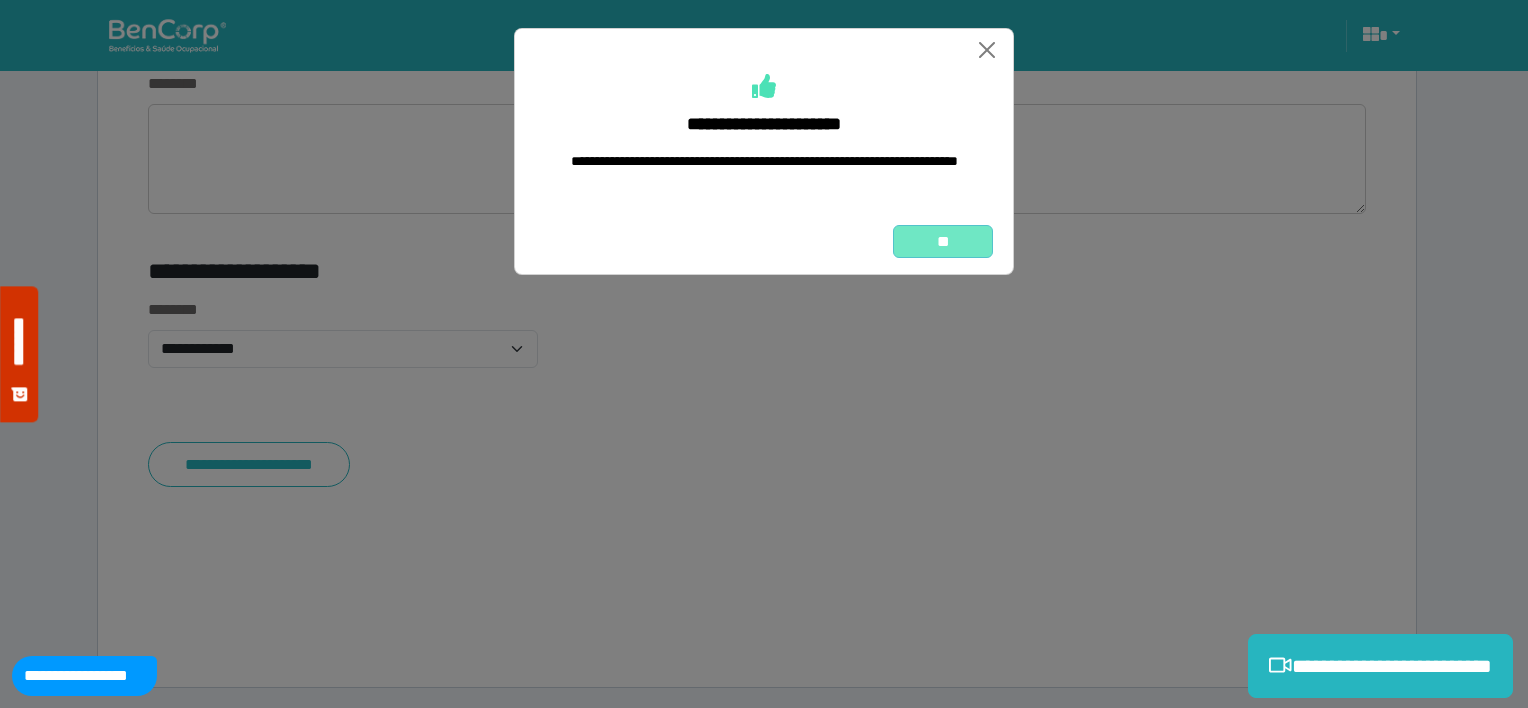 click on "**" at bounding box center (943, 242) 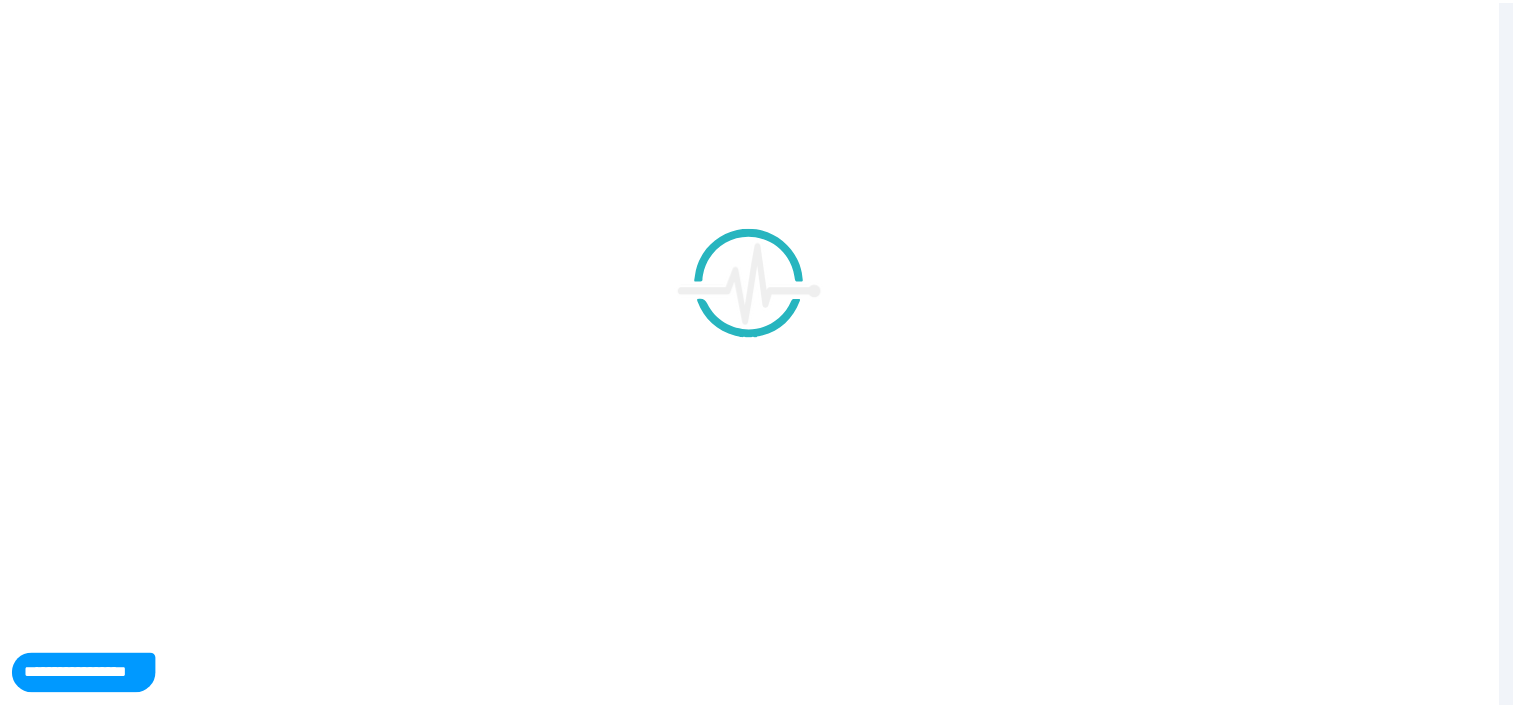scroll, scrollTop: 0, scrollLeft: 0, axis: both 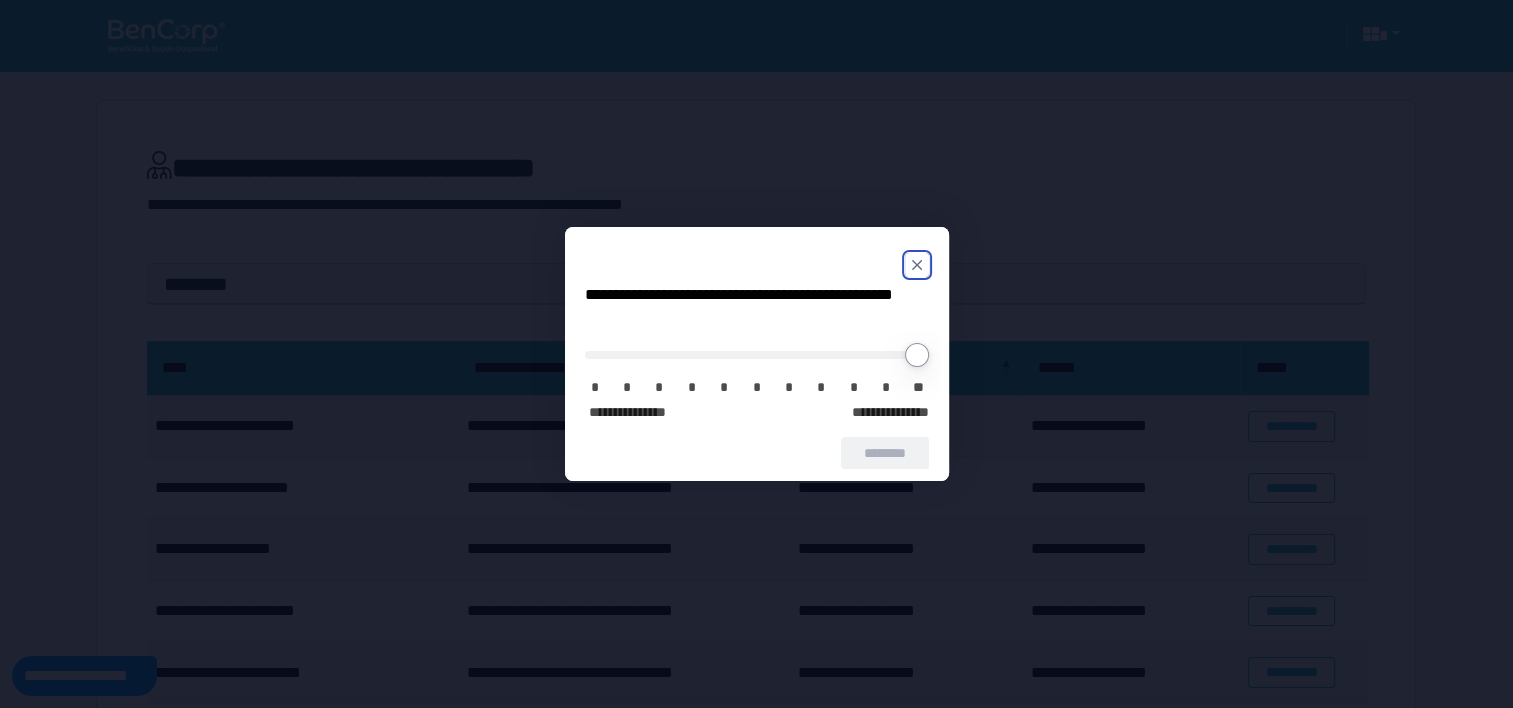 click 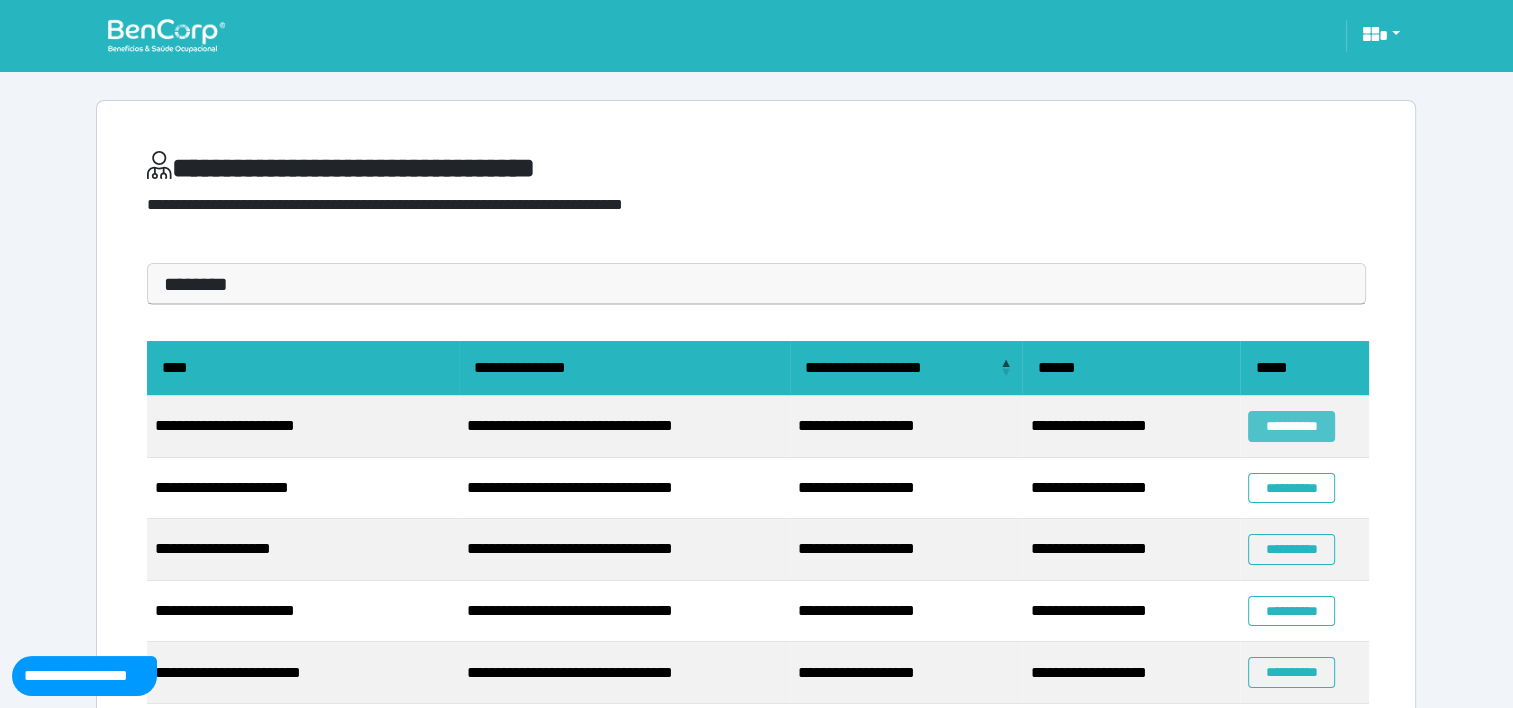 click on "**********" at bounding box center (1291, 426) 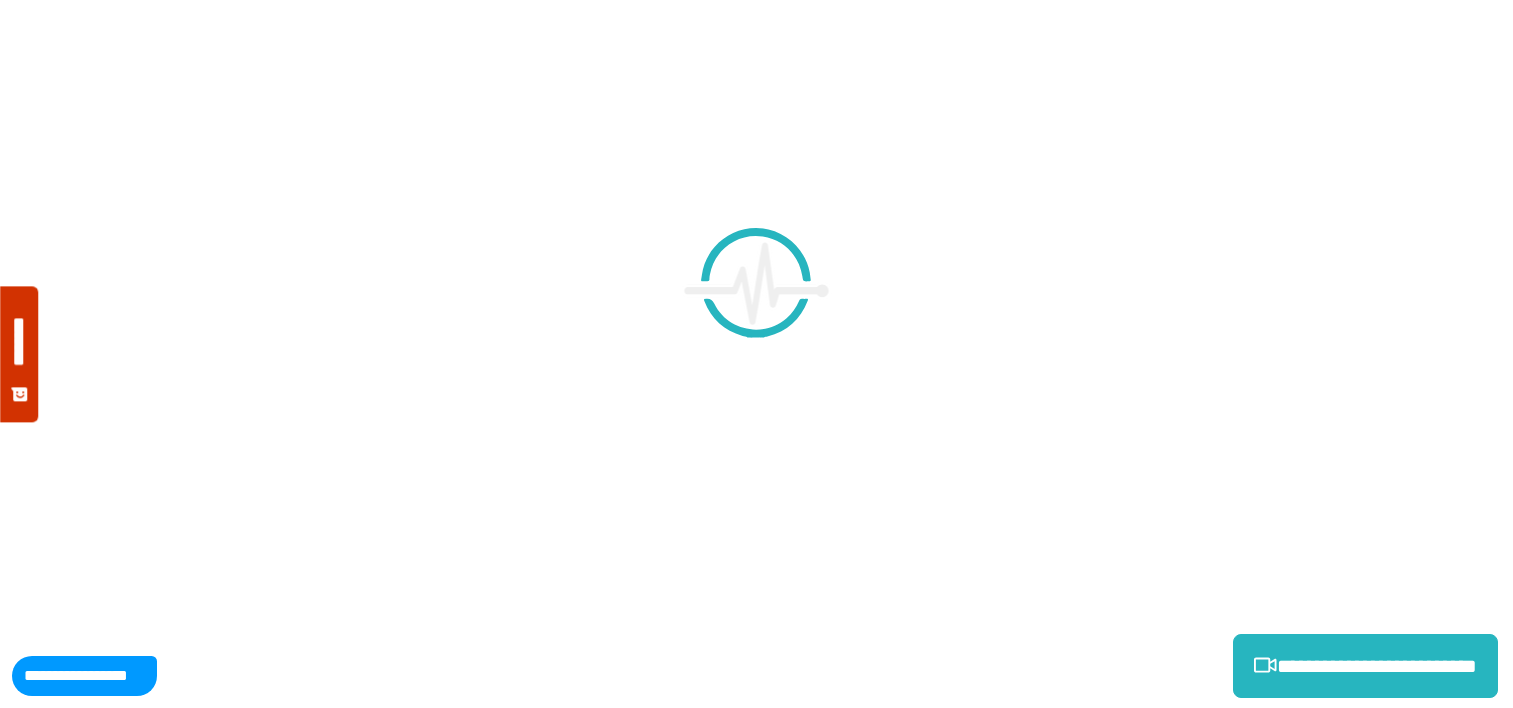 scroll, scrollTop: 0, scrollLeft: 0, axis: both 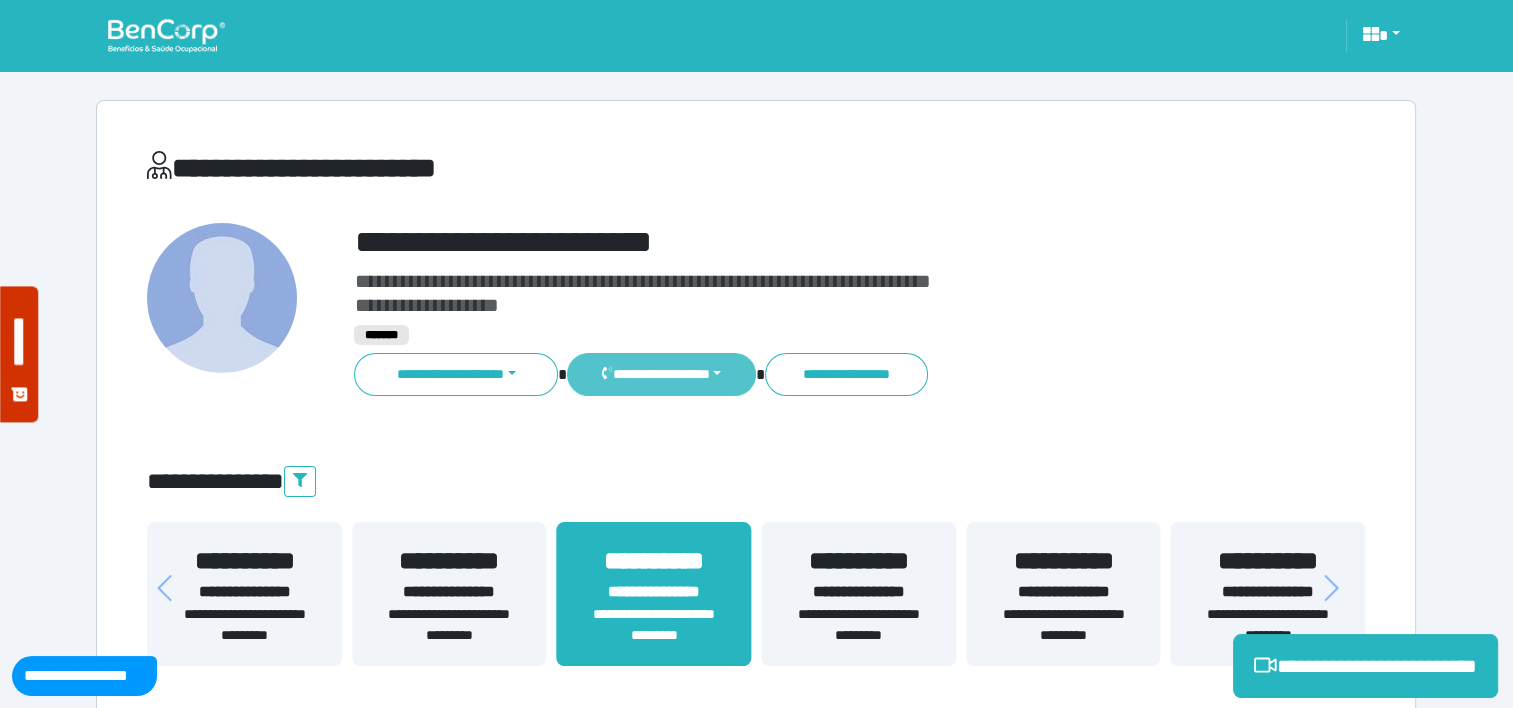click on "**********" at bounding box center (661, 374) 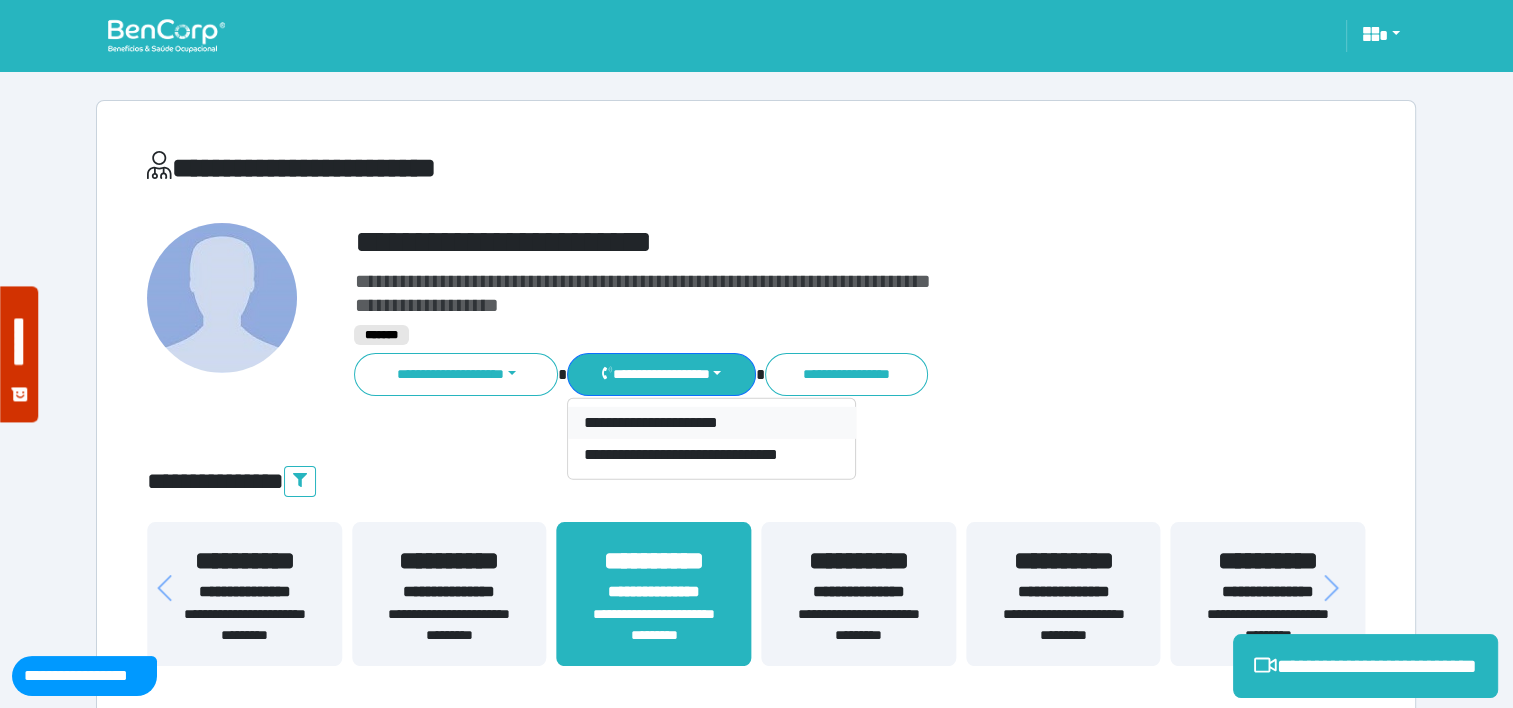 click on "**********" at bounding box center (712, 423) 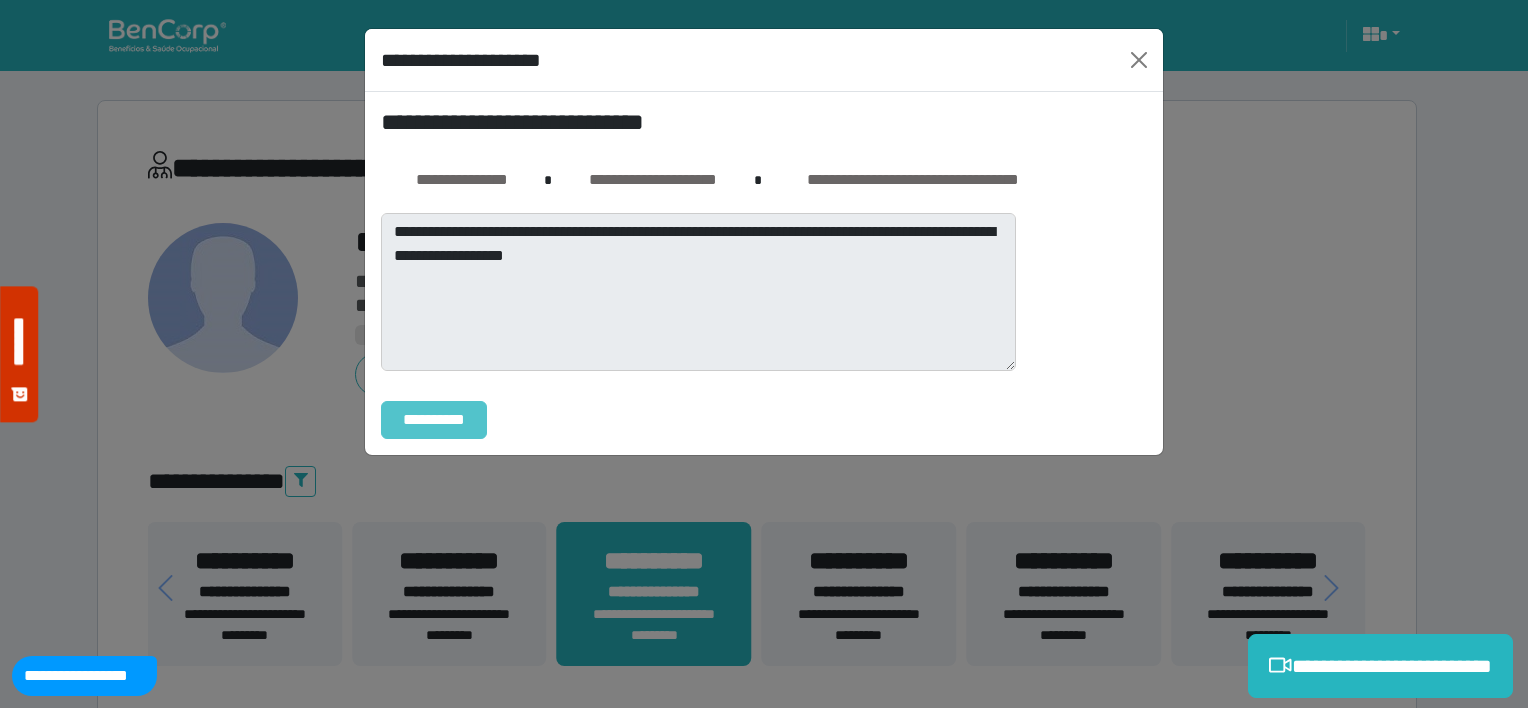 click on "**********" at bounding box center (434, 420) 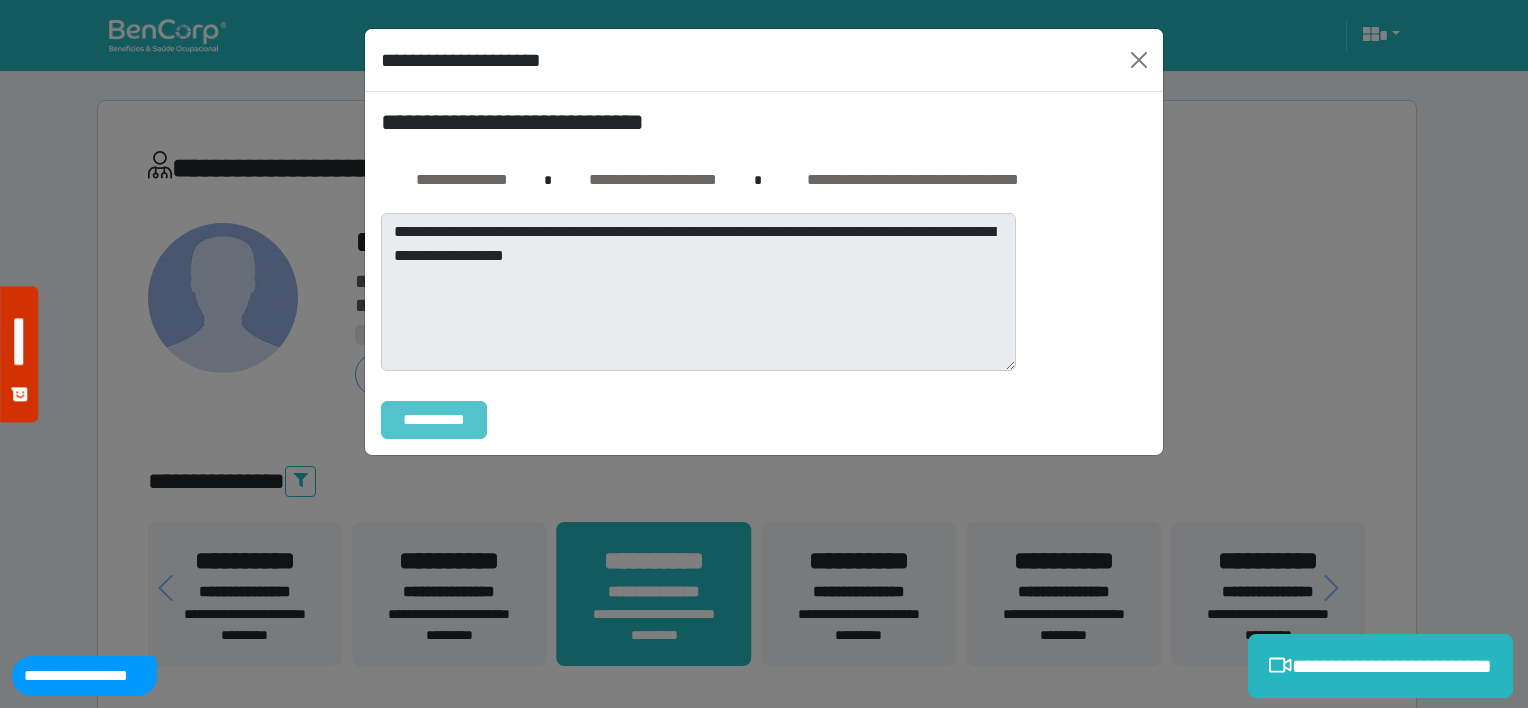 click on "**********" at bounding box center [434, 420] 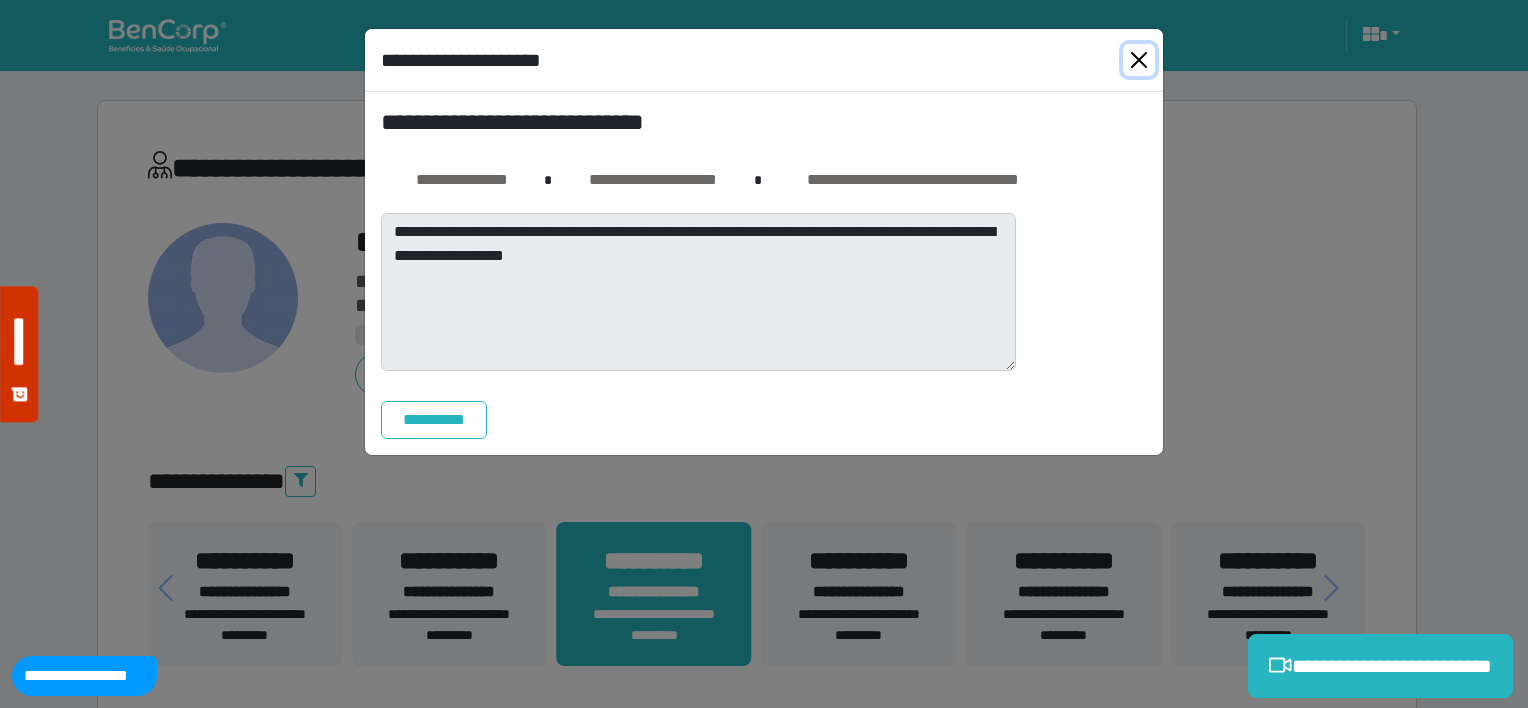 click at bounding box center (1139, 60) 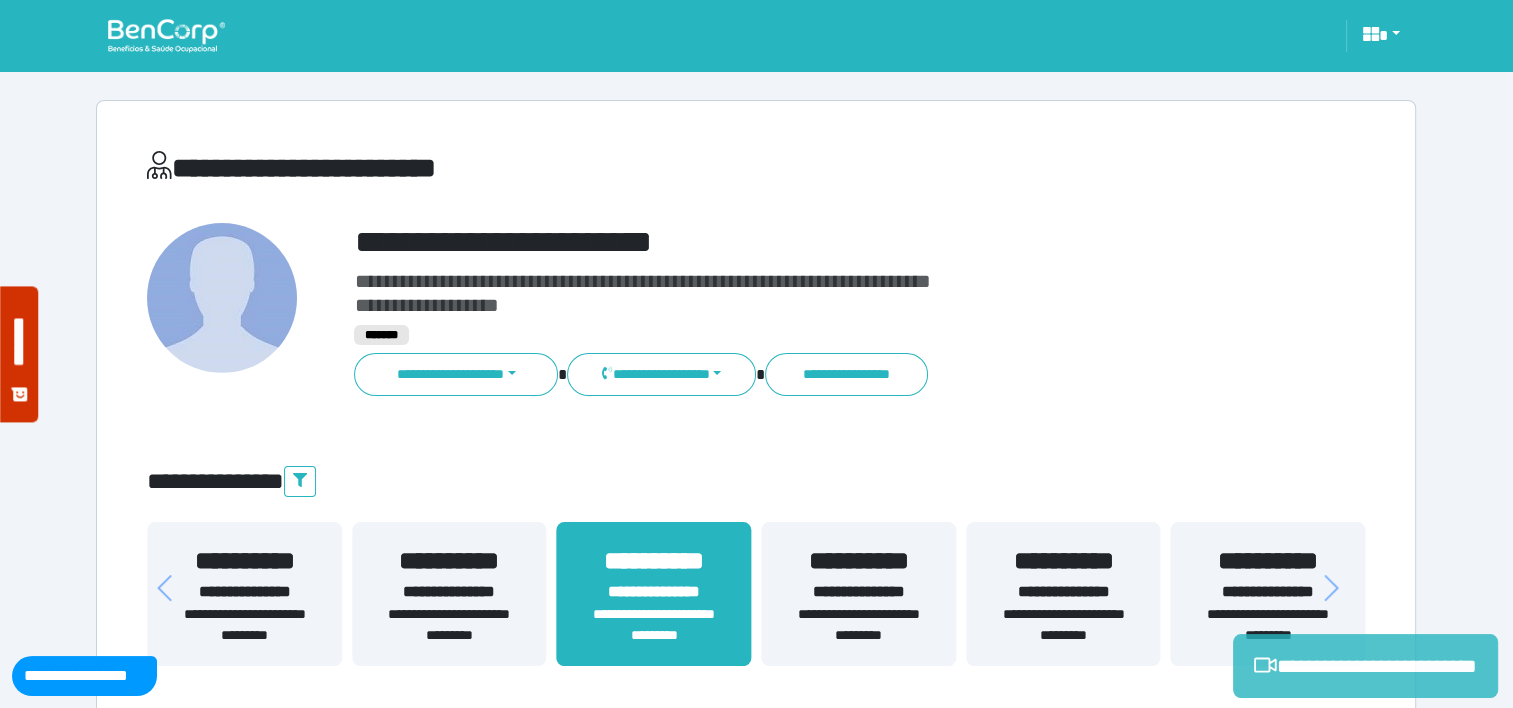 click on "**********" at bounding box center (1365, 666) 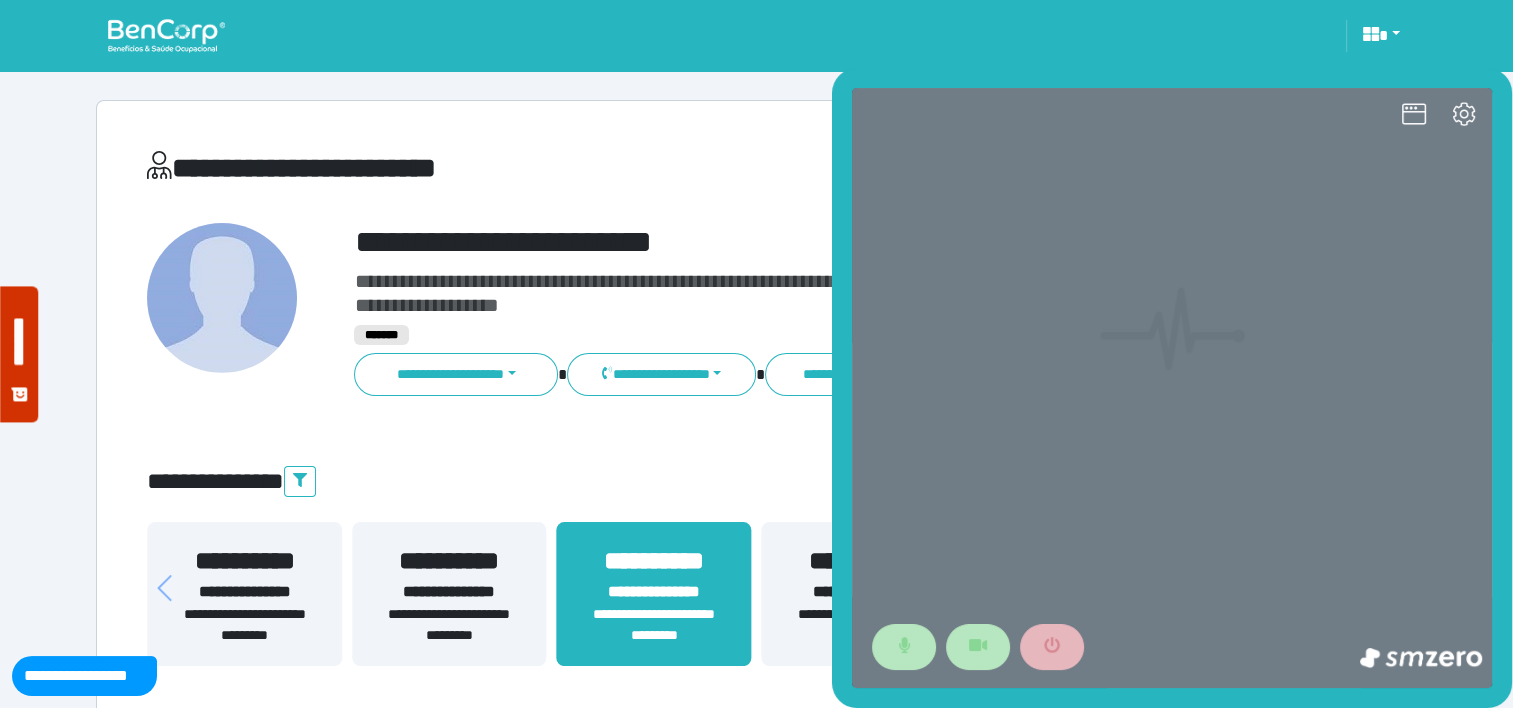 scroll, scrollTop: 0, scrollLeft: 0, axis: both 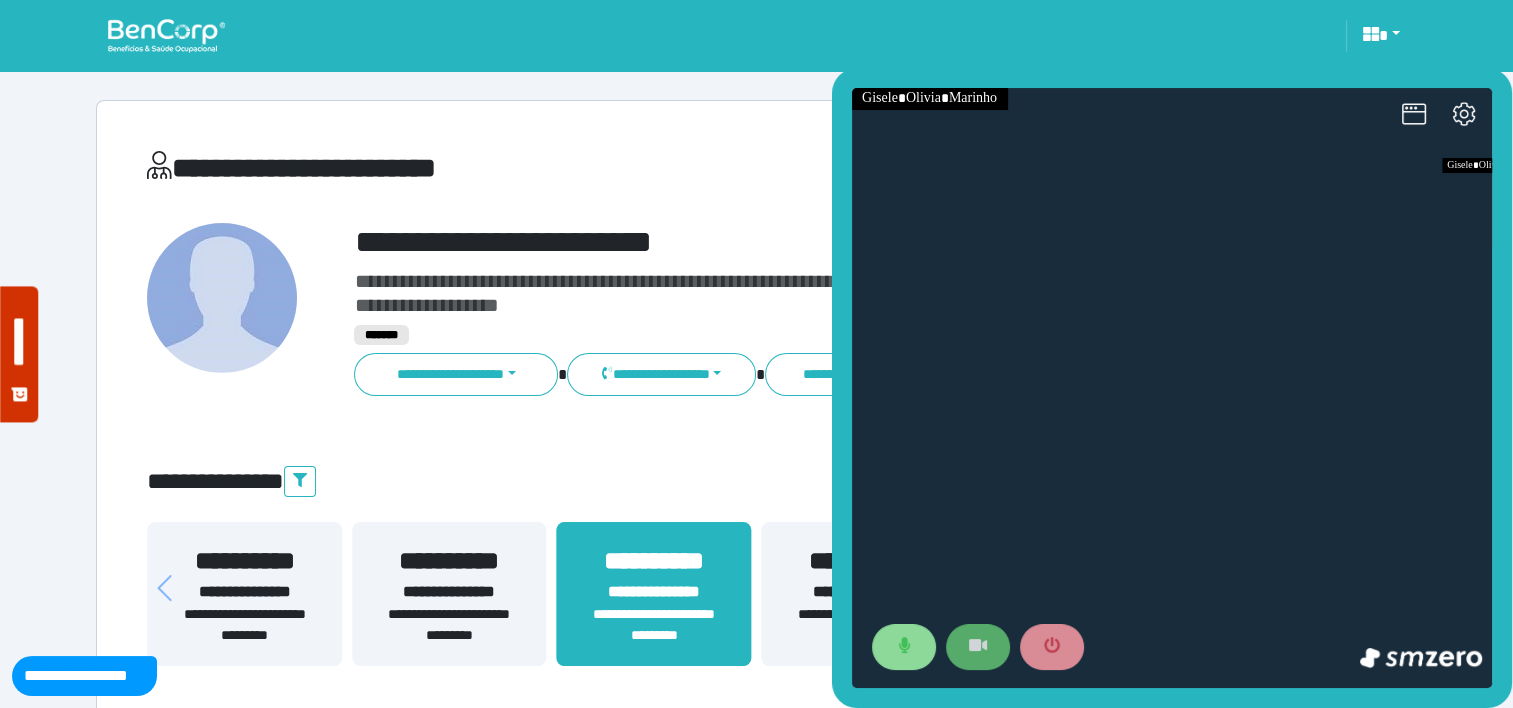 click at bounding box center (978, 647) 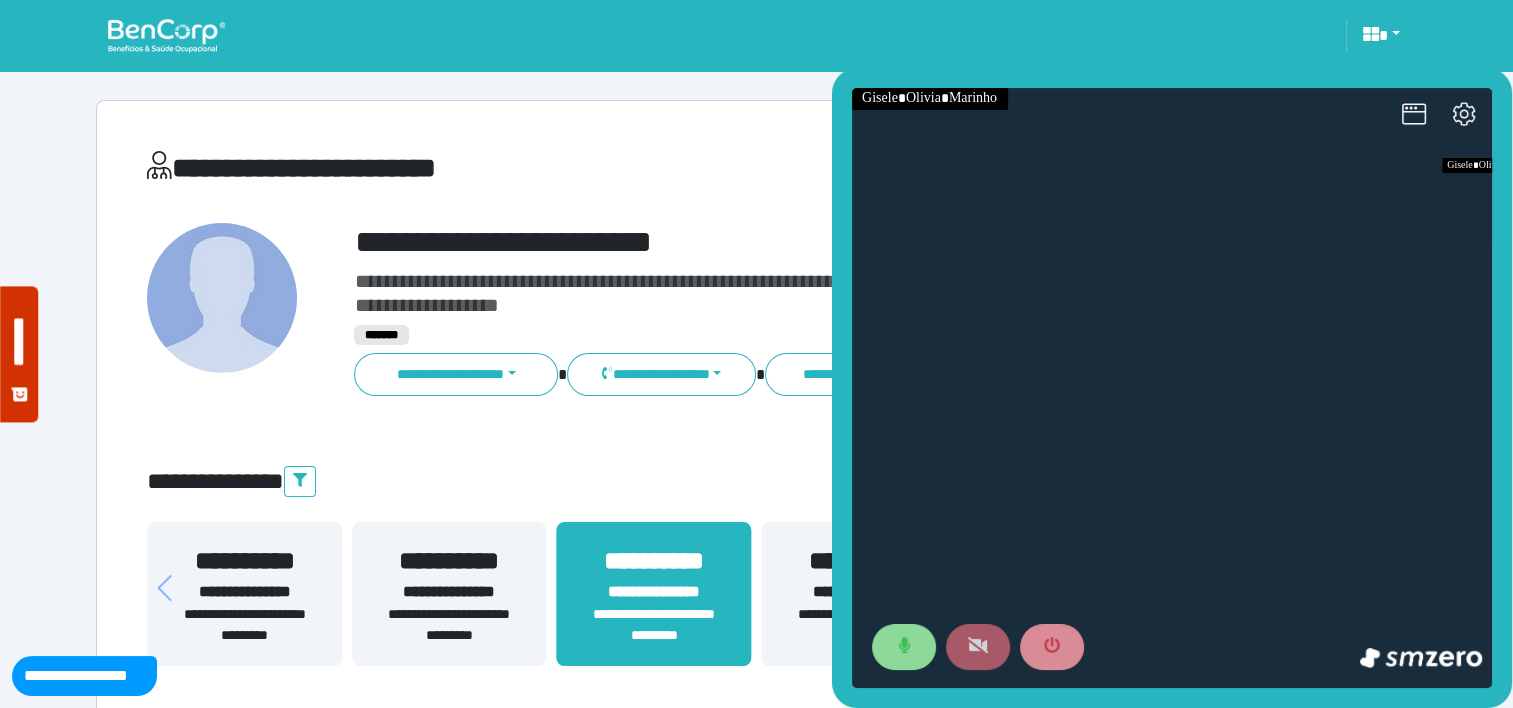 type 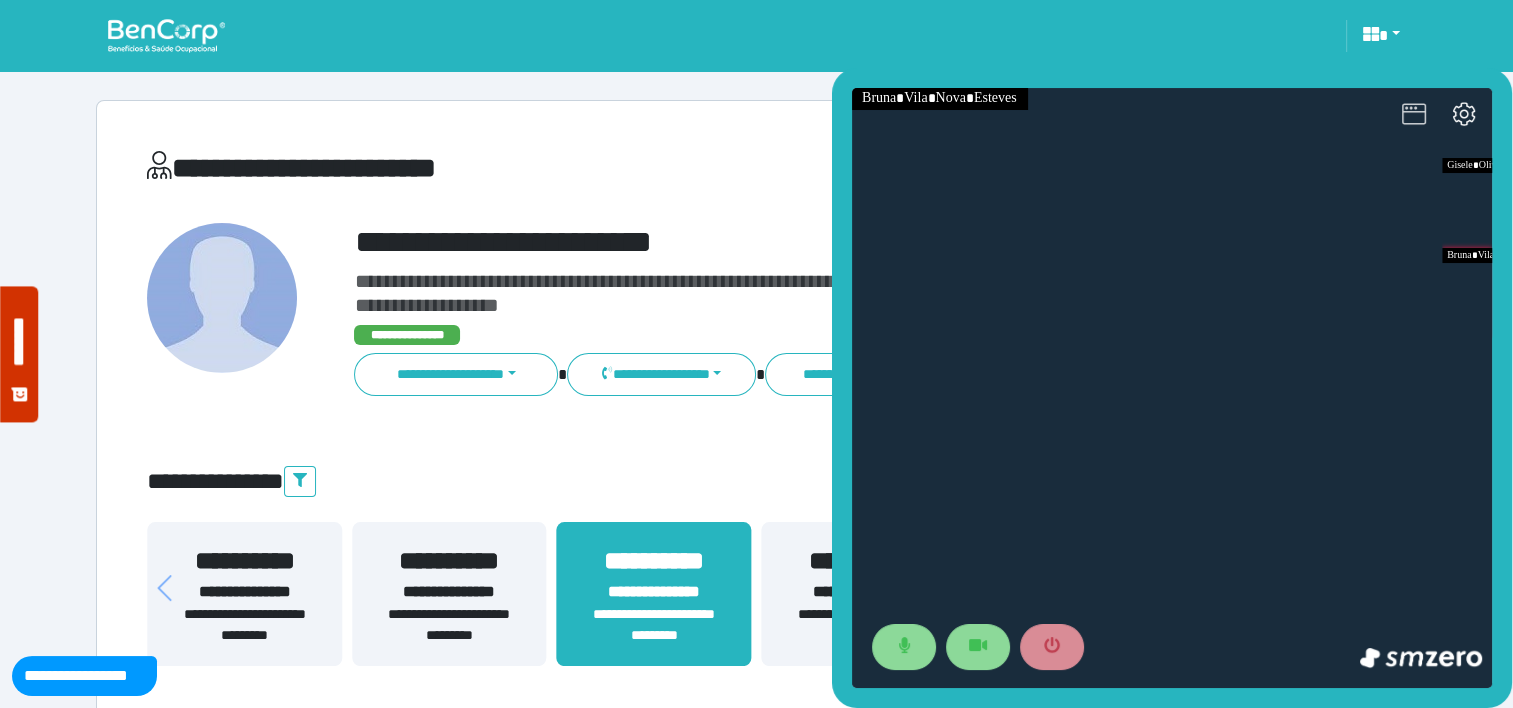 click 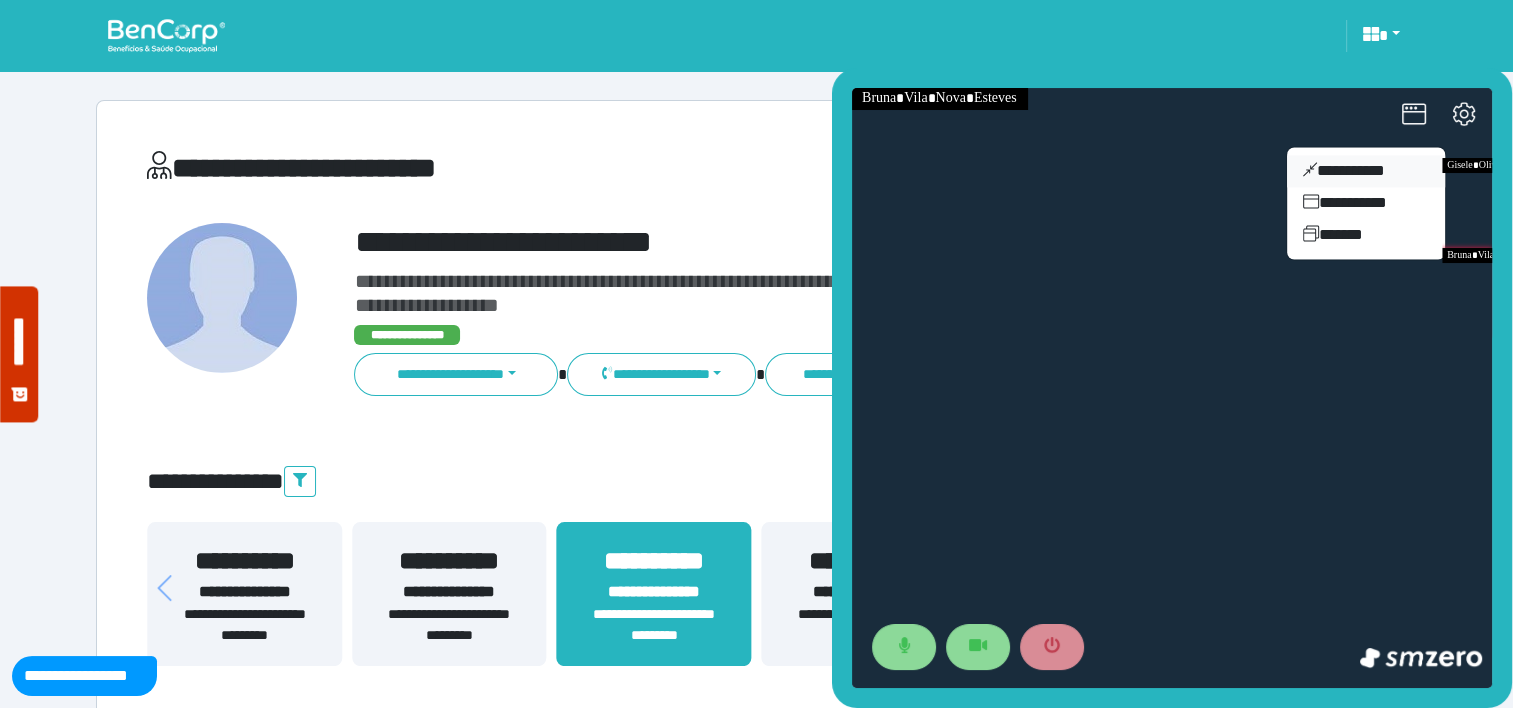 click on "**********" at bounding box center (1366, 171) 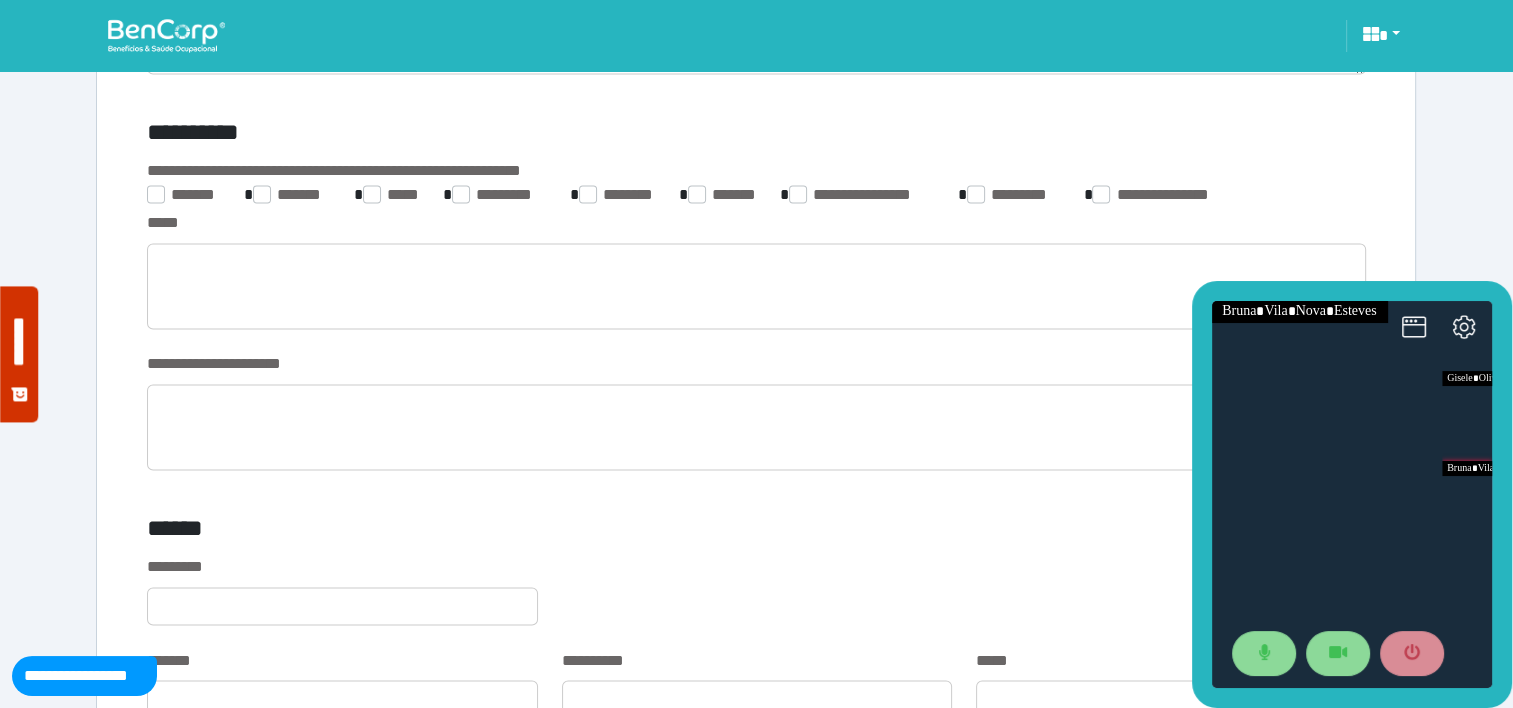 scroll, scrollTop: 3240, scrollLeft: 0, axis: vertical 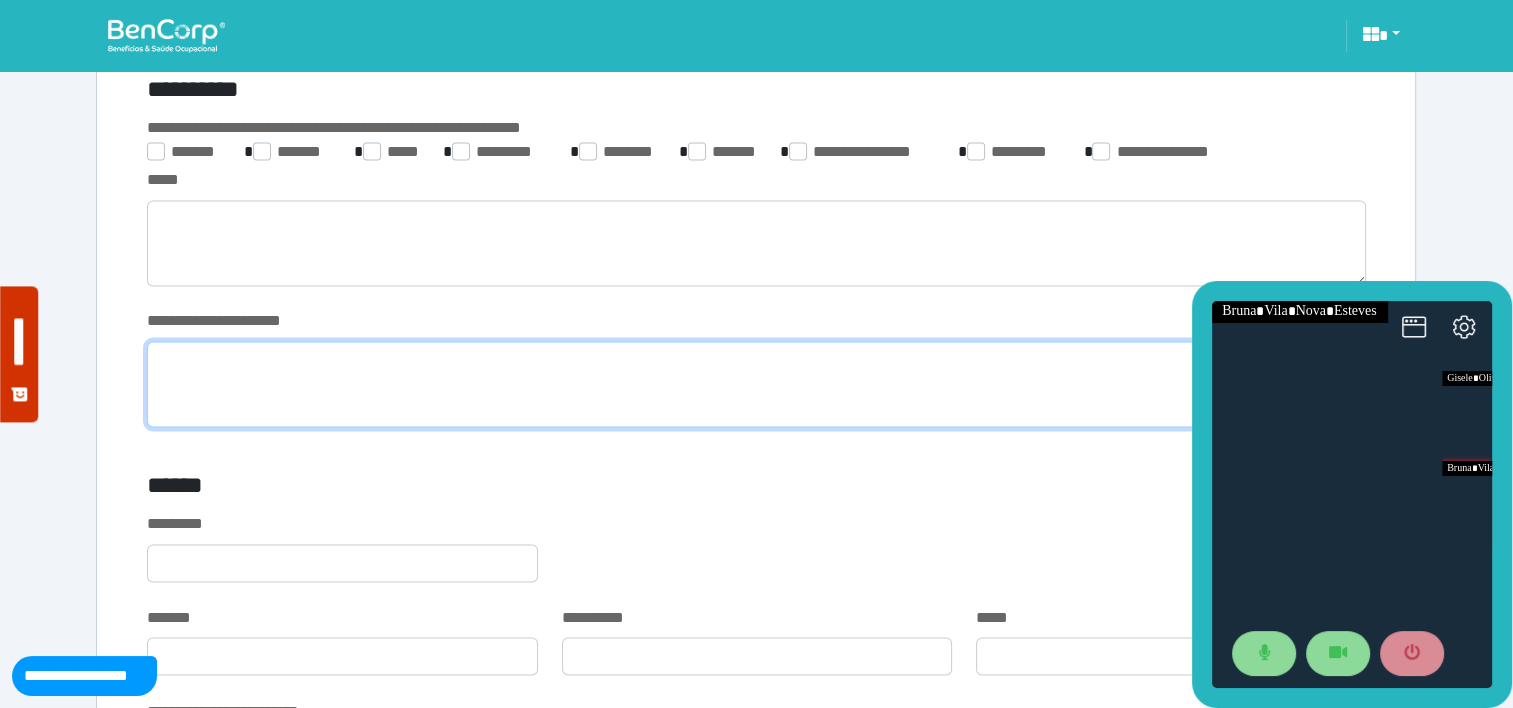click at bounding box center [756, 384] 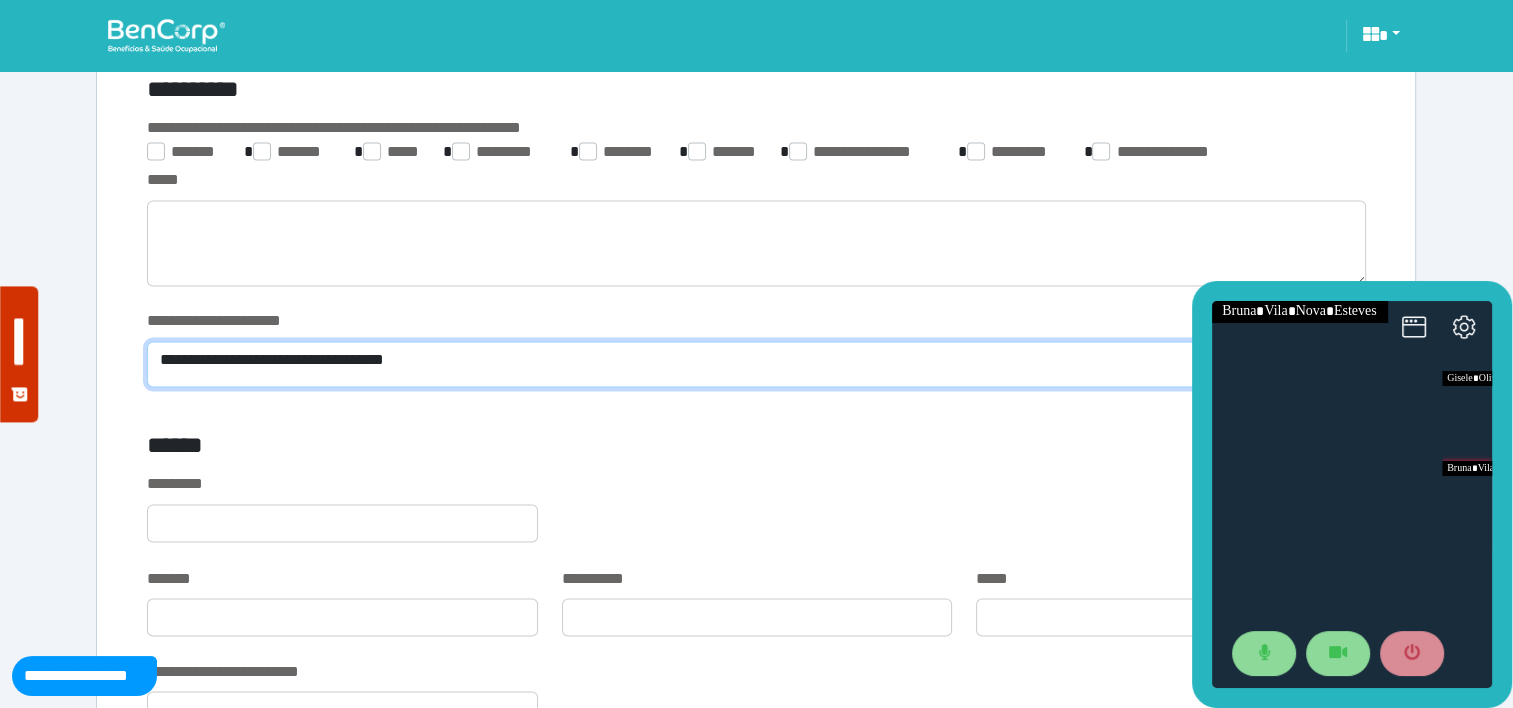 scroll, scrollTop: 0, scrollLeft: 0, axis: both 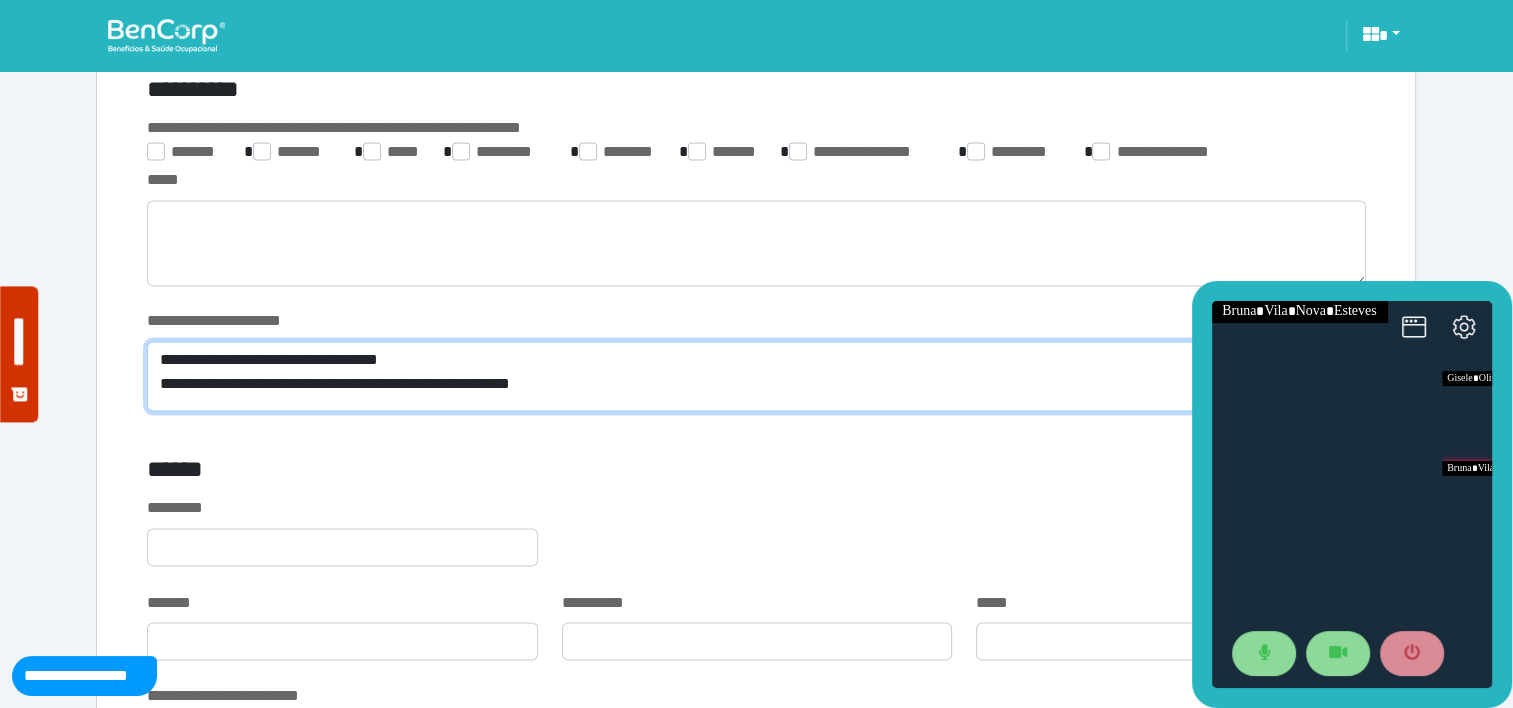 click on "**********" at bounding box center (756, 376) 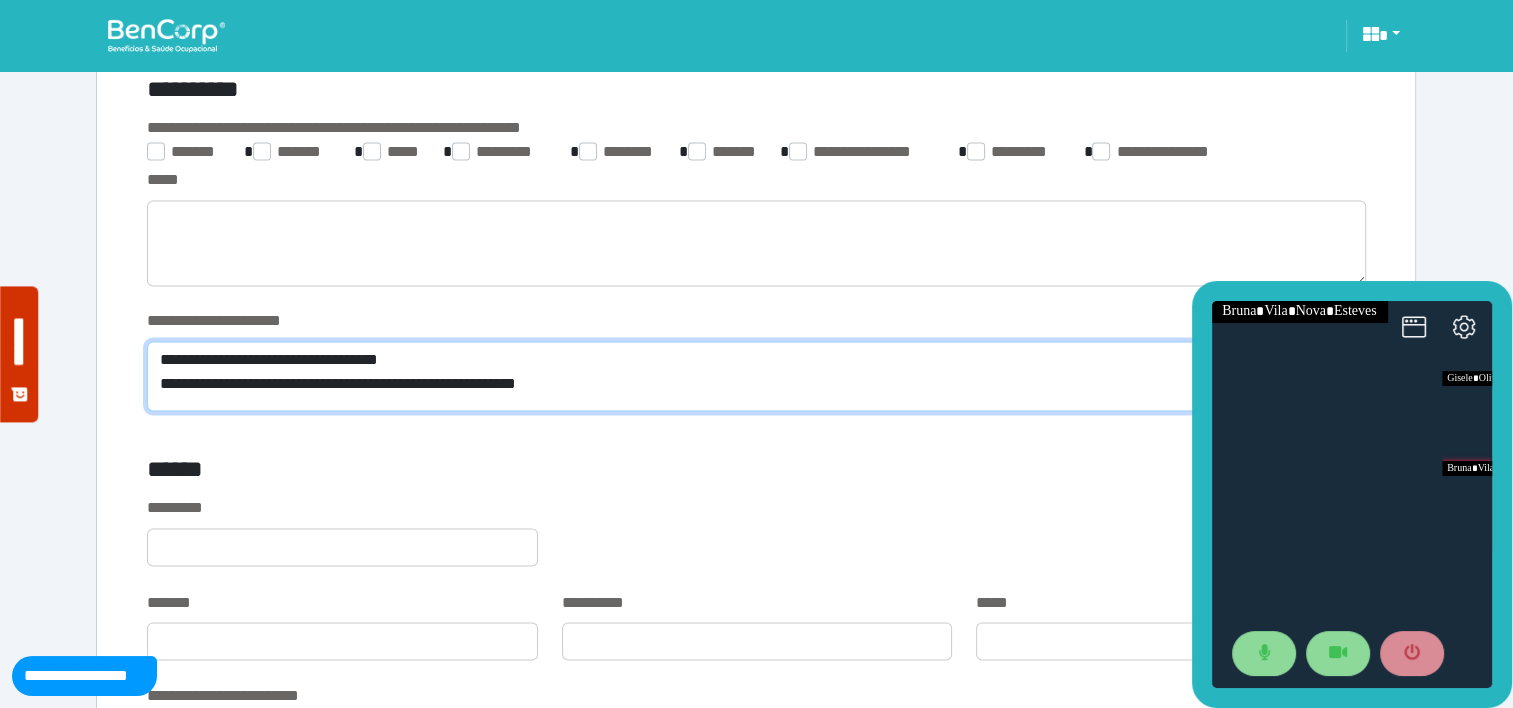 click on "**********" at bounding box center (756, 376) 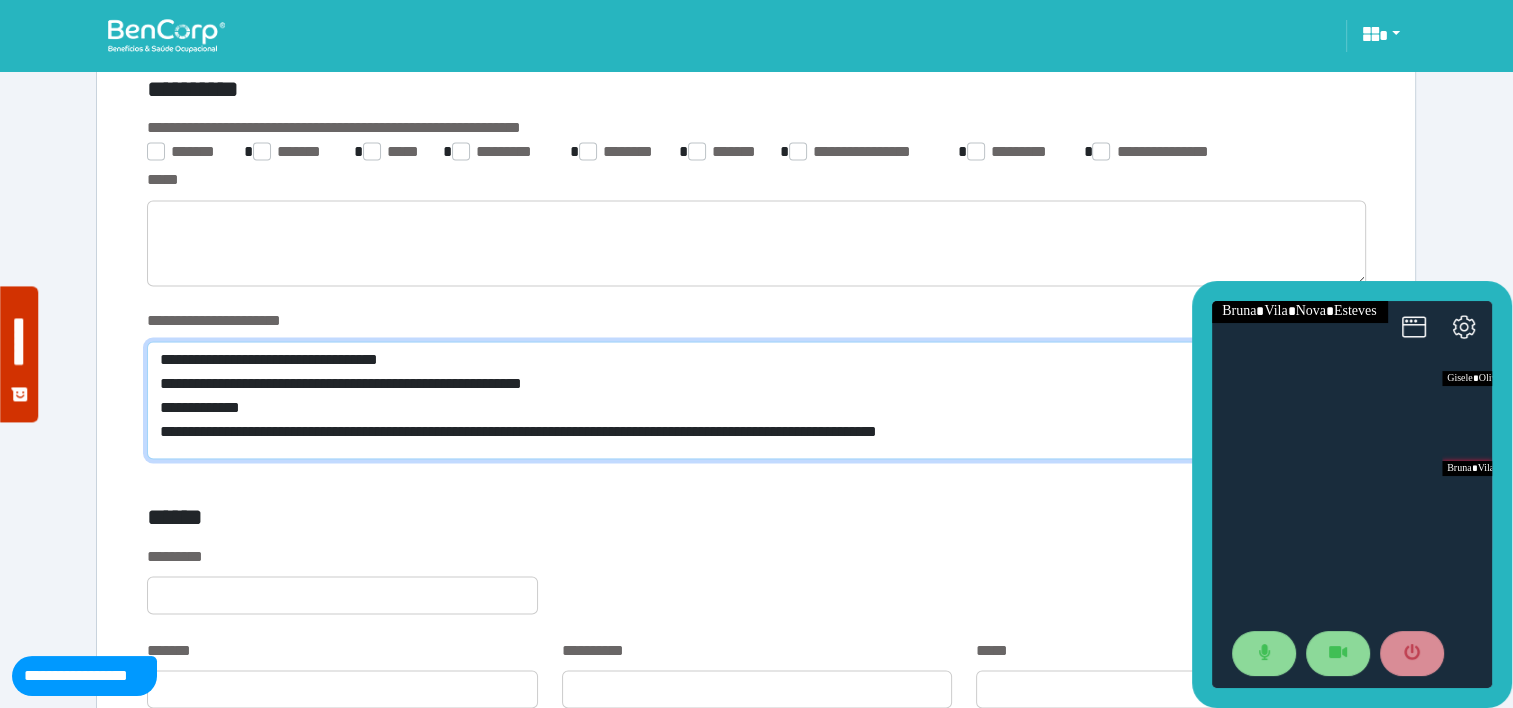 scroll, scrollTop: 0, scrollLeft: 0, axis: both 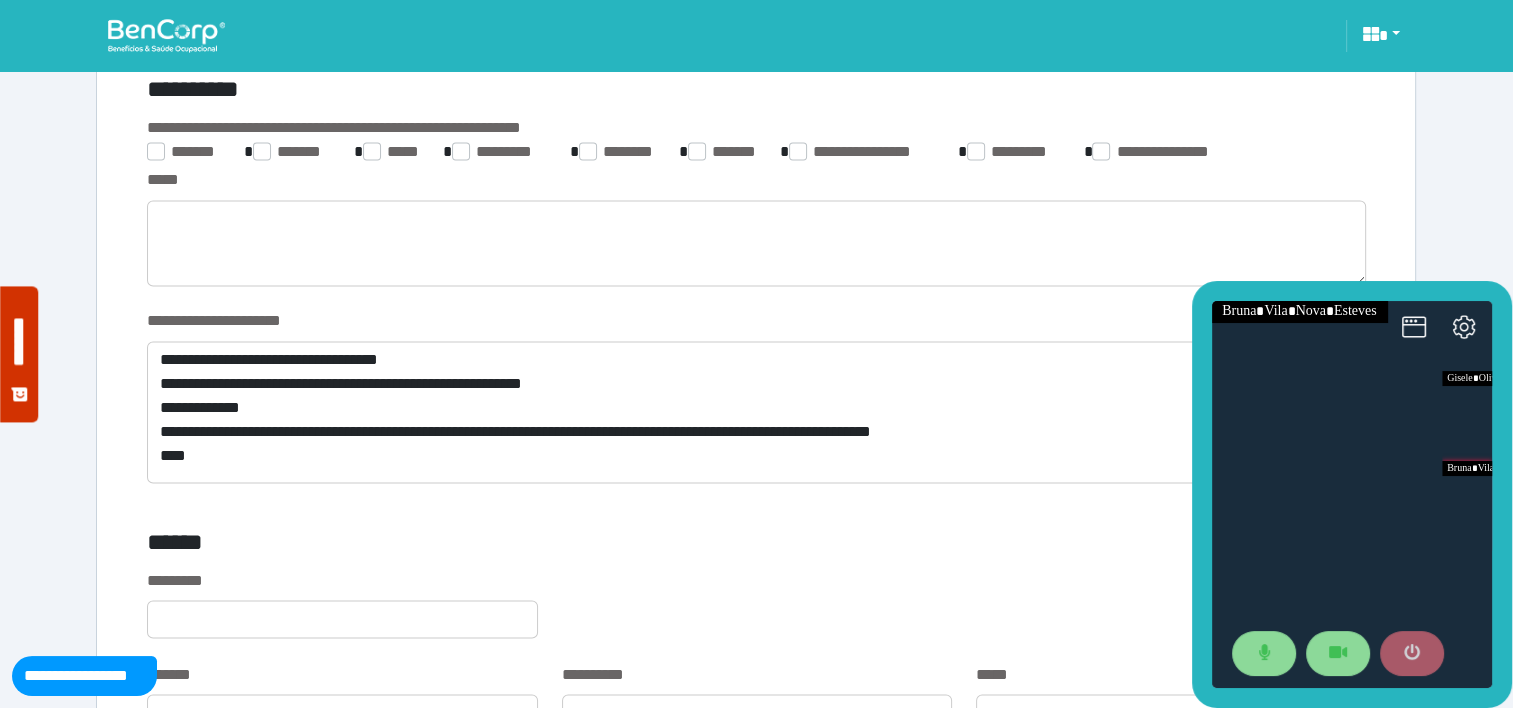 click at bounding box center (1412, 654) 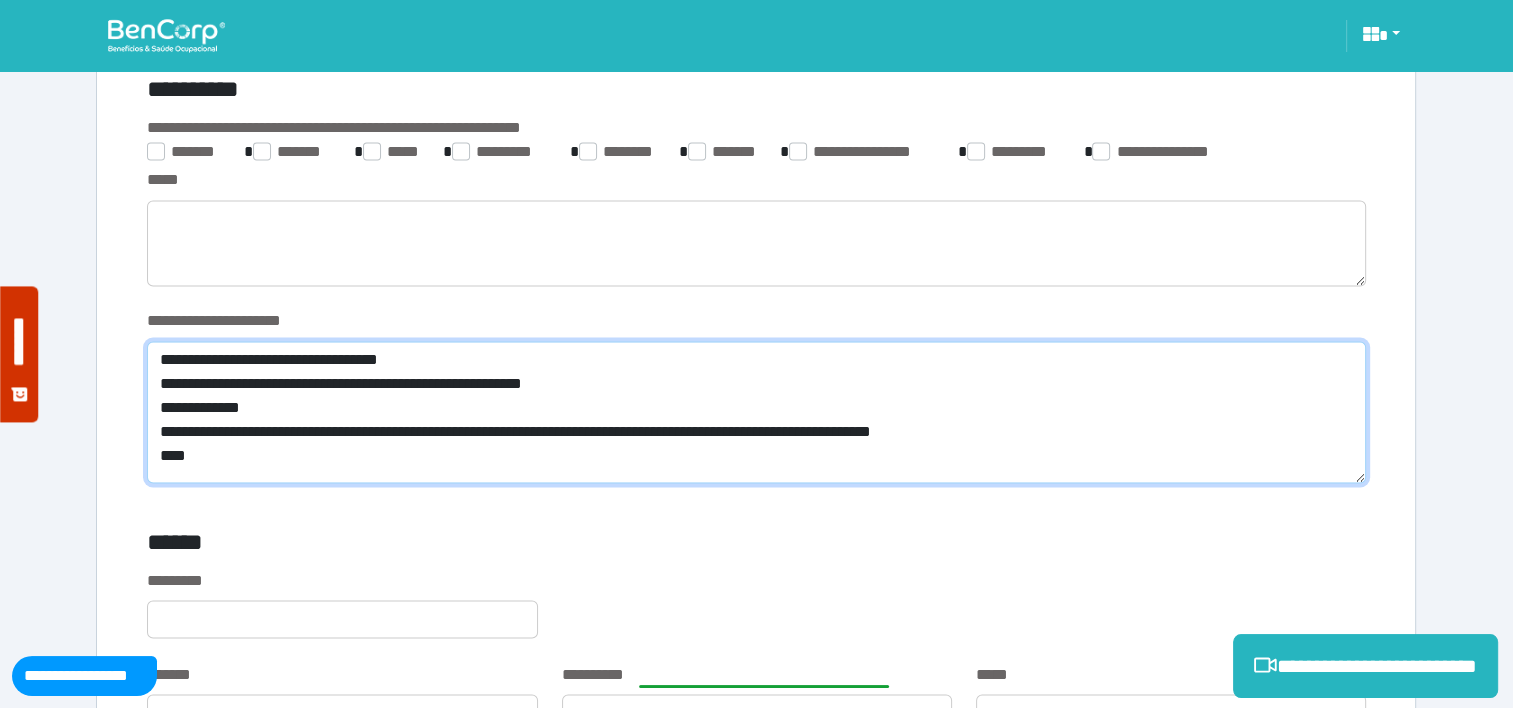 click on "**********" at bounding box center (756, 412) 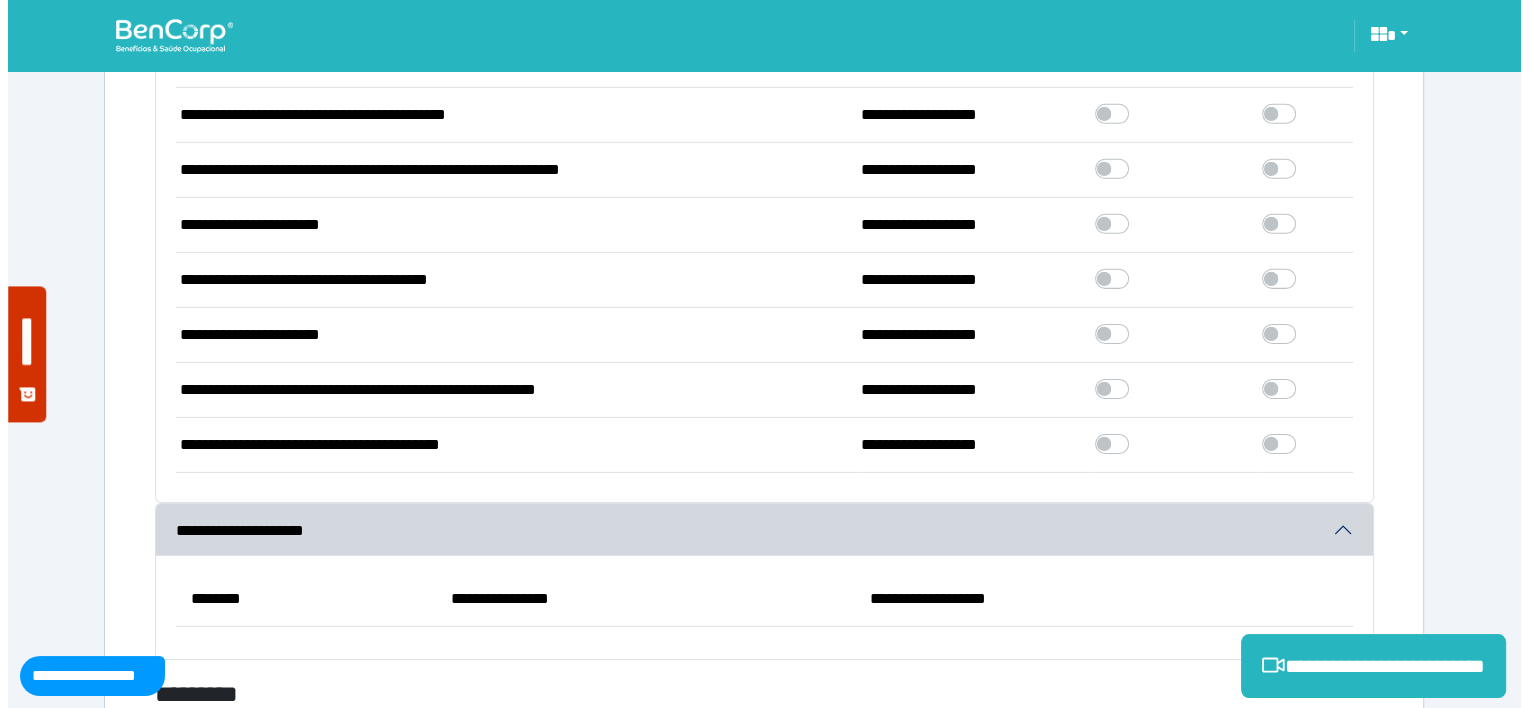 scroll, scrollTop: 8315, scrollLeft: 0, axis: vertical 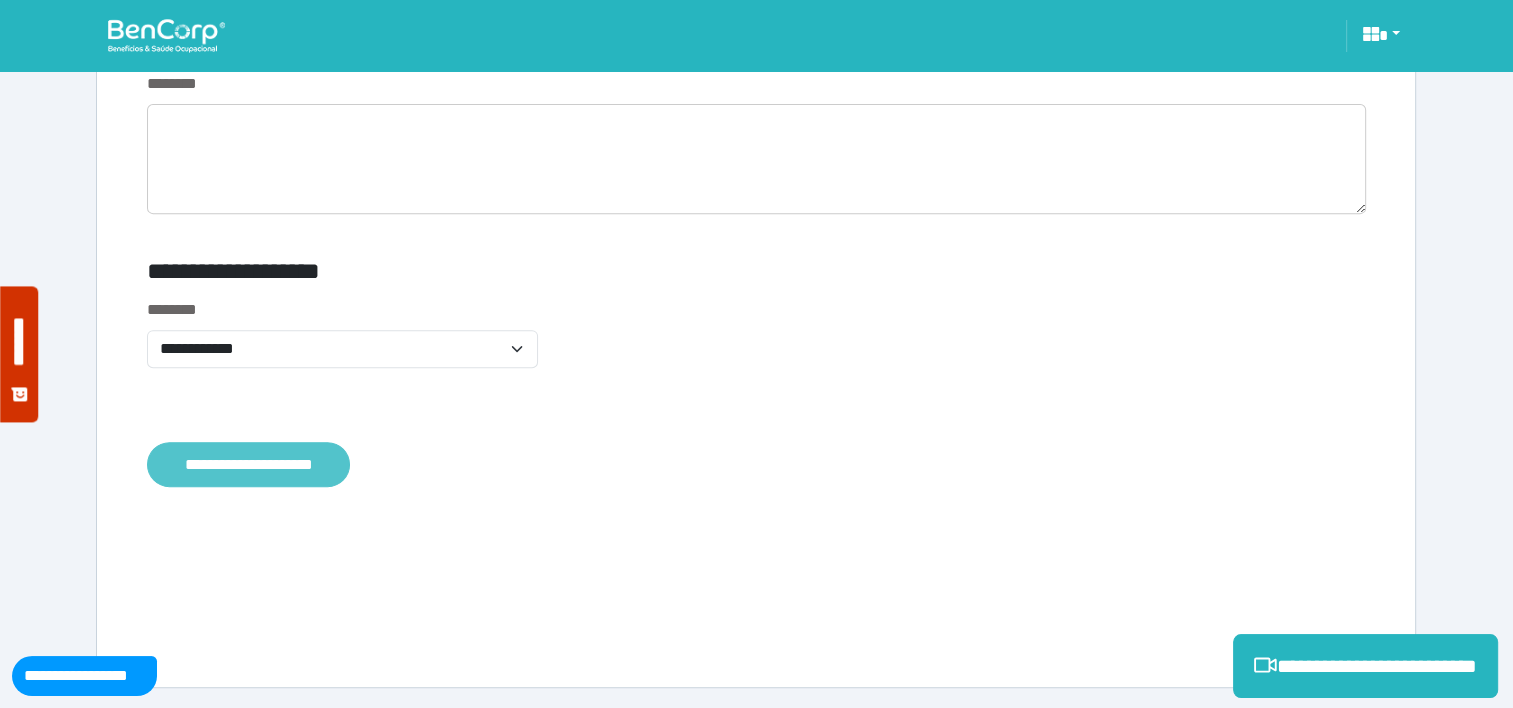 type on "**********" 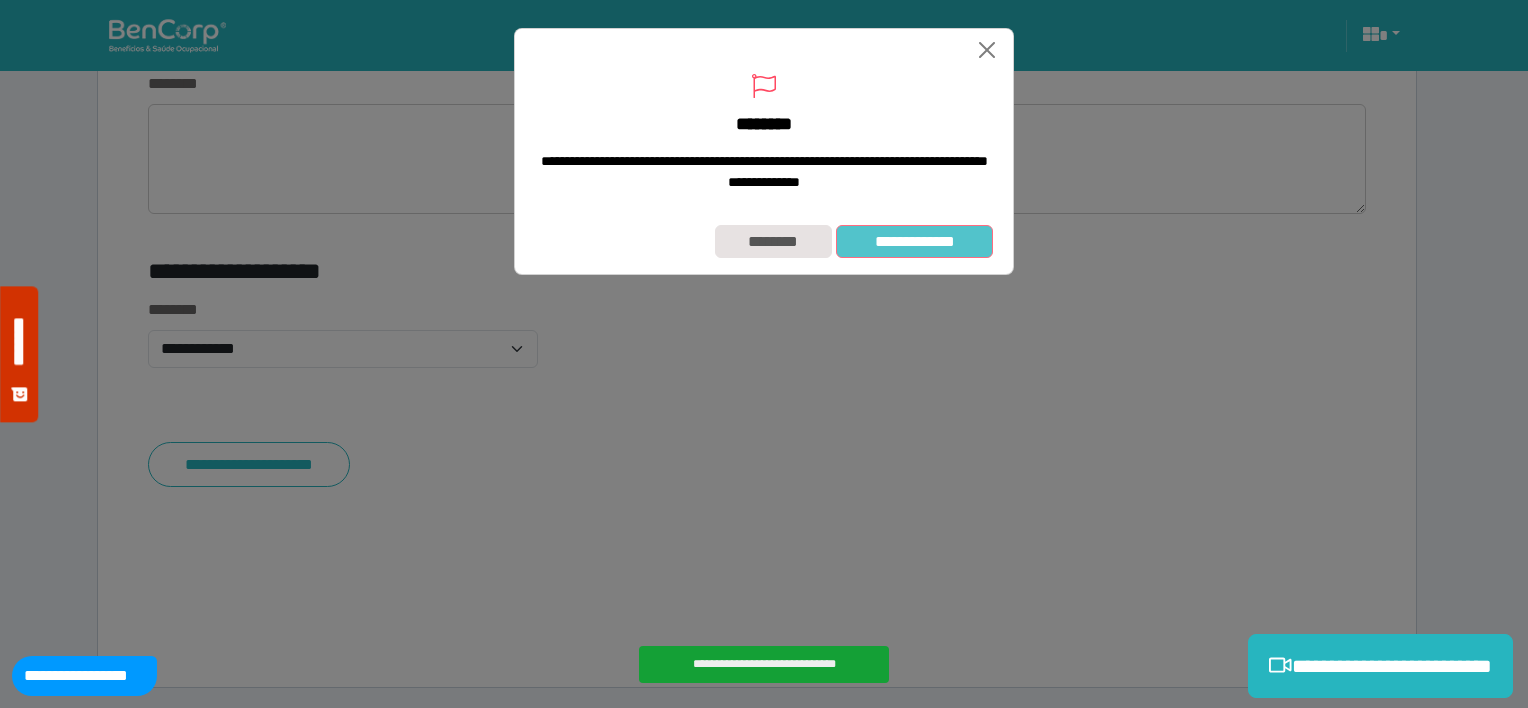 click on "**********" at bounding box center (914, 242) 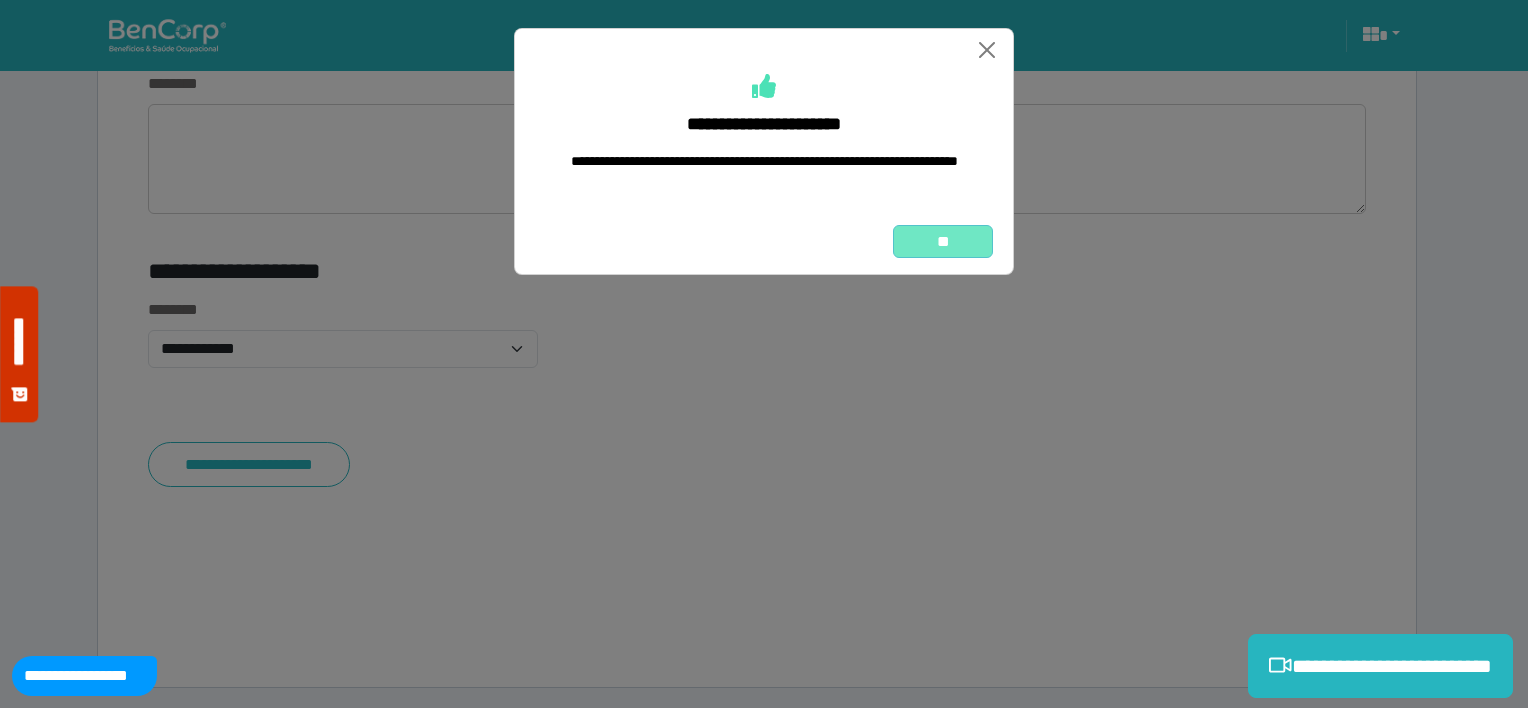 click on "**" at bounding box center [943, 242] 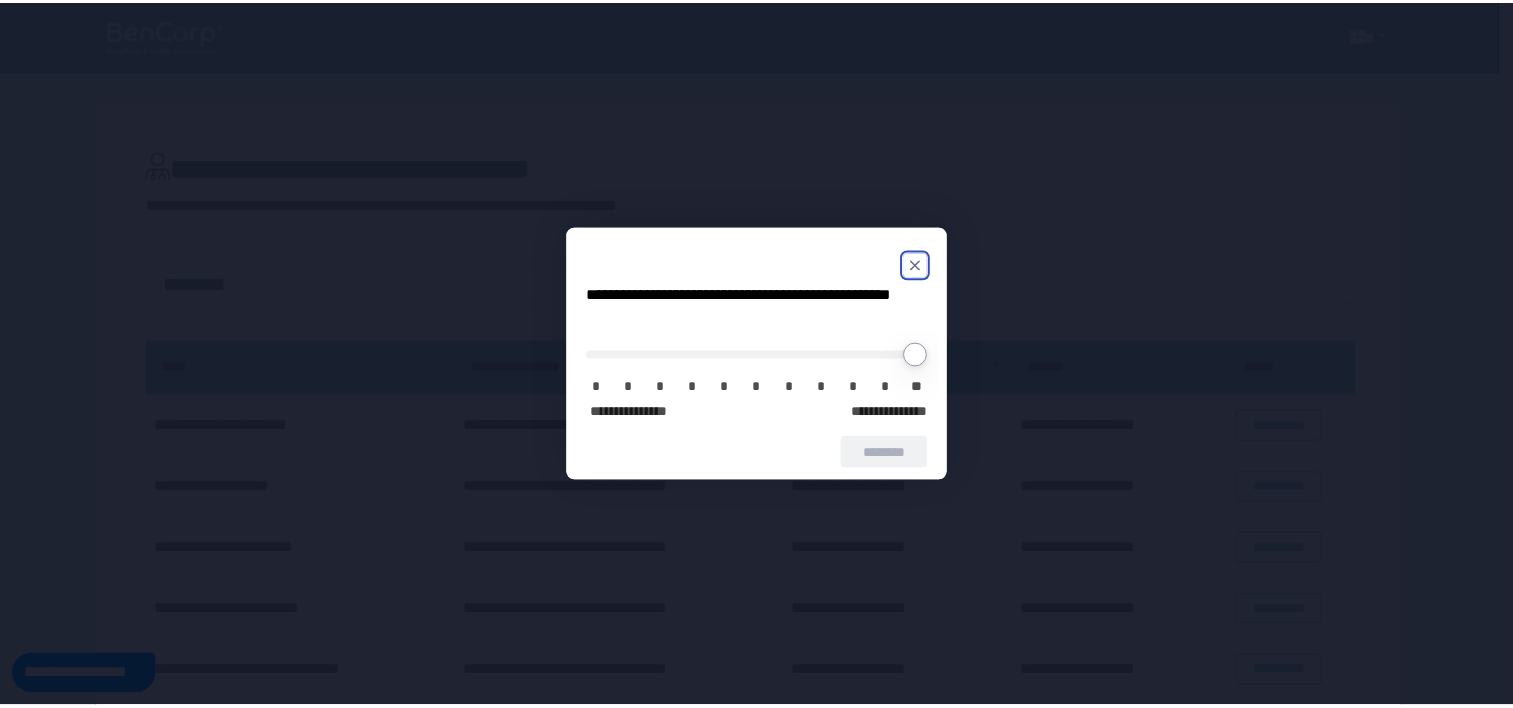 scroll, scrollTop: 0, scrollLeft: 0, axis: both 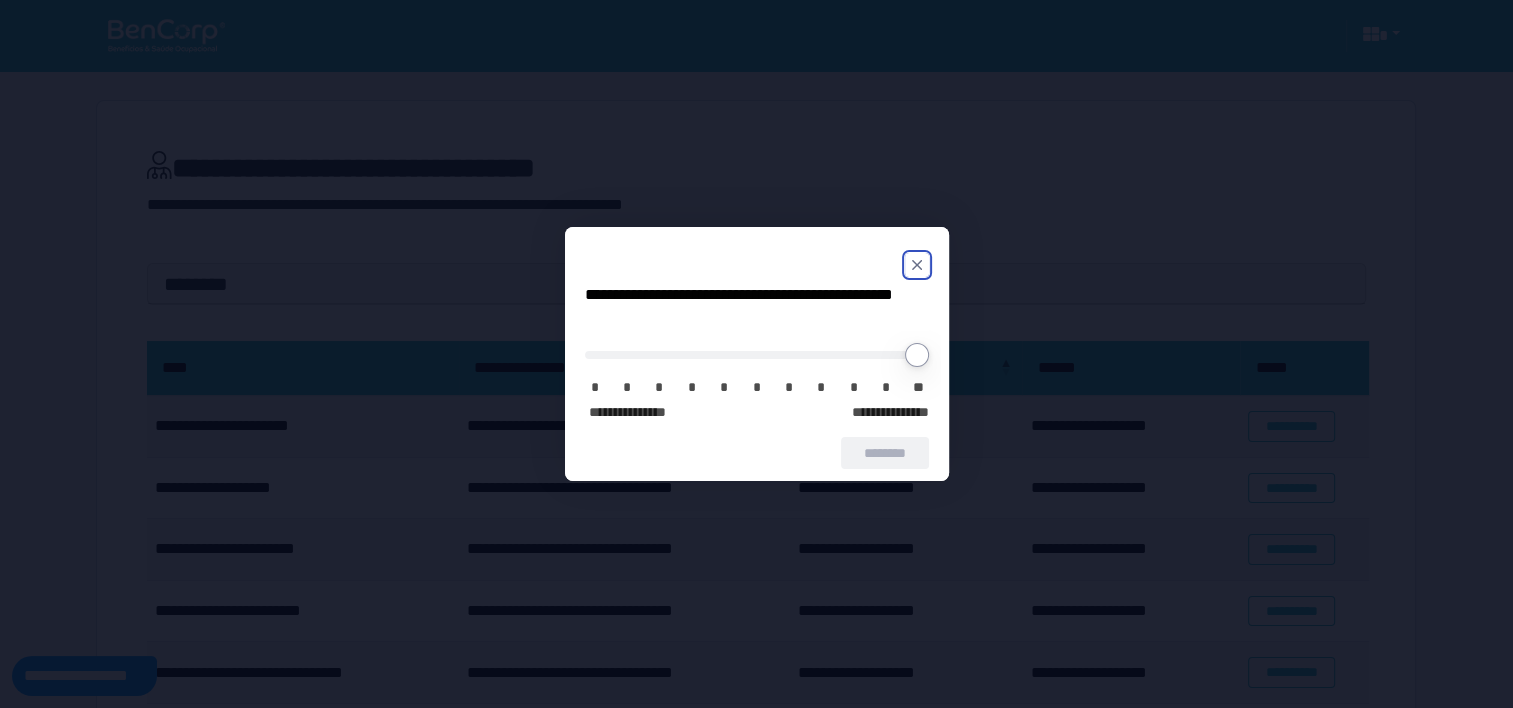 click 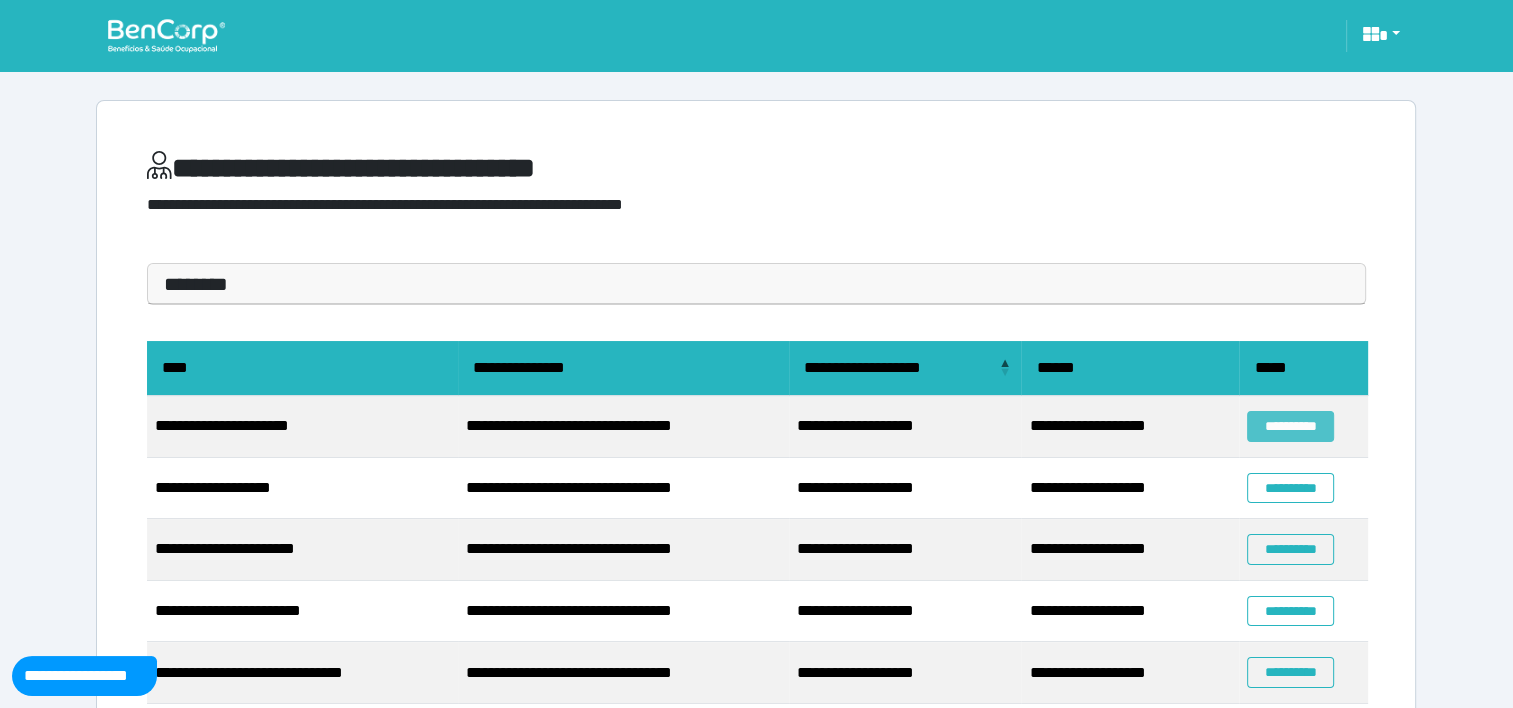 click on "**********" at bounding box center [1290, 426] 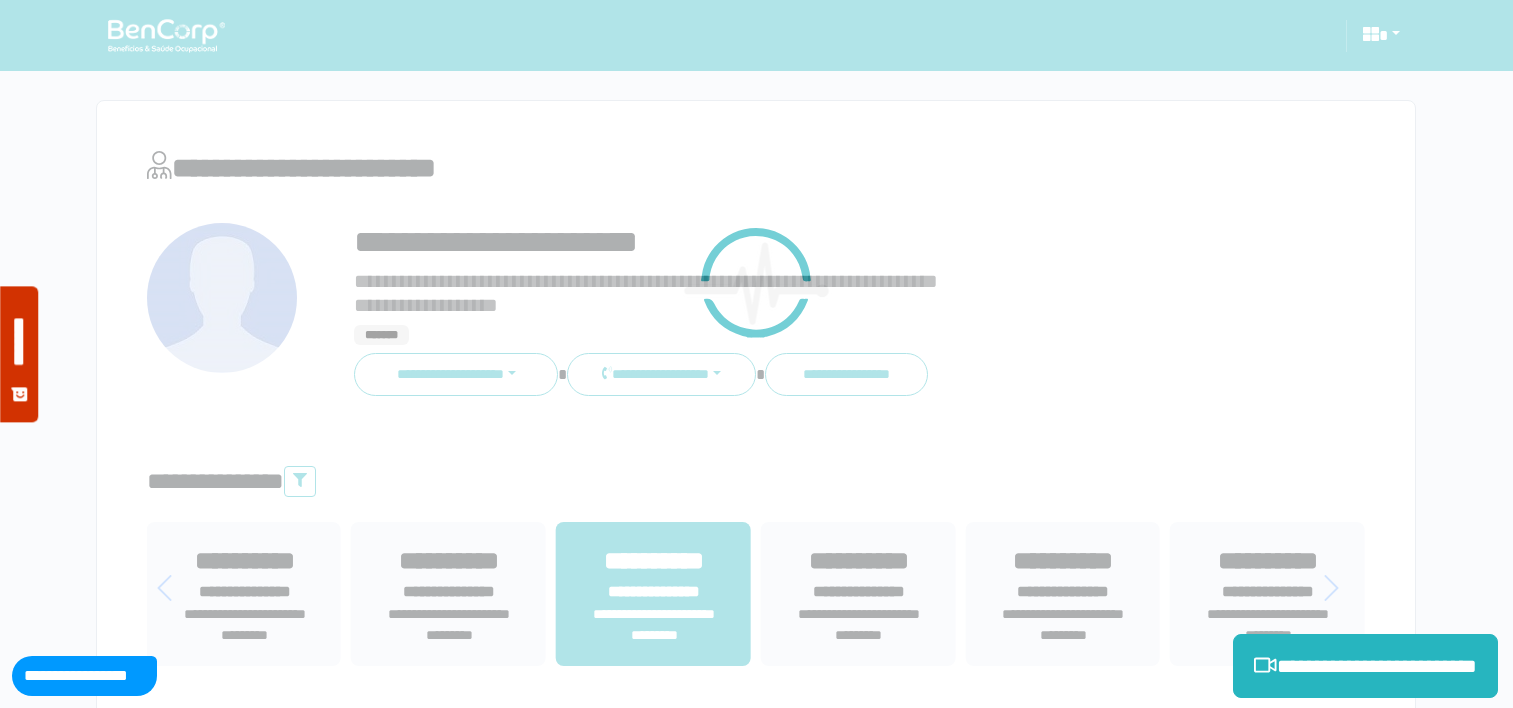 scroll, scrollTop: 0, scrollLeft: 0, axis: both 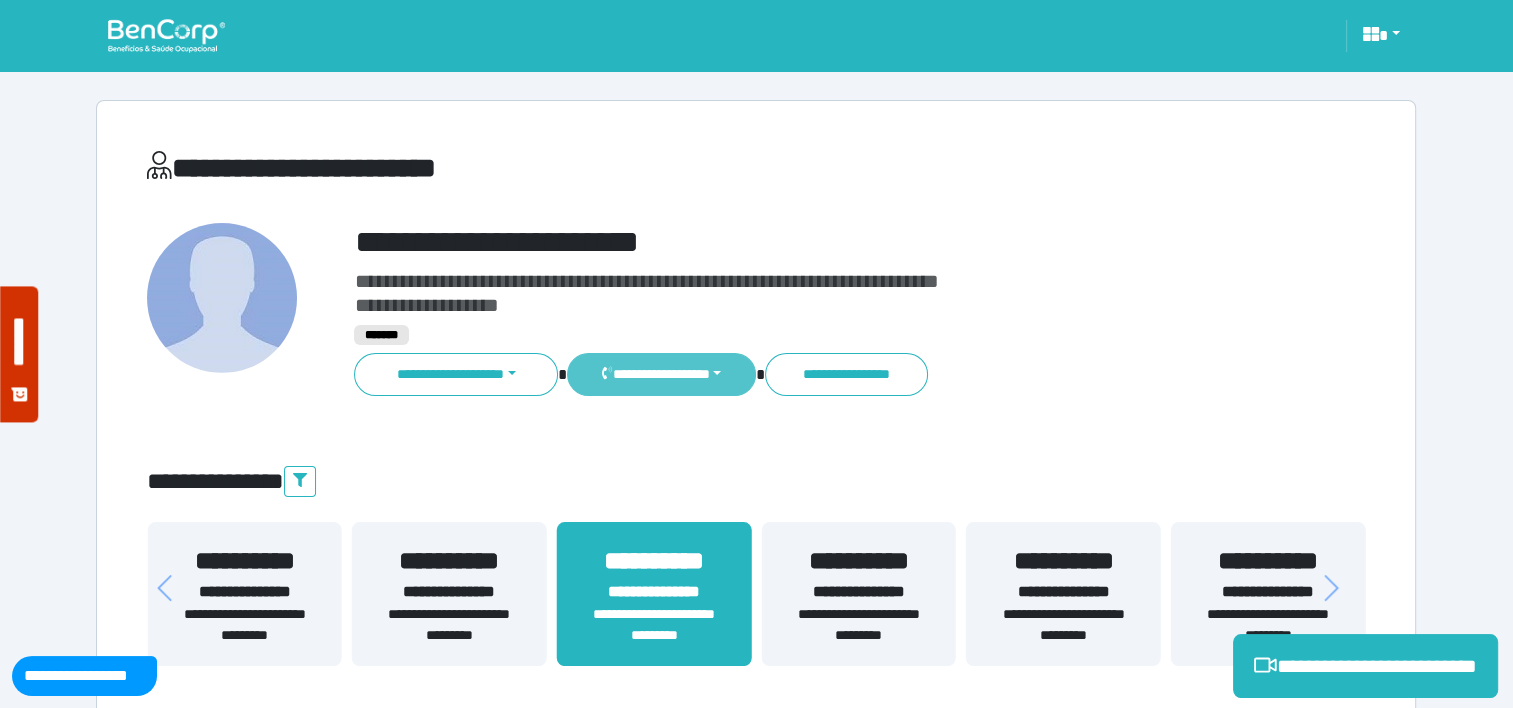 click on "**********" at bounding box center [661, 374] 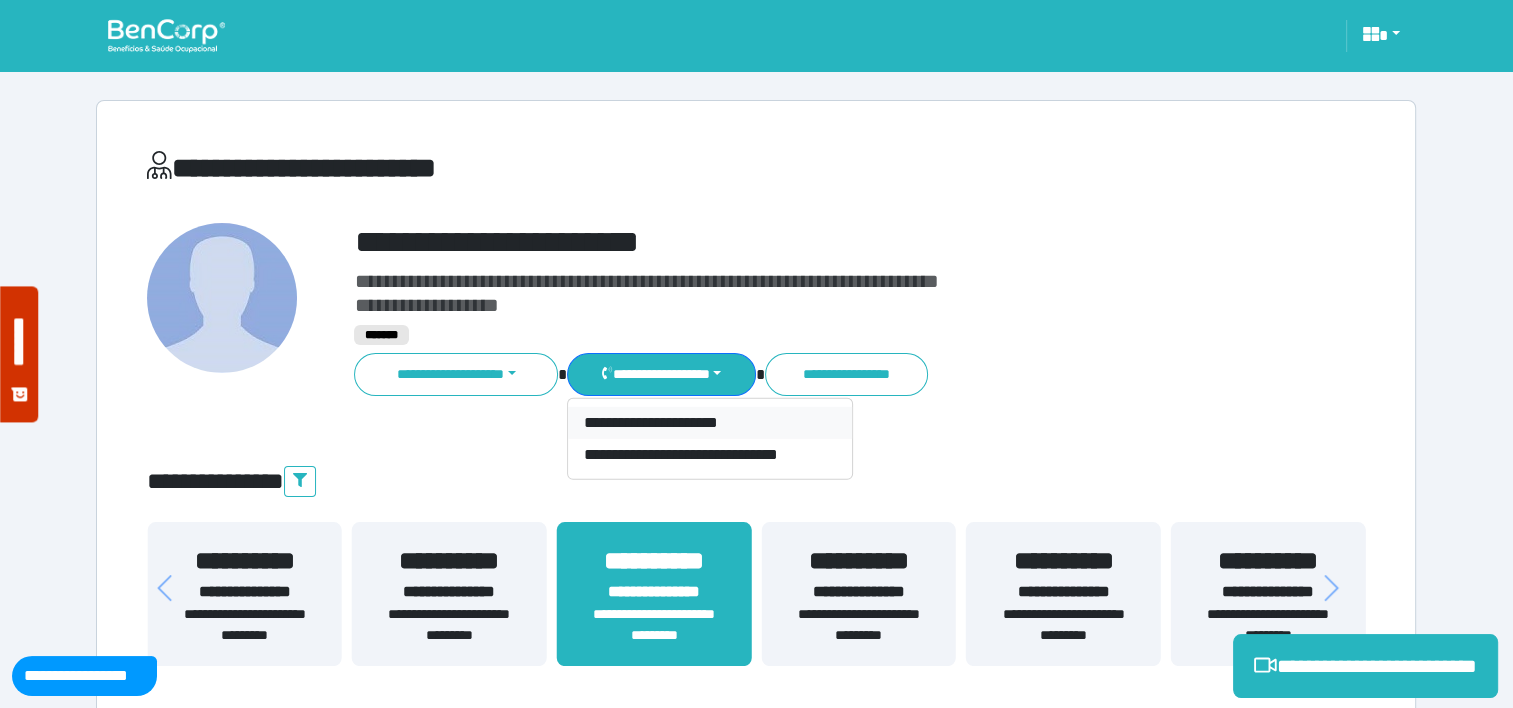 click on "**********" at bounding box center [710, 423] 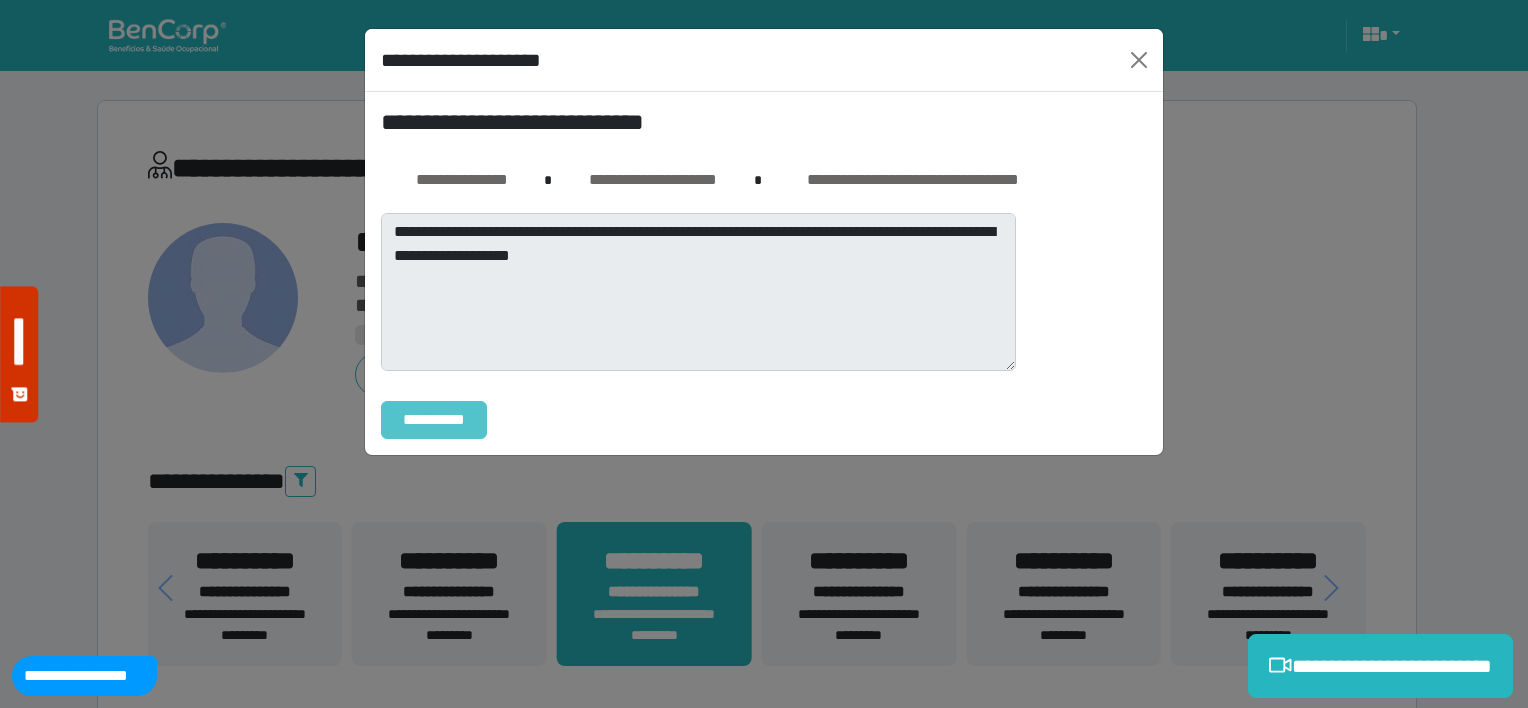 click on "**********" at bounding box center (434, 420) 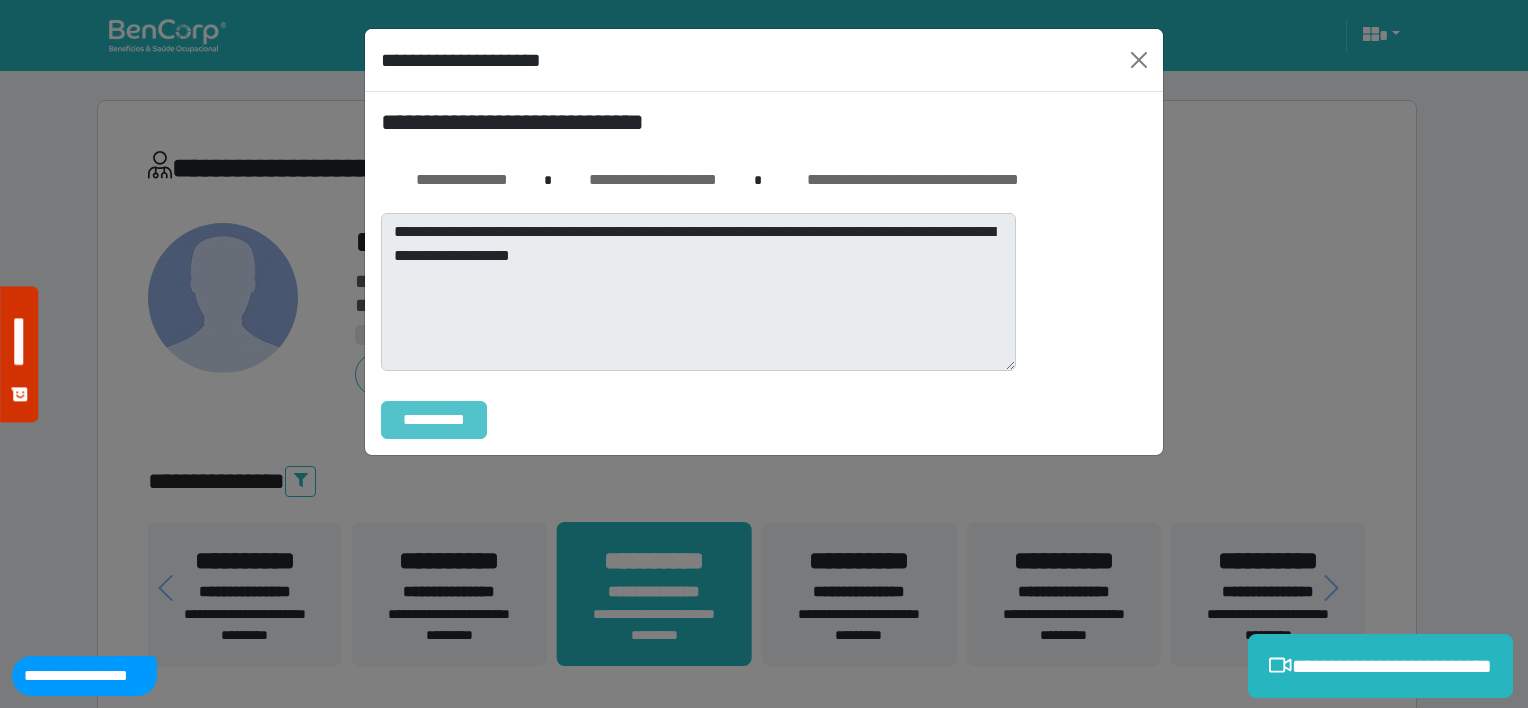 click on "**********" at bounding box center (434, 420) 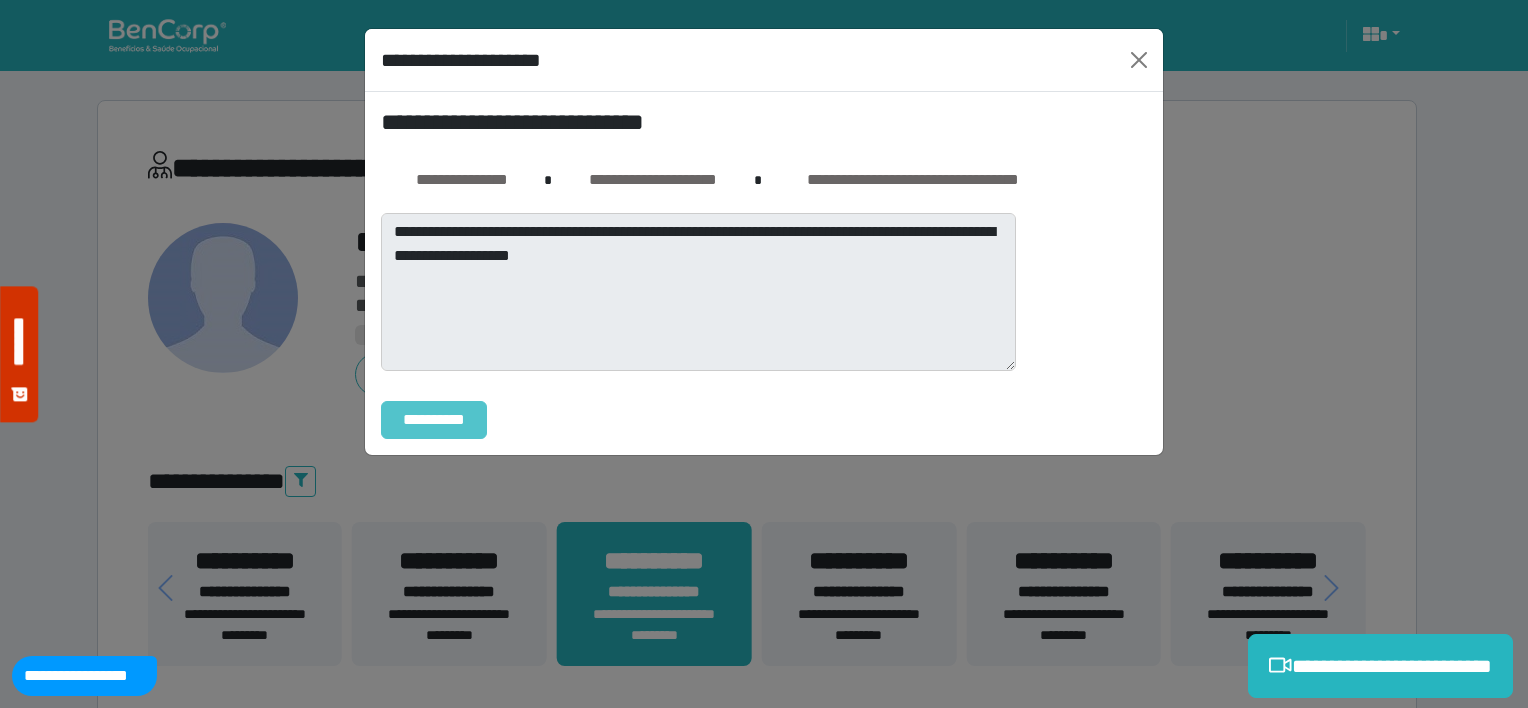 click on "**********" at bounding box center (434, 420) 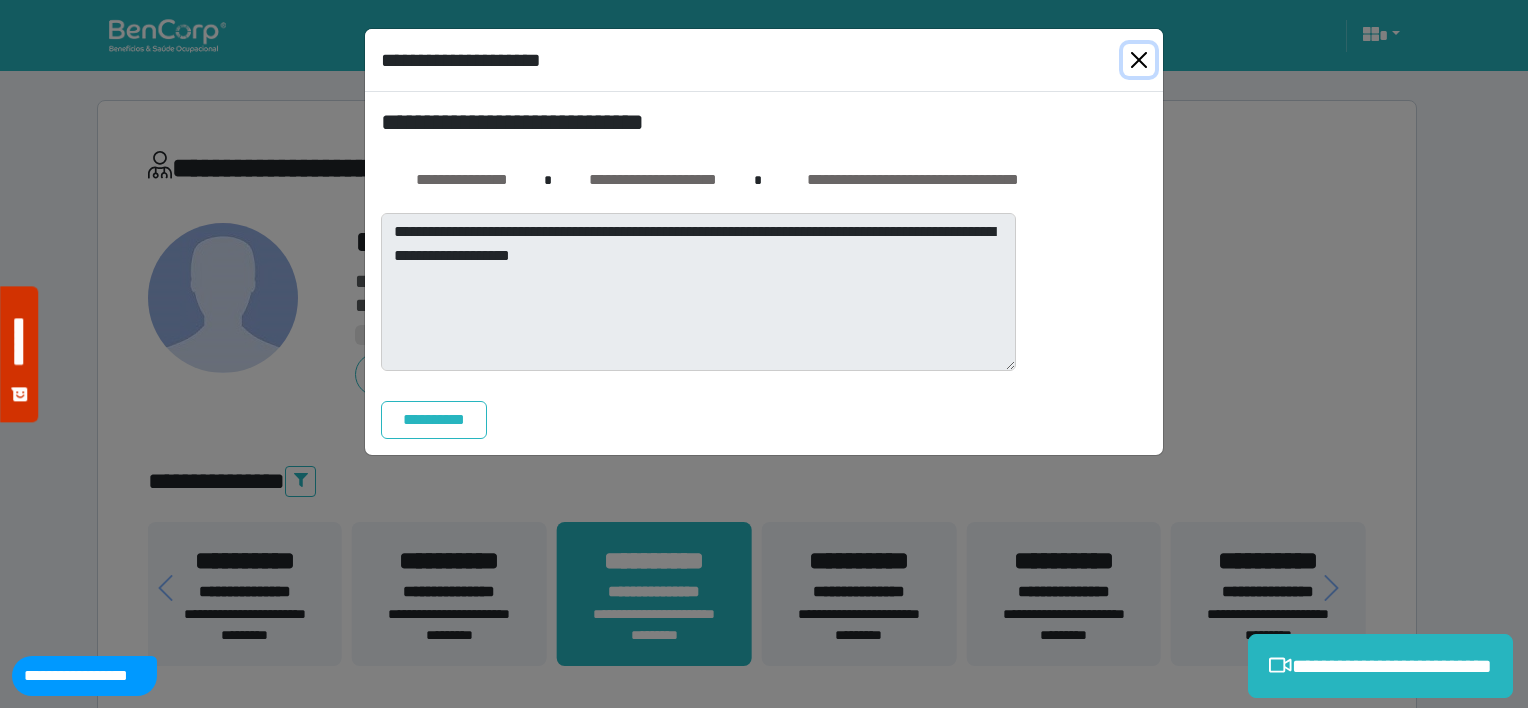 click at bounding box center [1139, 60] 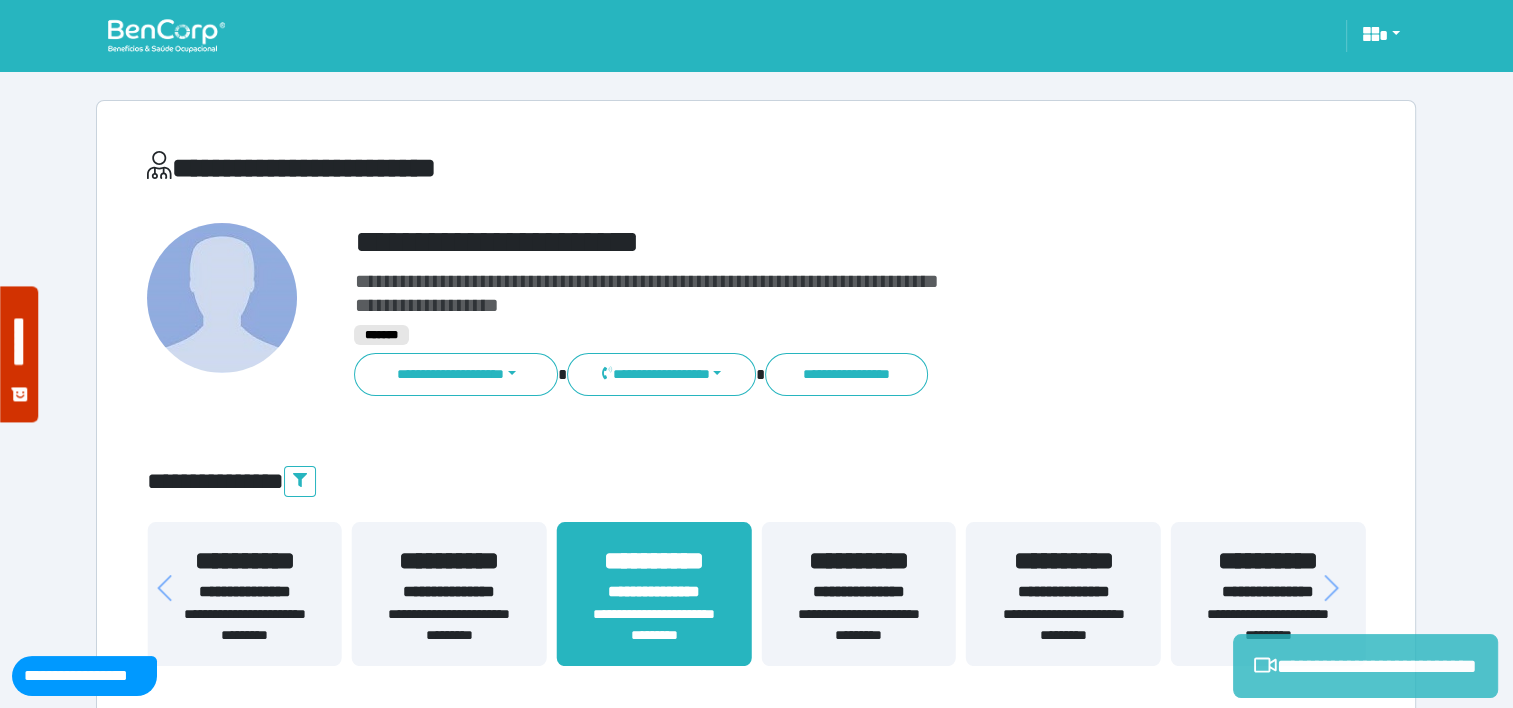 click on "**********" at bounding box center [1365, 666] 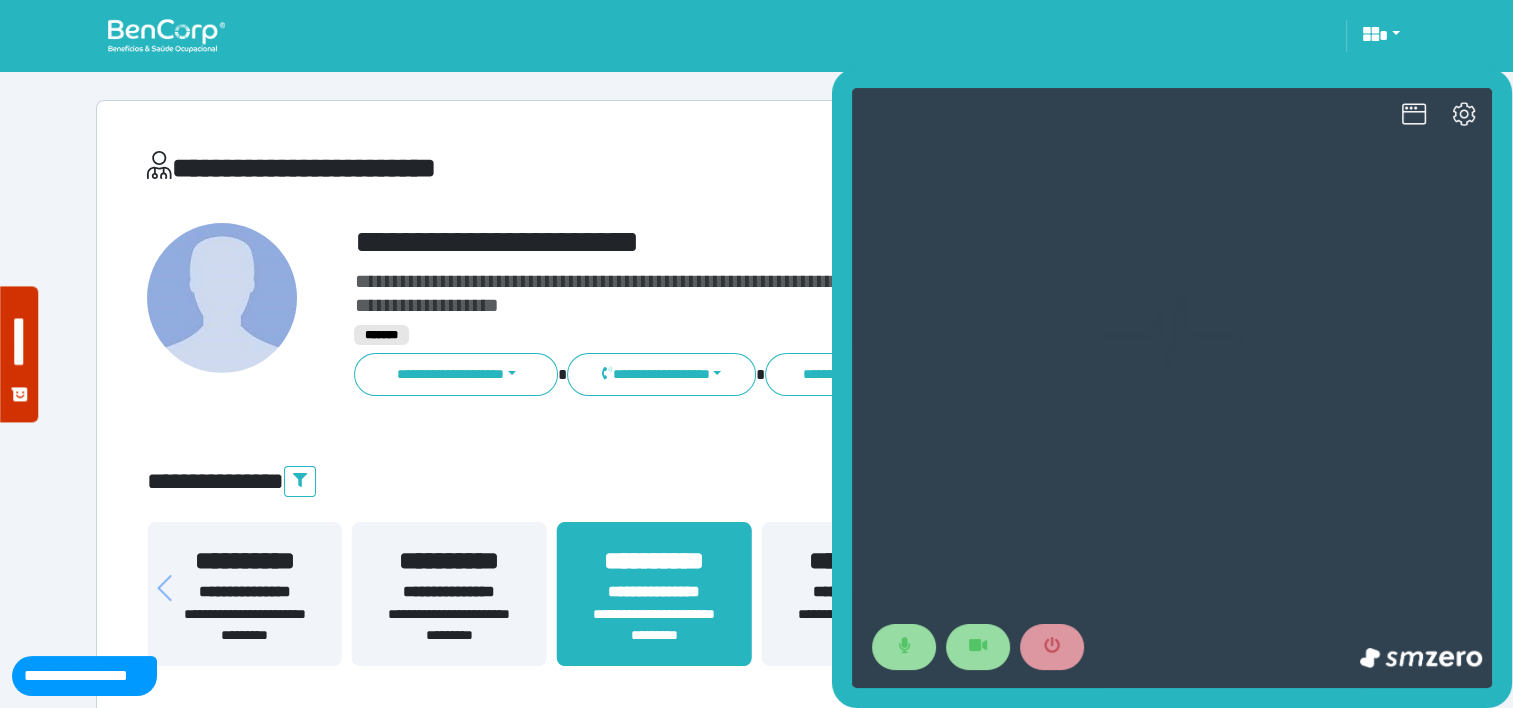 scroll, scrollTop: 0, scrollLeft: 0, axis: both 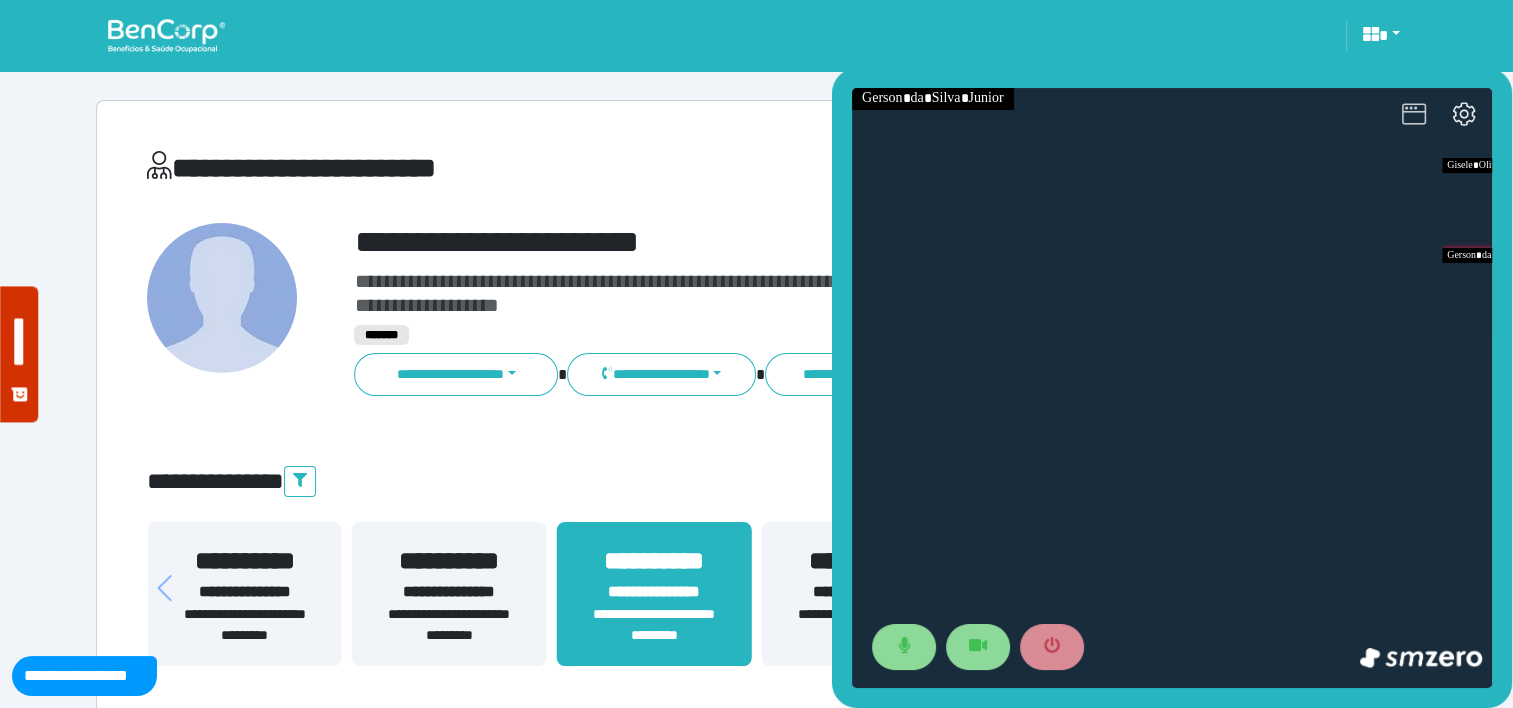 click 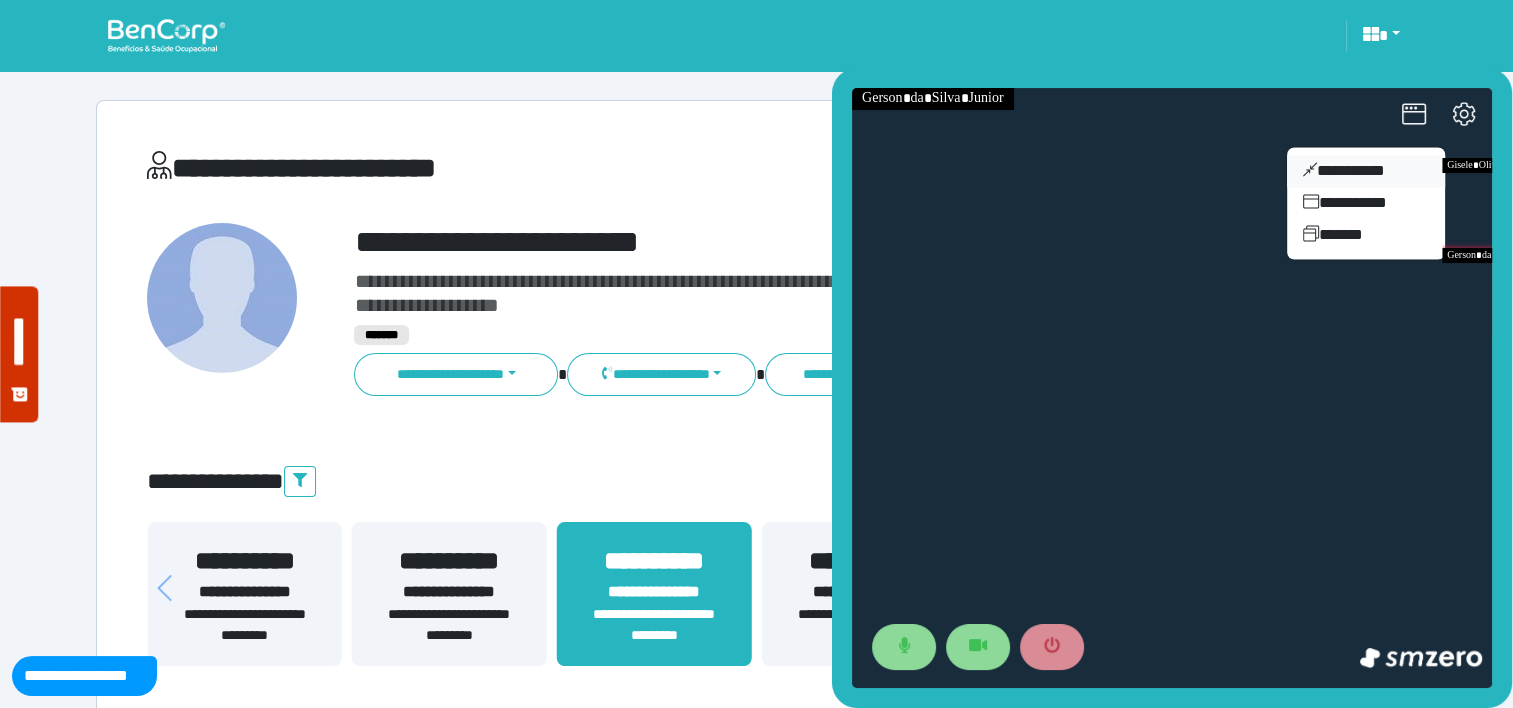 click on "**********" at bounding box center [1366, 171] 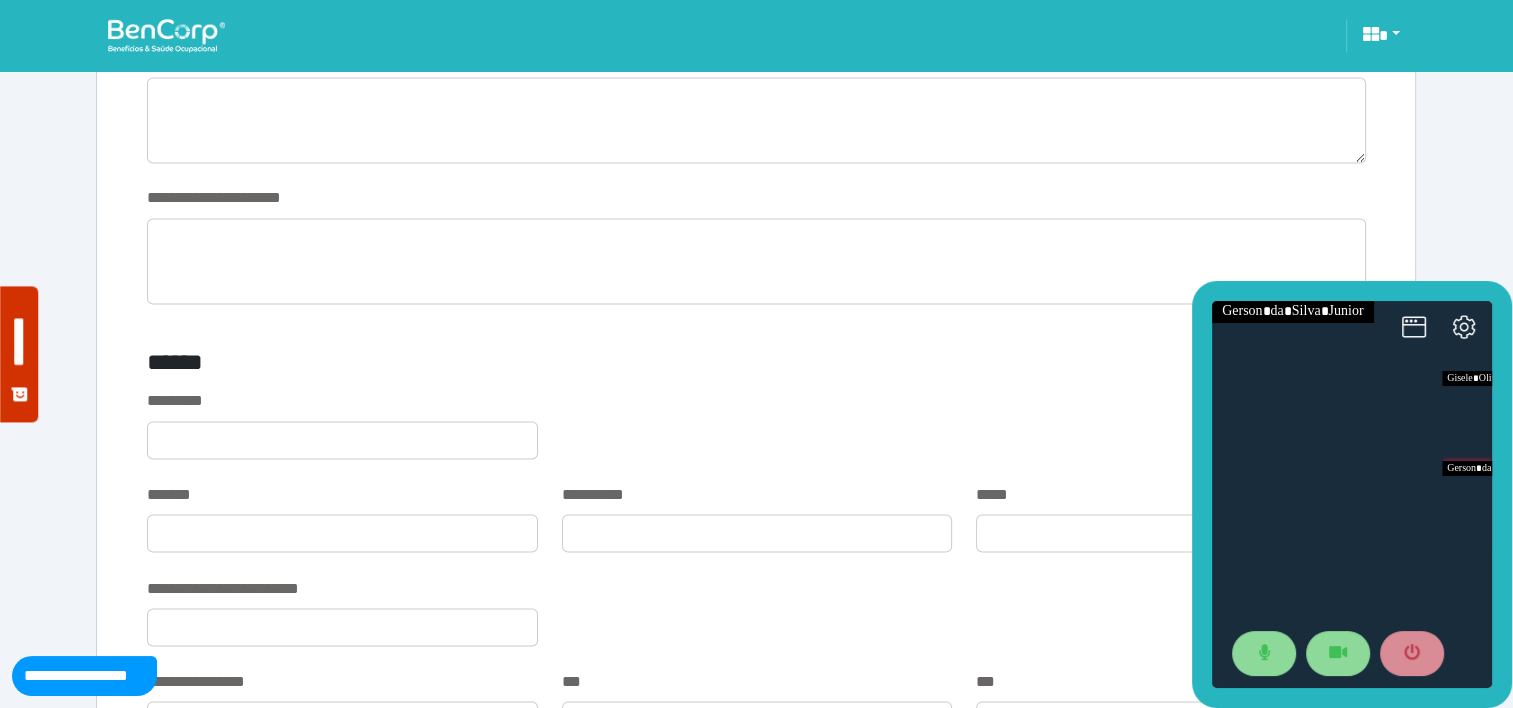 scroll, scrollTop: 3394, scrollLeft: 0, axis: vertical 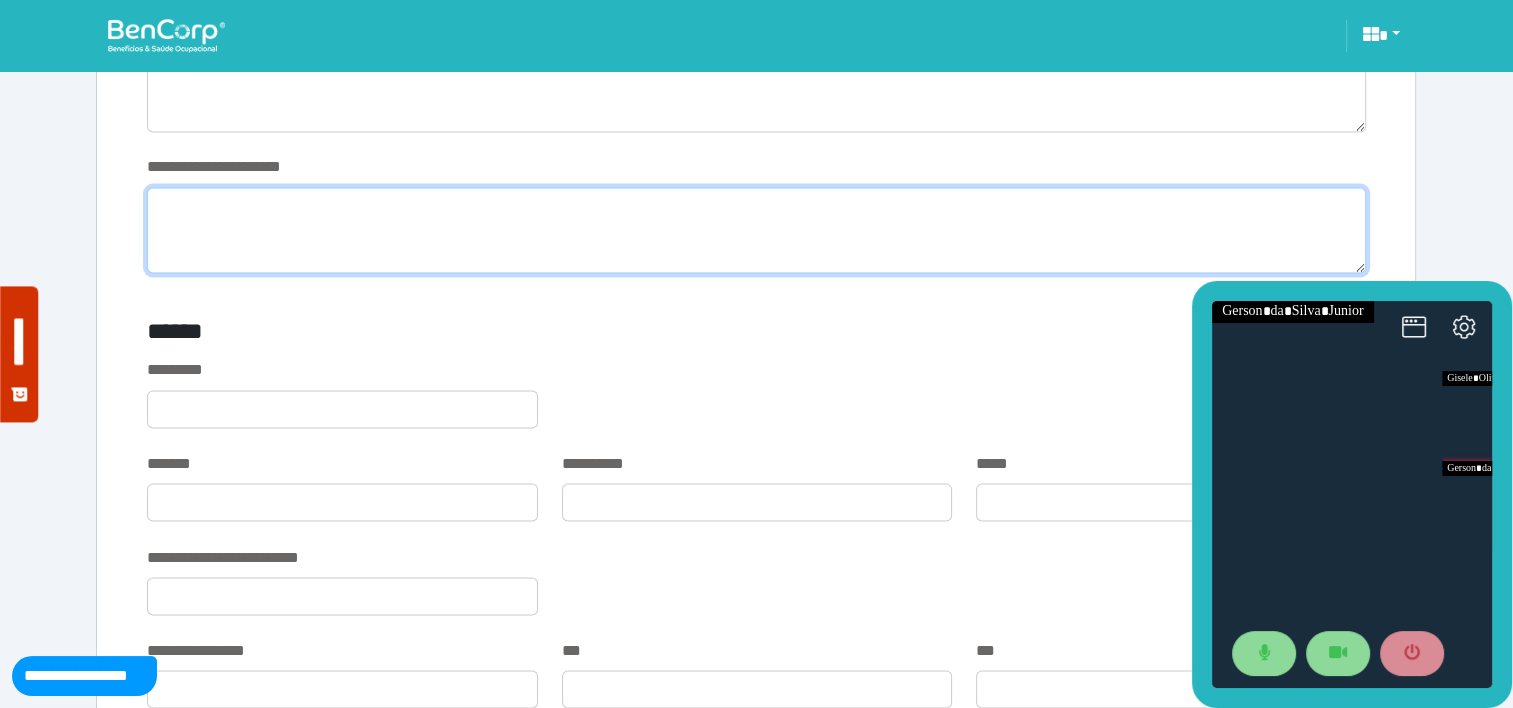 click at bounding box center (756, 230) 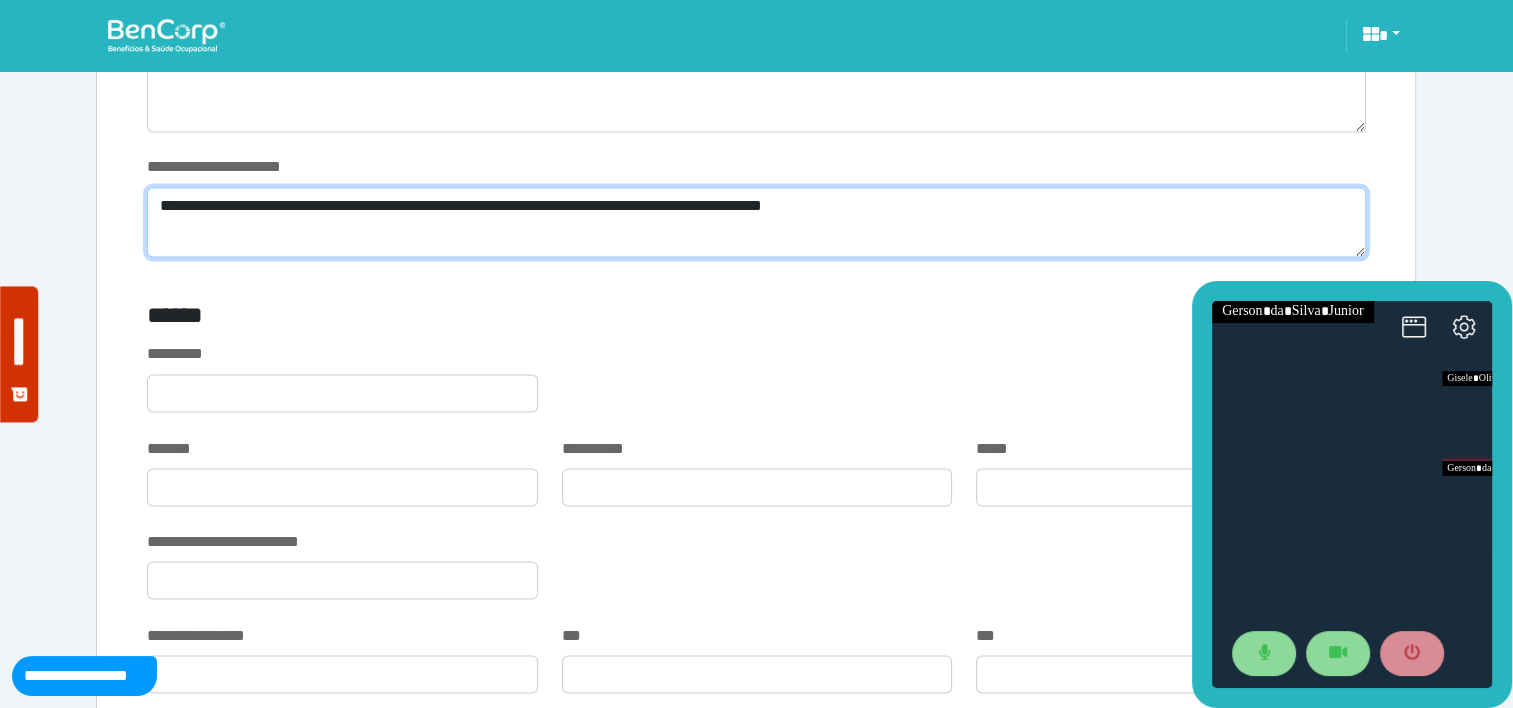 scroll, scrollTop: 0, scrollLeft: 0, axis: both 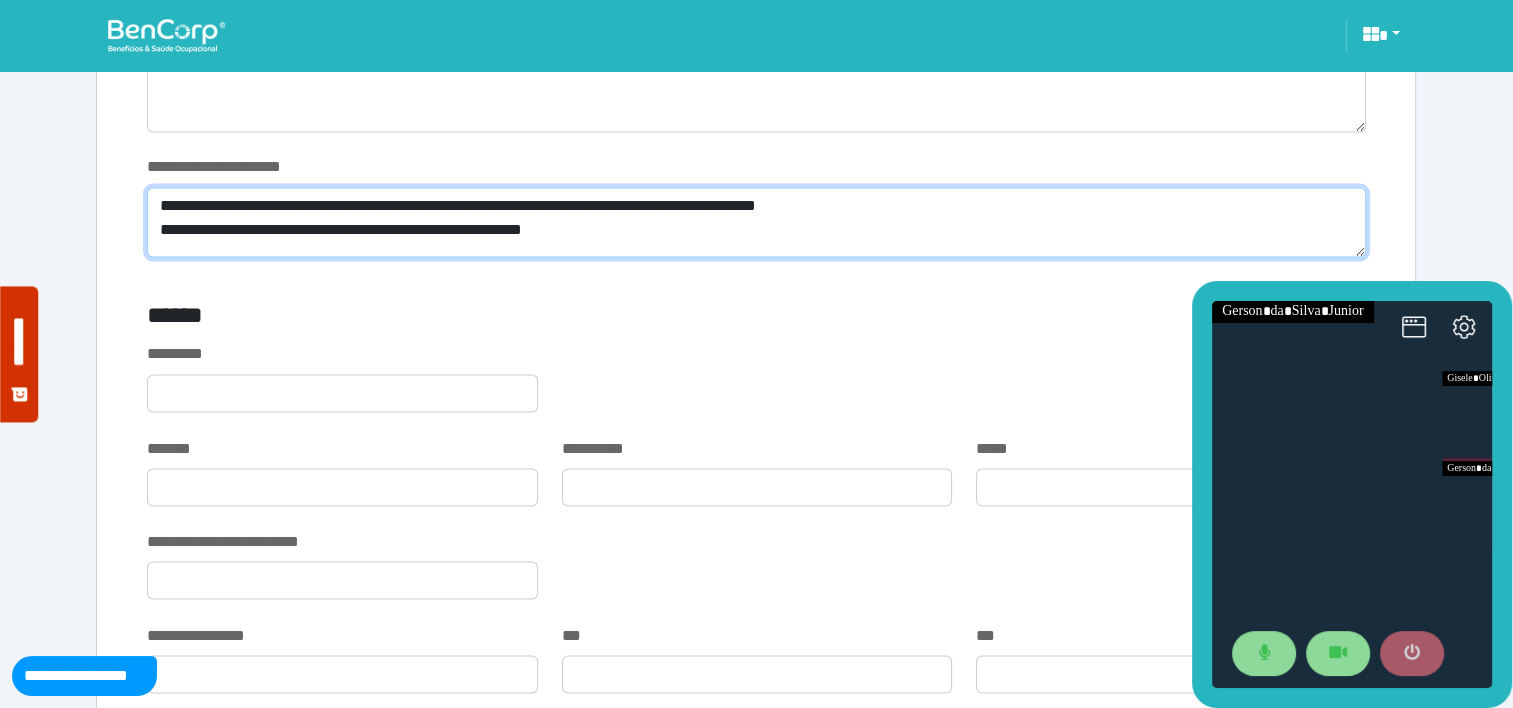 type on "**********" 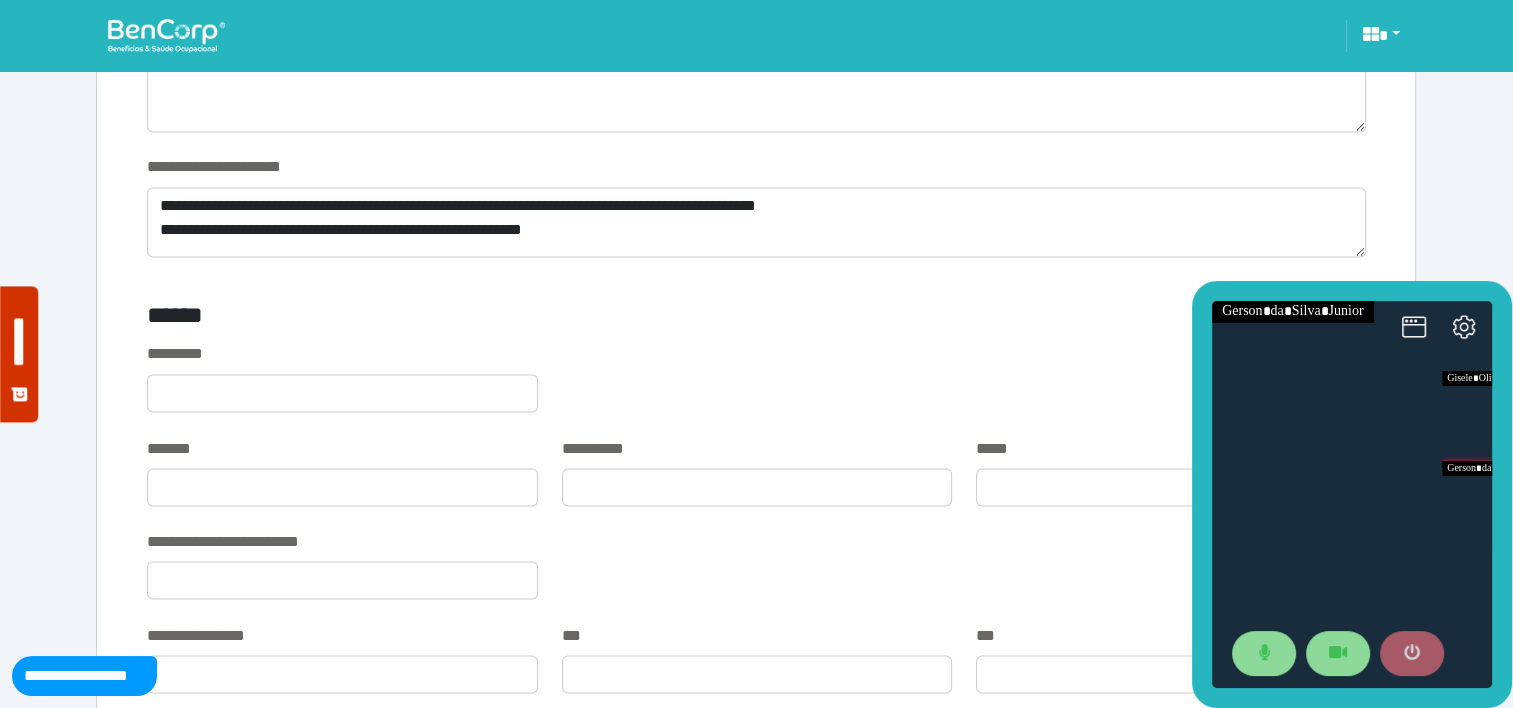 click at bounding box center [1412, 654] 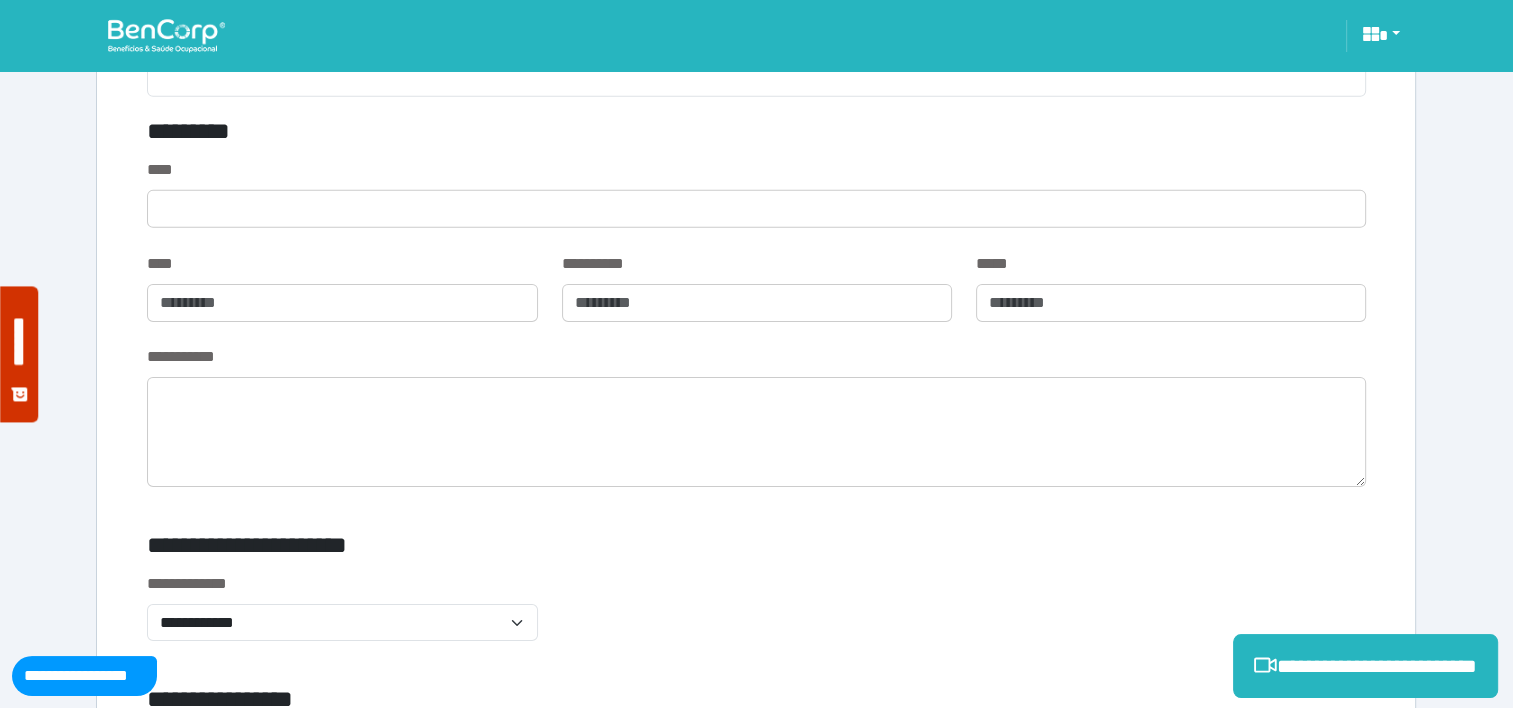 scroll, scrollTop: 7804, scrollLeft: 0, axis: vertical 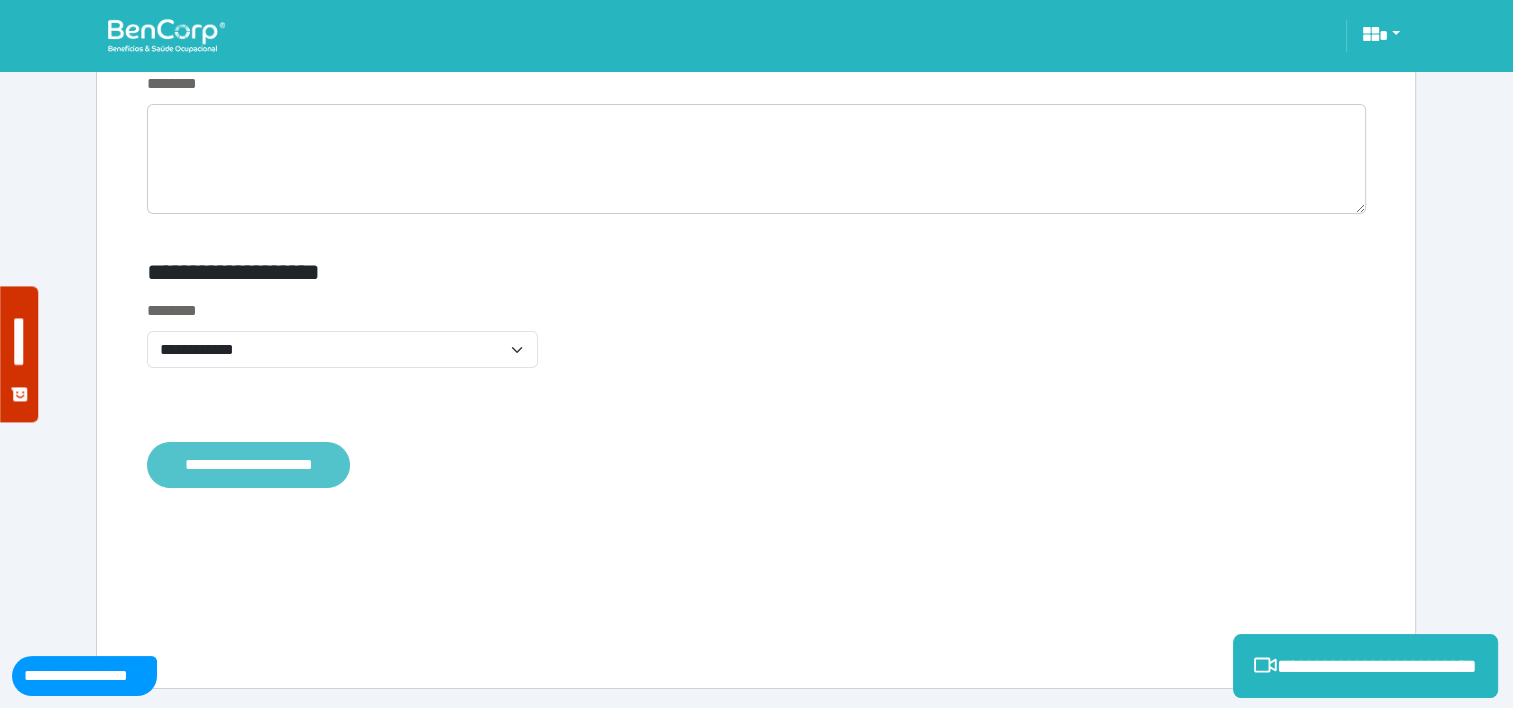 click on "**********" at bounding box center (248, 465) 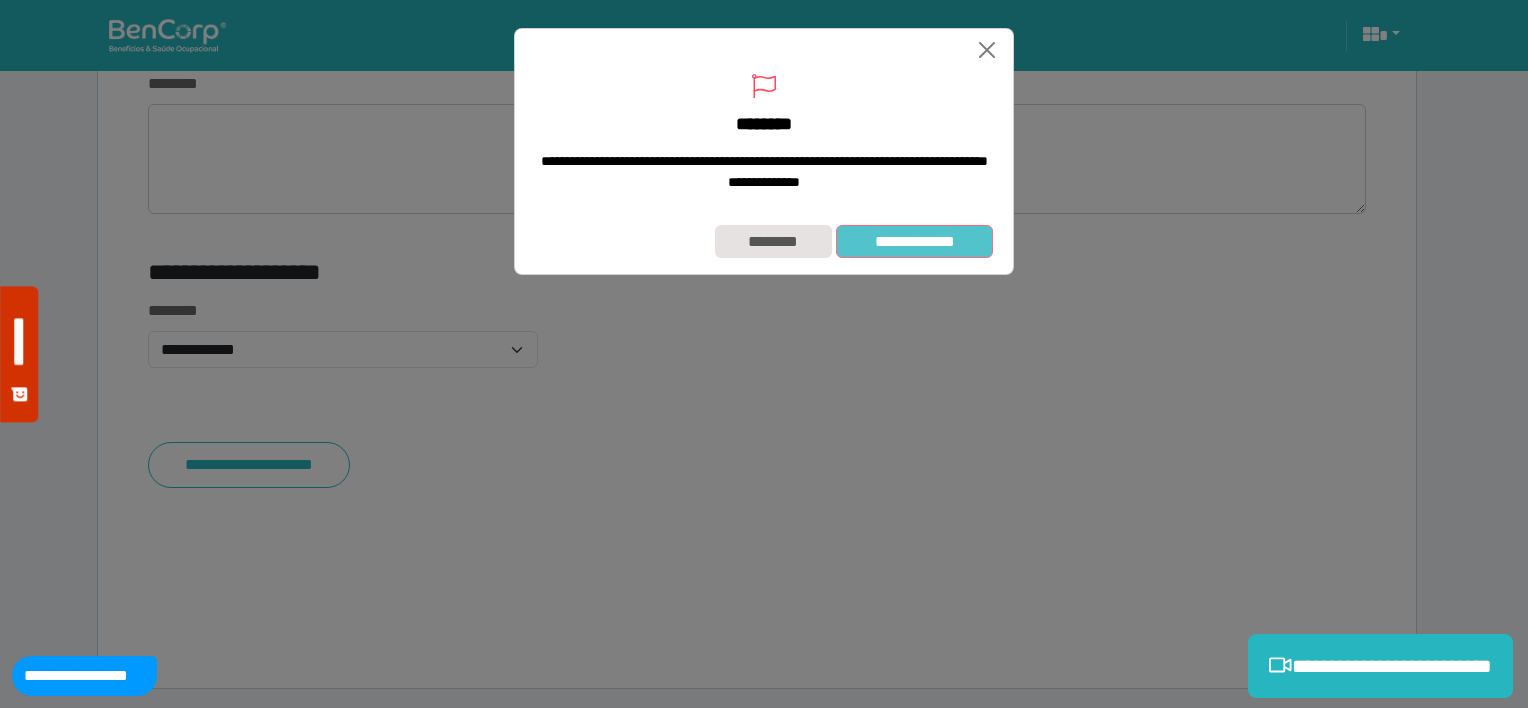 click on "**********" at bounding box center [914, 242] 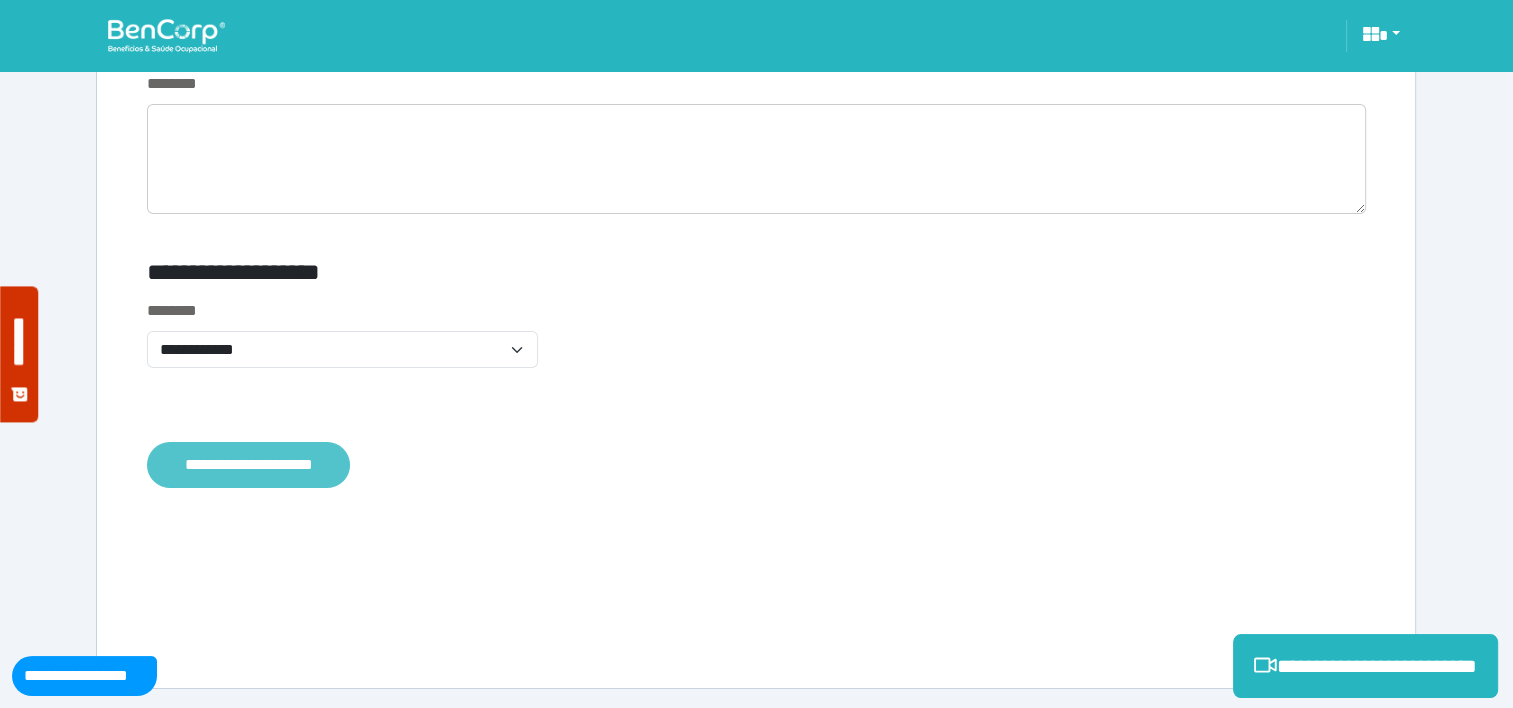 click on "**********" at bounding box center (248, 465) 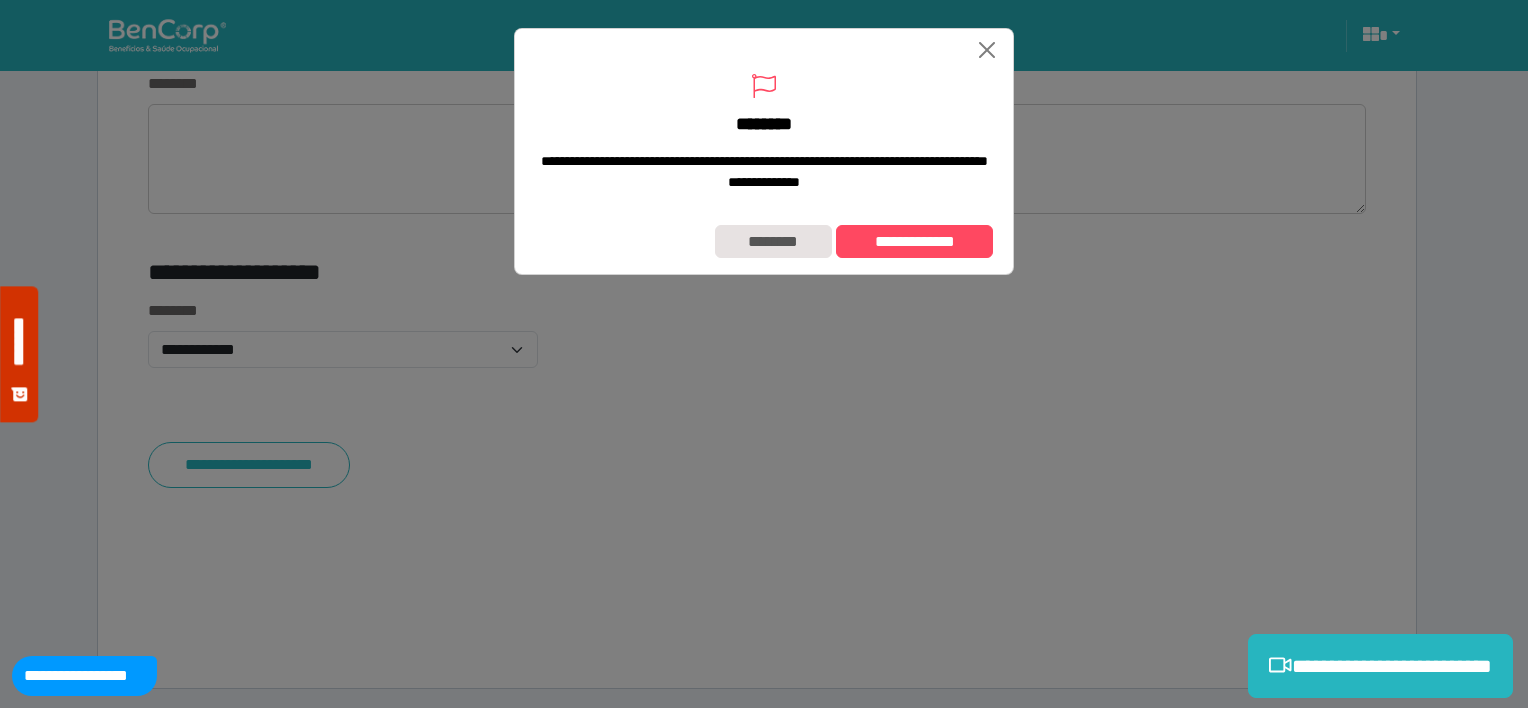 click on "**********" at bounding box center [764, 242] 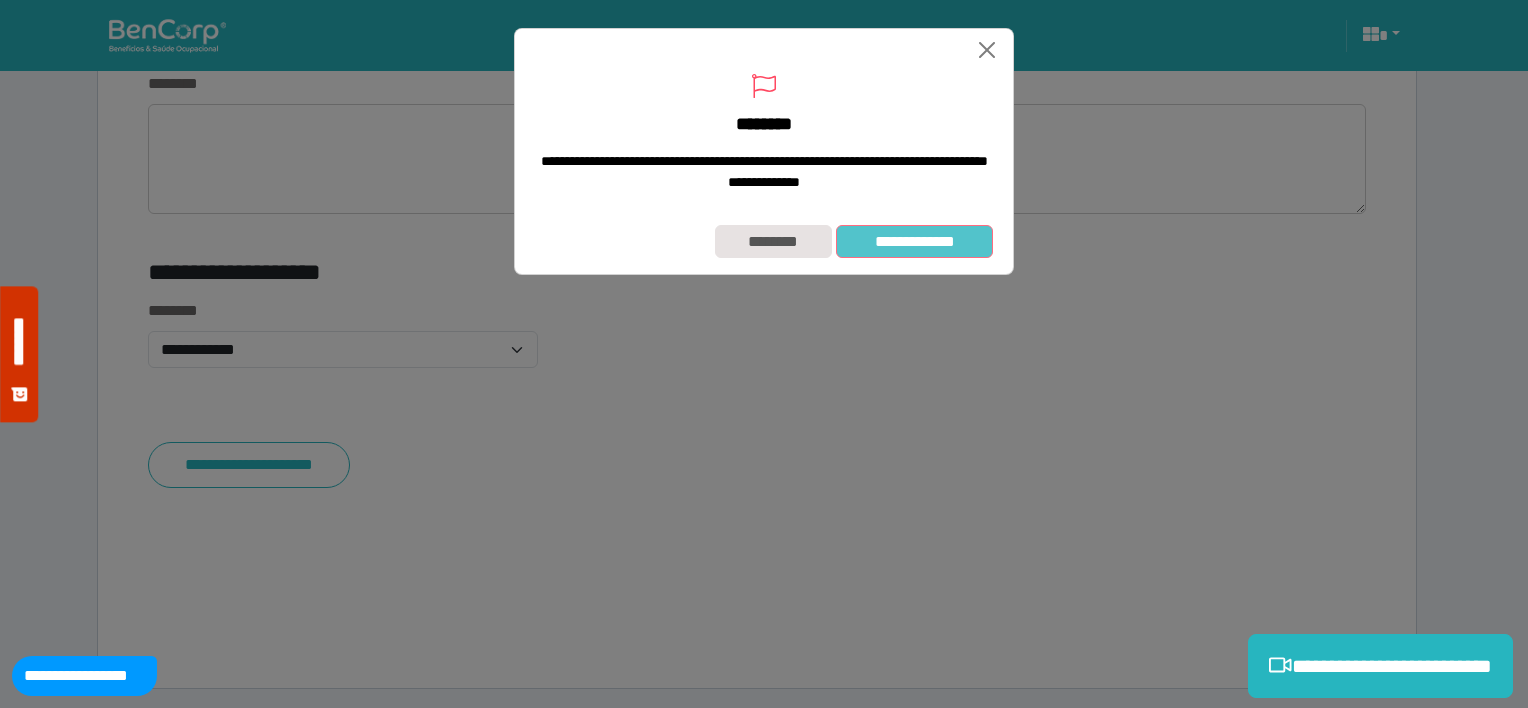 click on "**********" at bounding box center [914, 242] 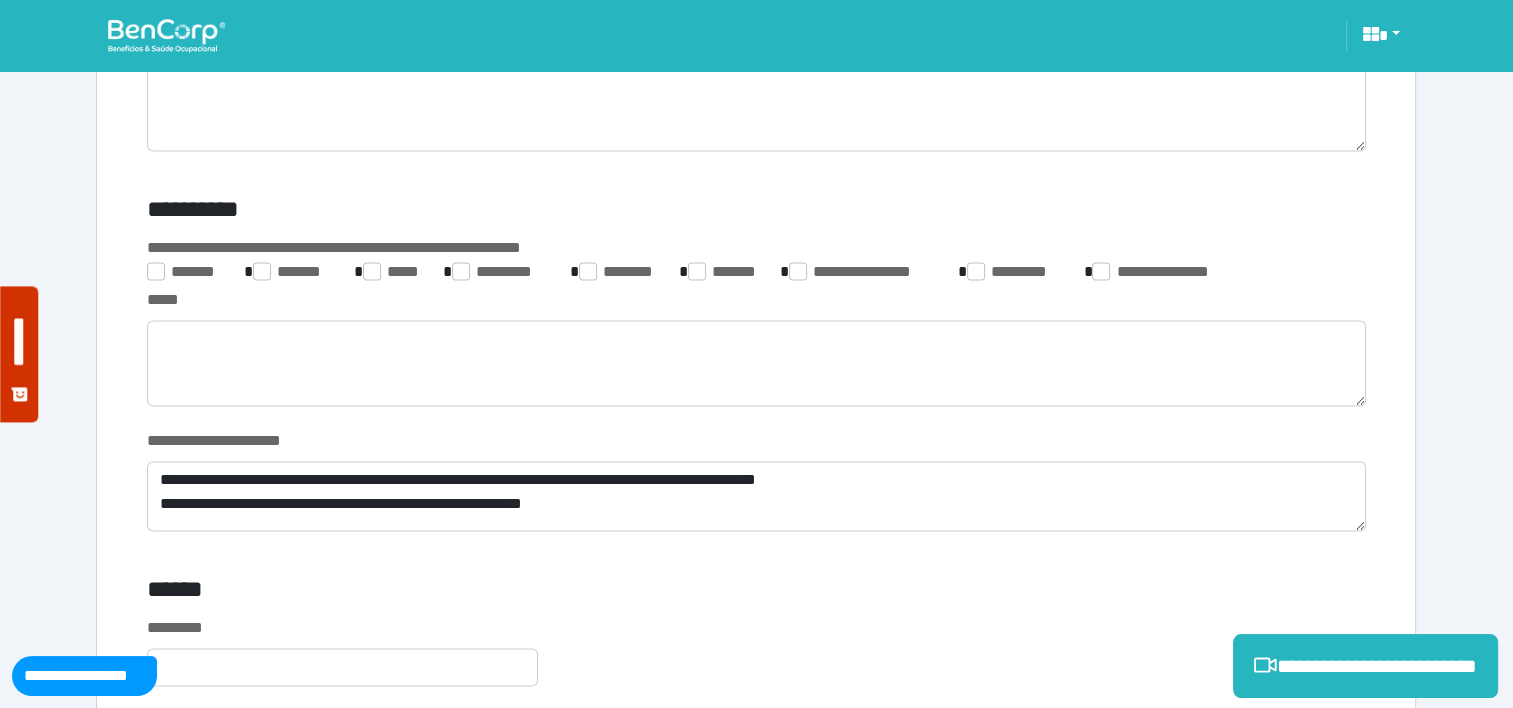 scroll, scrollTop: 3109, scrollLeft: 0, axis: vertical 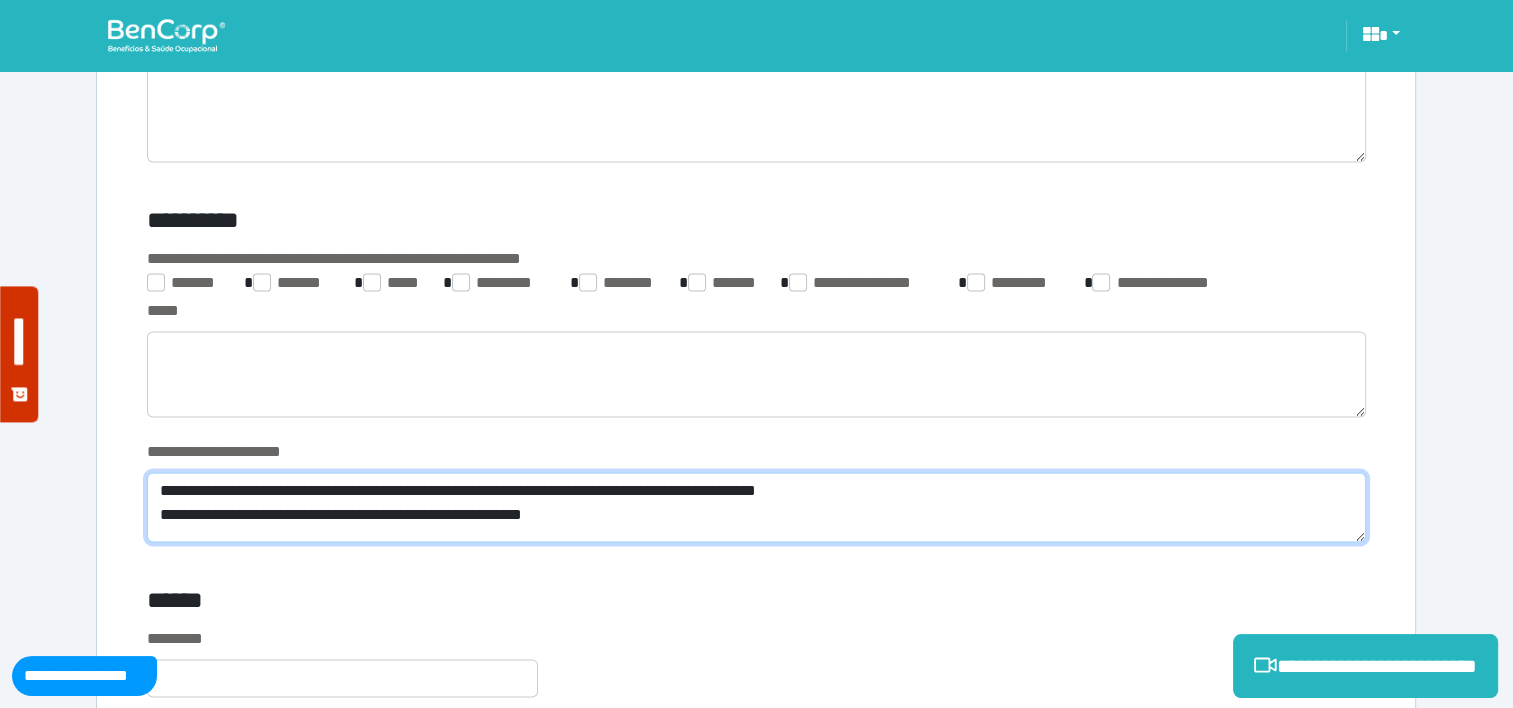 drag, startPoint x: 148, startPoint y: 488, endPoint x: 944, endPoint y: 539, distance: 797.63214 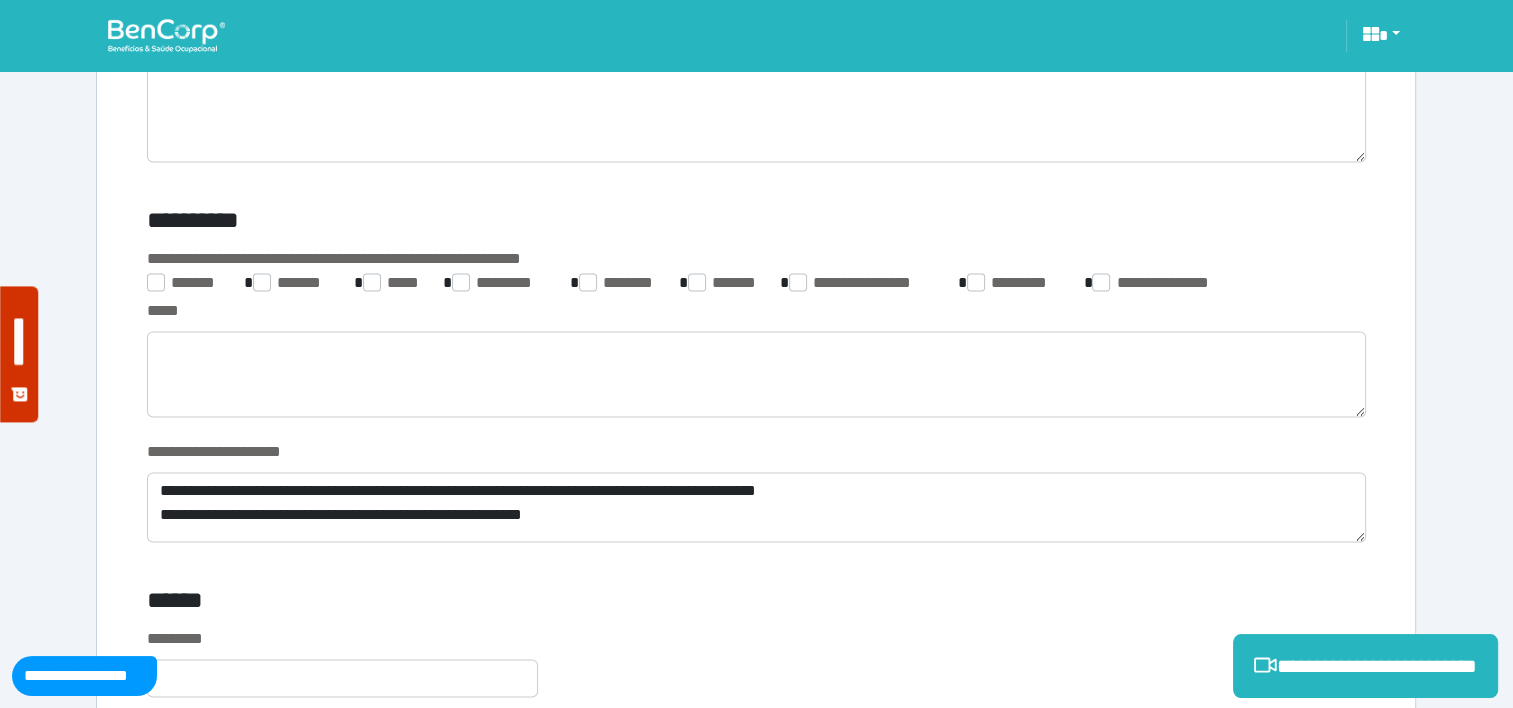 click at bounding box center (166, 35) 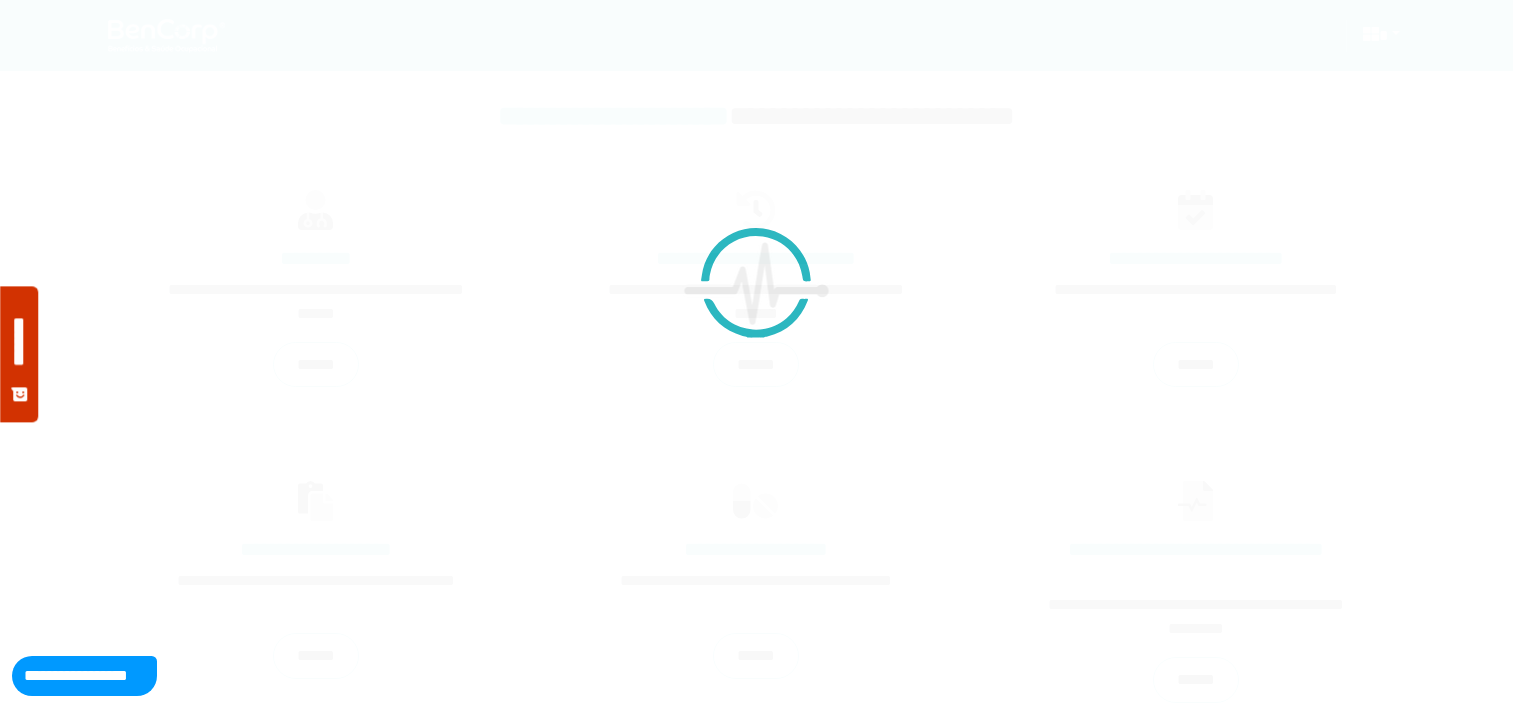 scroll, scrollTop: 0, scrollLeft: 0, axis: both 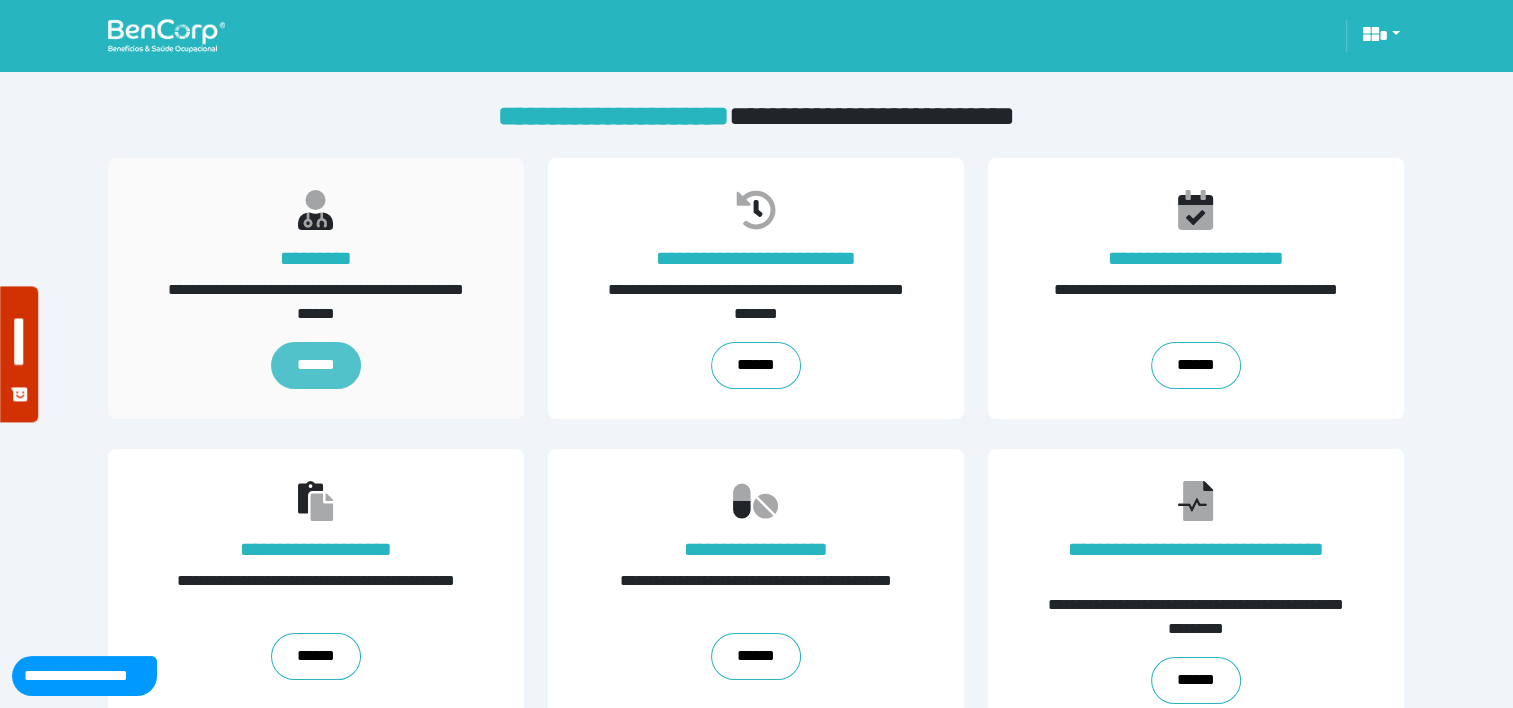 click on "******" at bounding box center [316, 365] 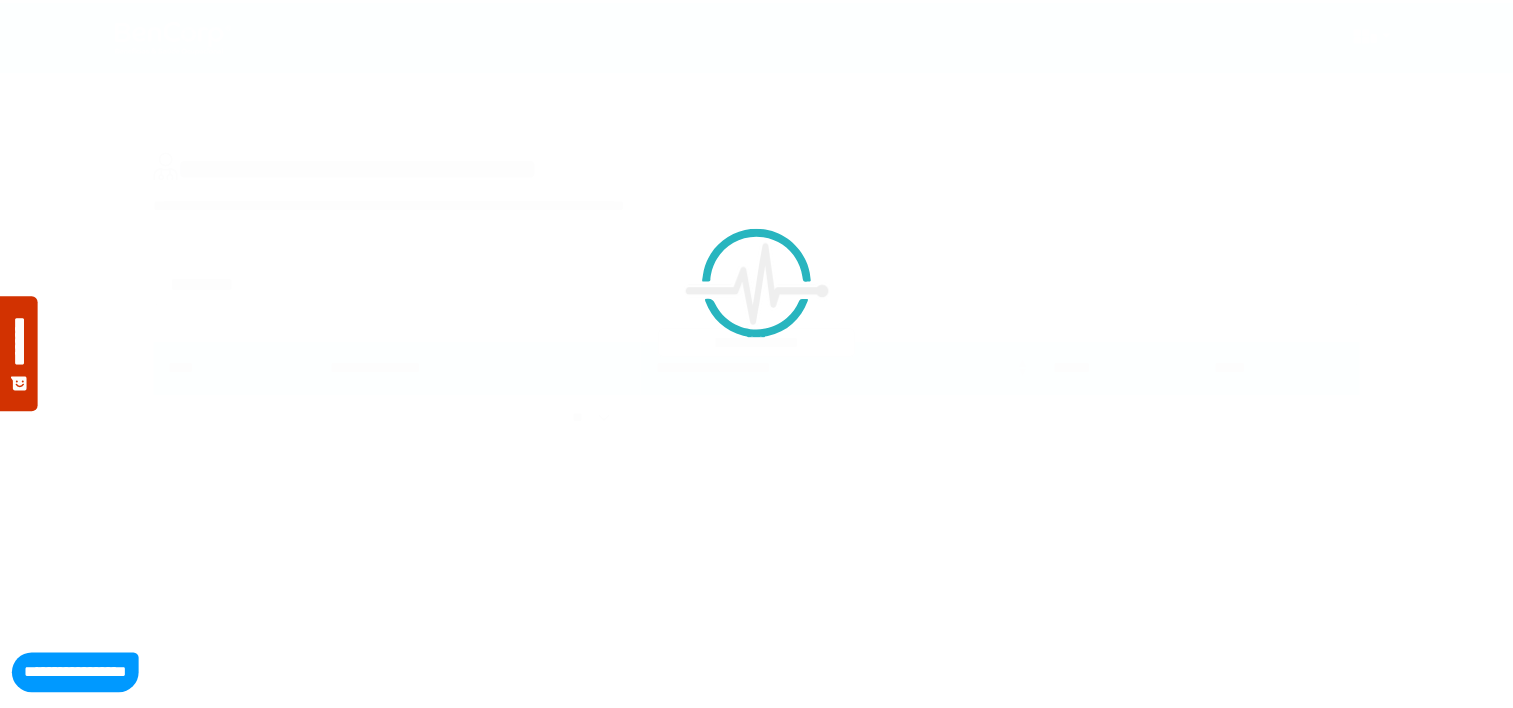 scroll, scrollTop: 0, scrollLeft: 0, axis: both 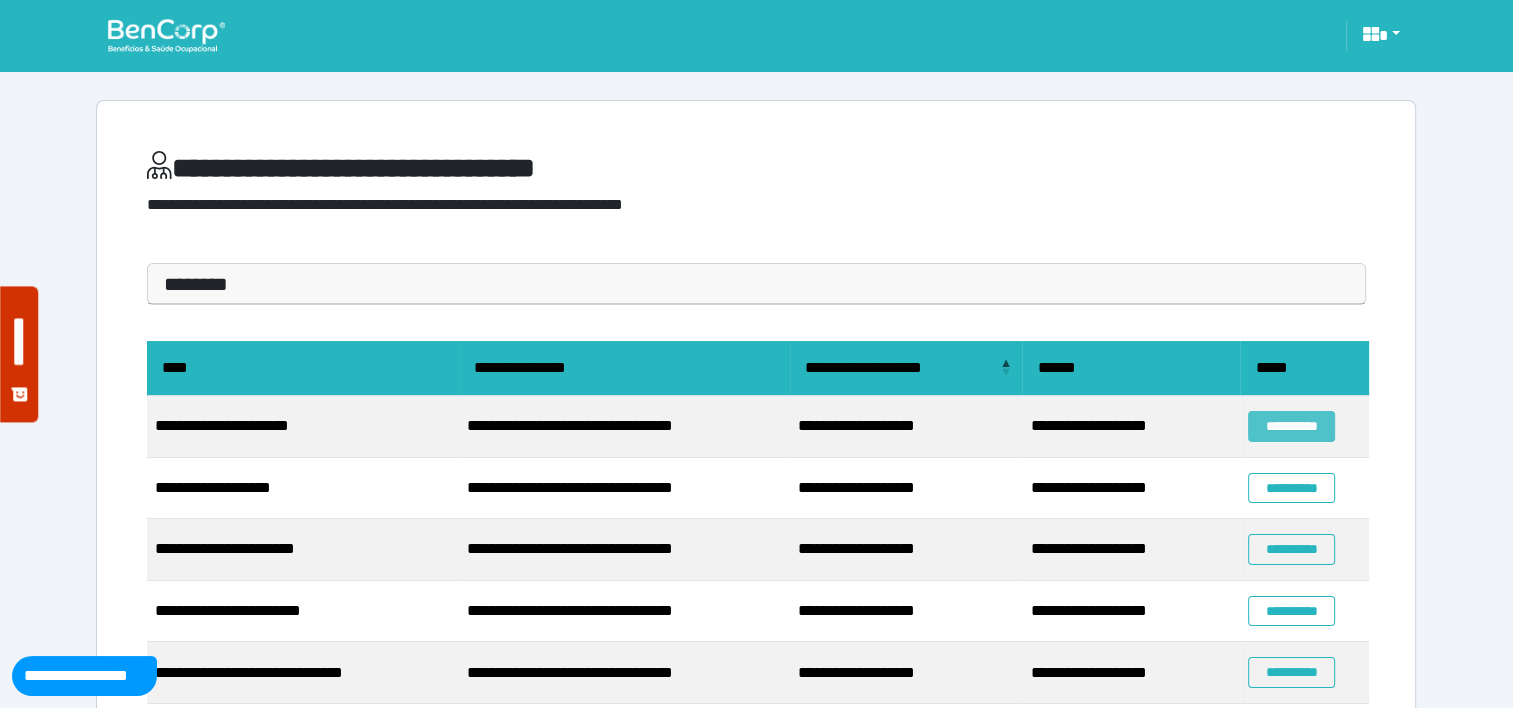 click on "**********" at bounding box center (1291, 426) 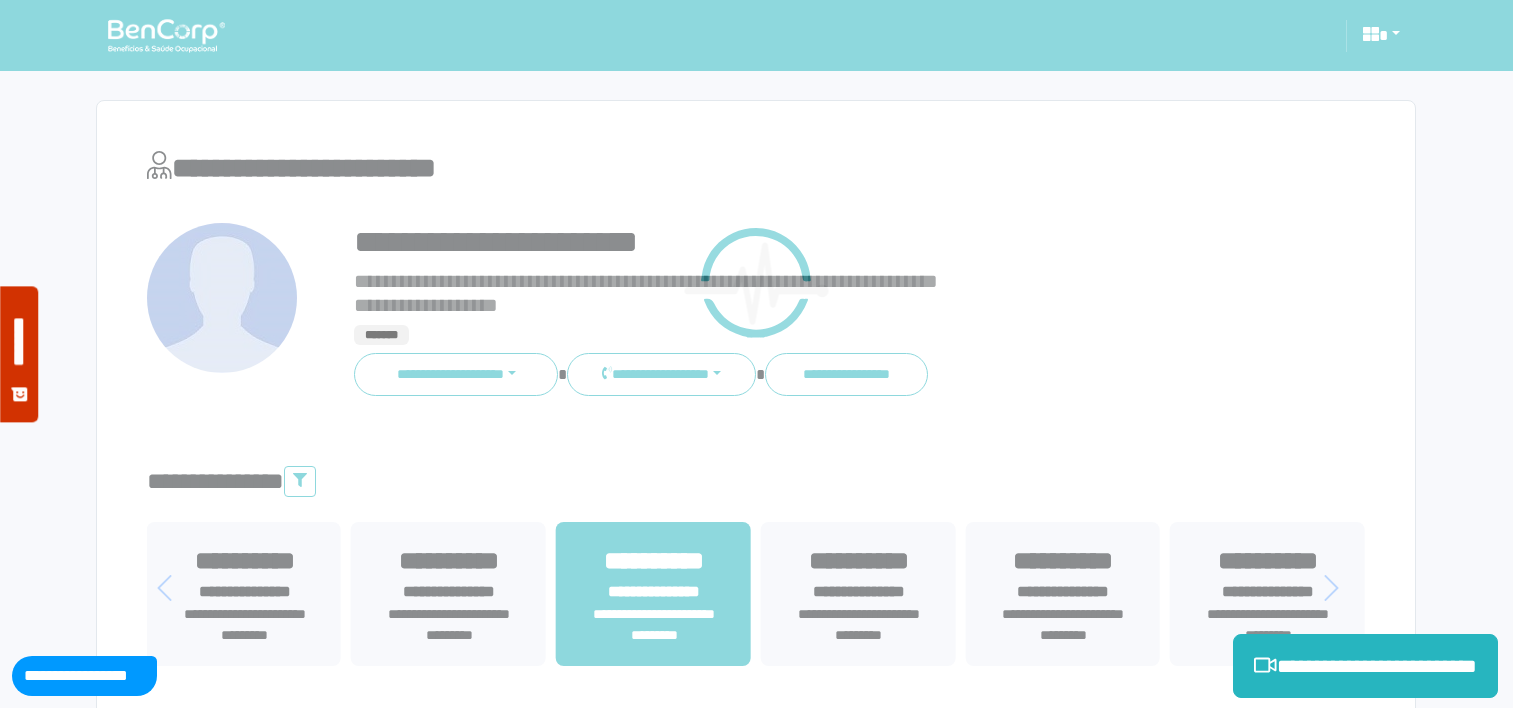 scroll, scrollTop: 0, scrollLeft: 0, axis: both 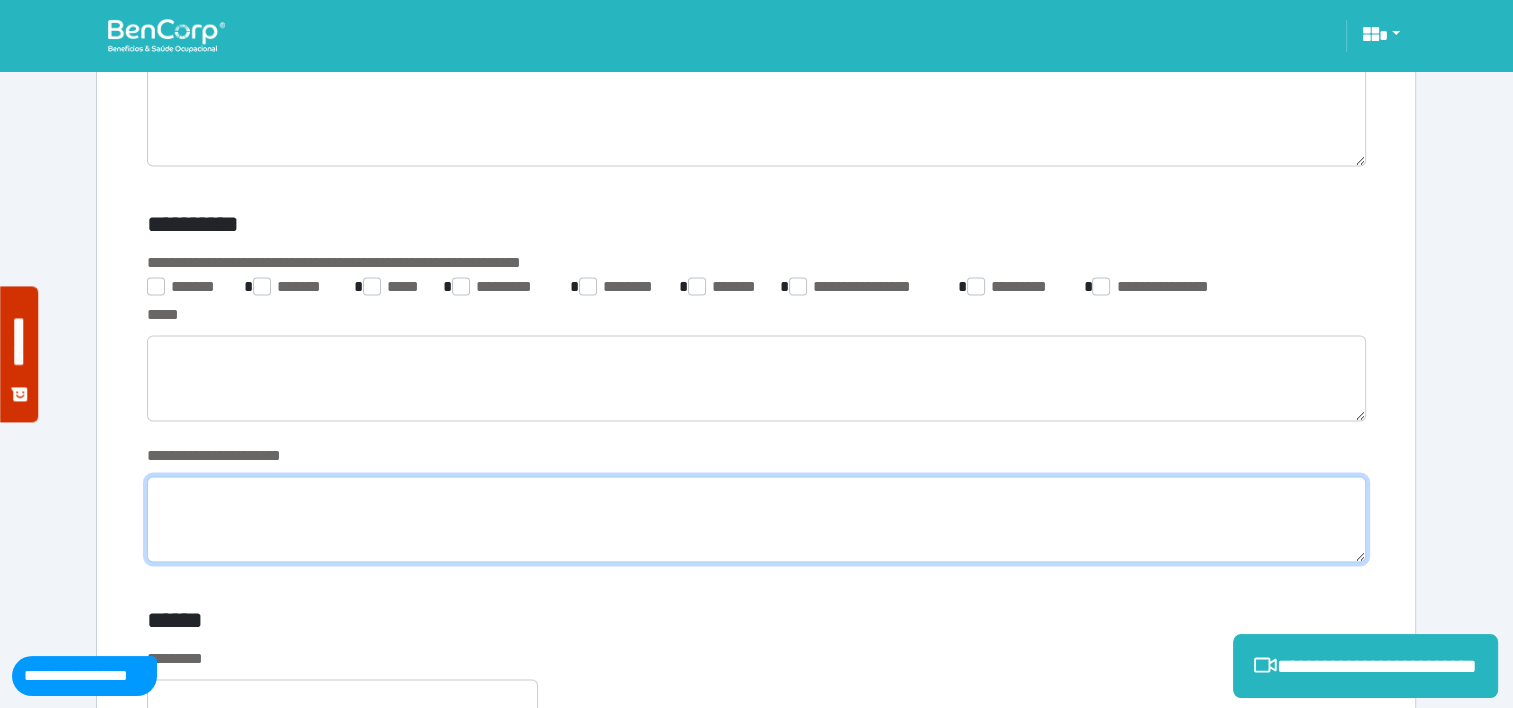 click at bounding box center [756, 519] 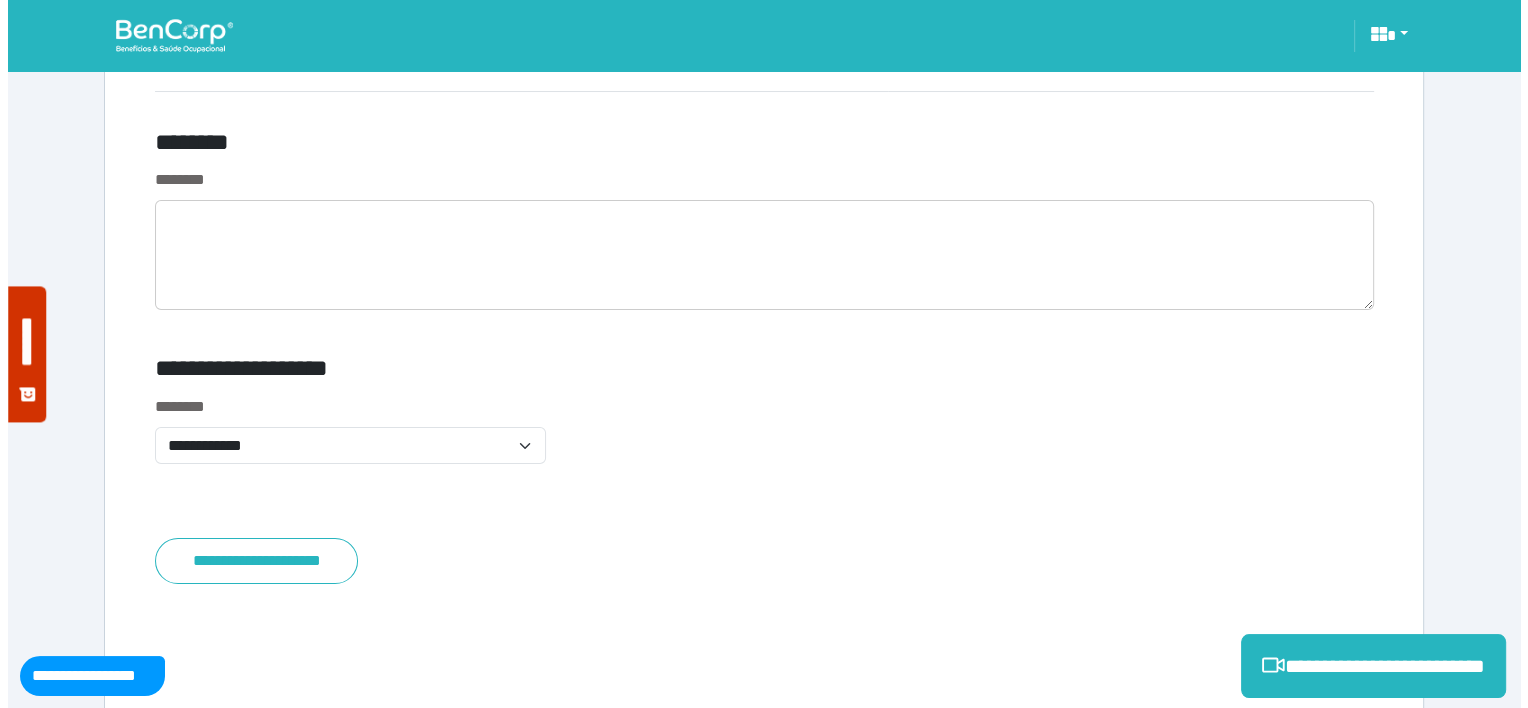 scroll, scrollTop: 7804, scrollLeft: 0, axis: vertical 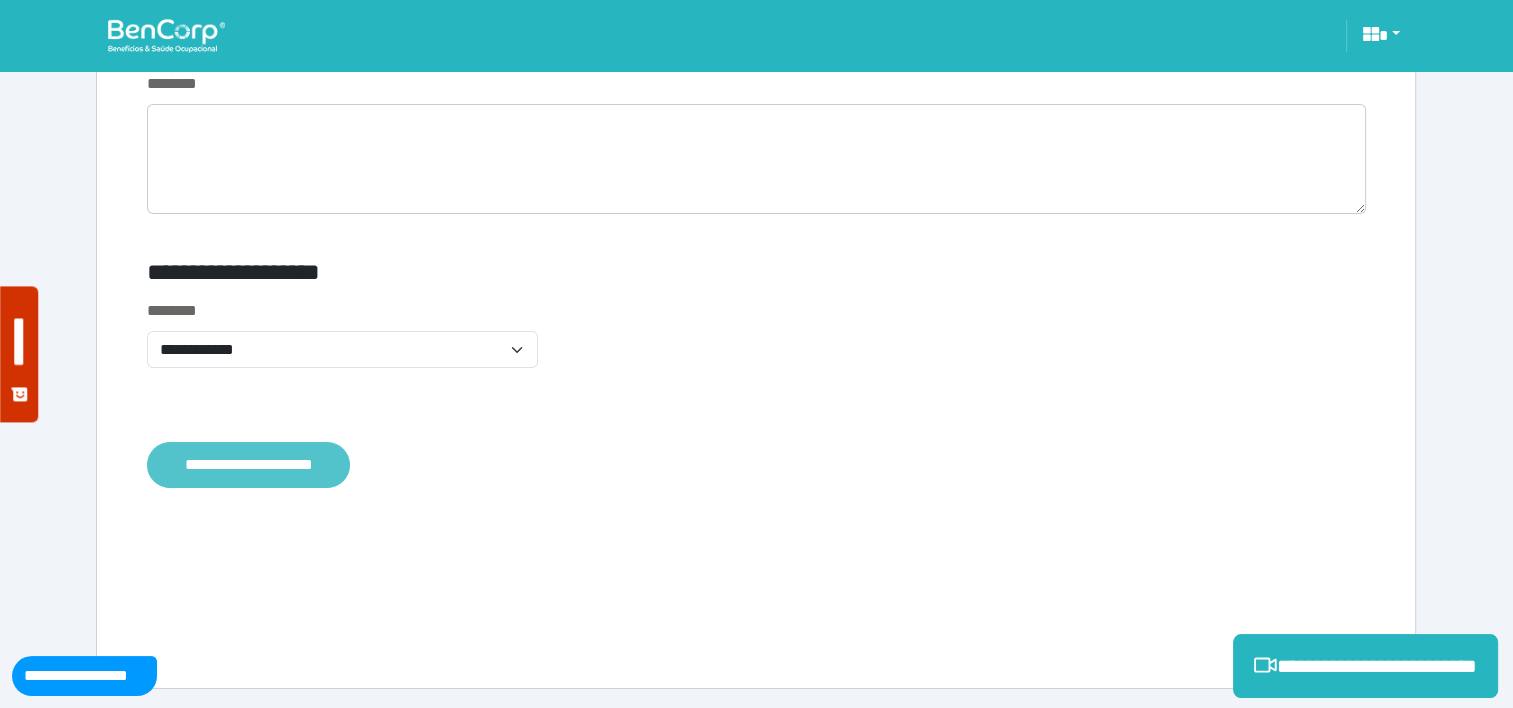 type on "**********" 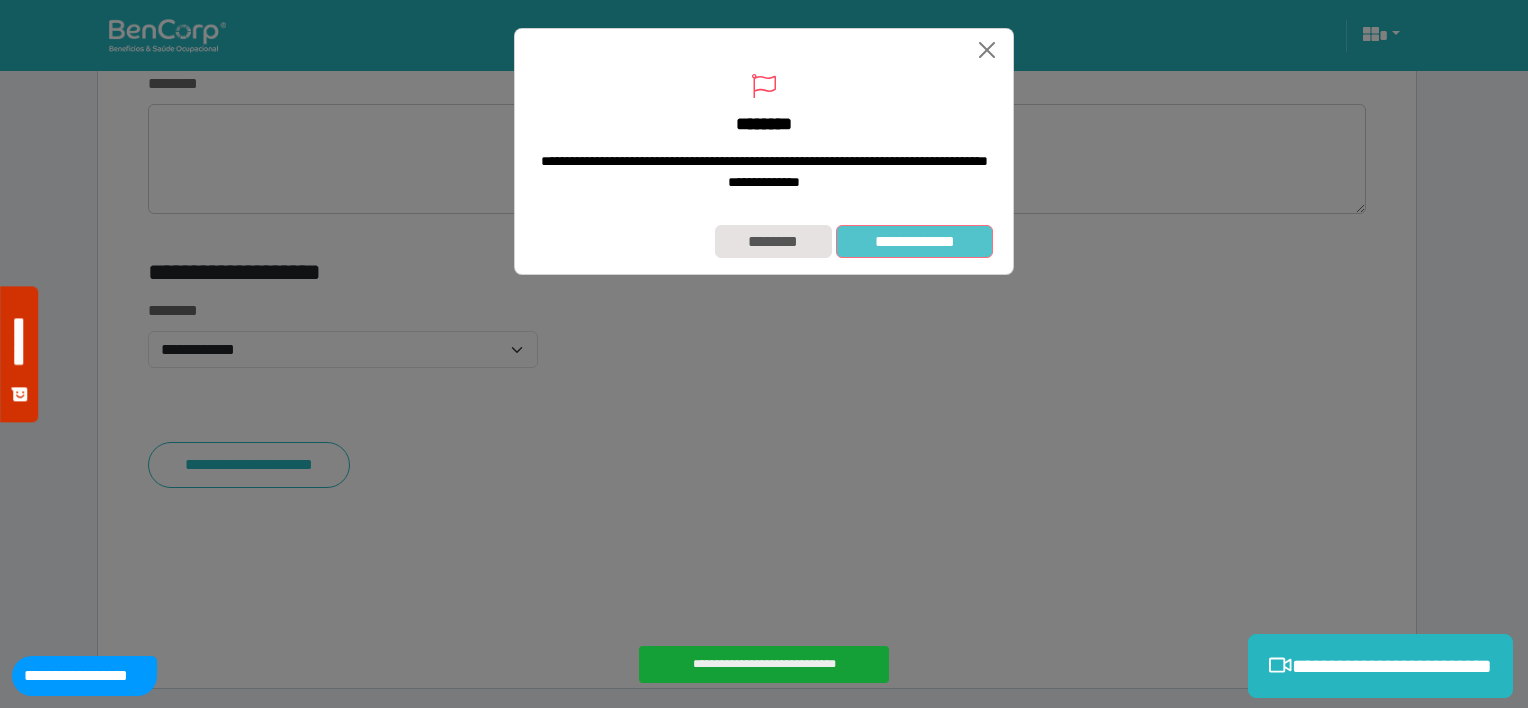 click on "**********" at bounding box center (914, 242) 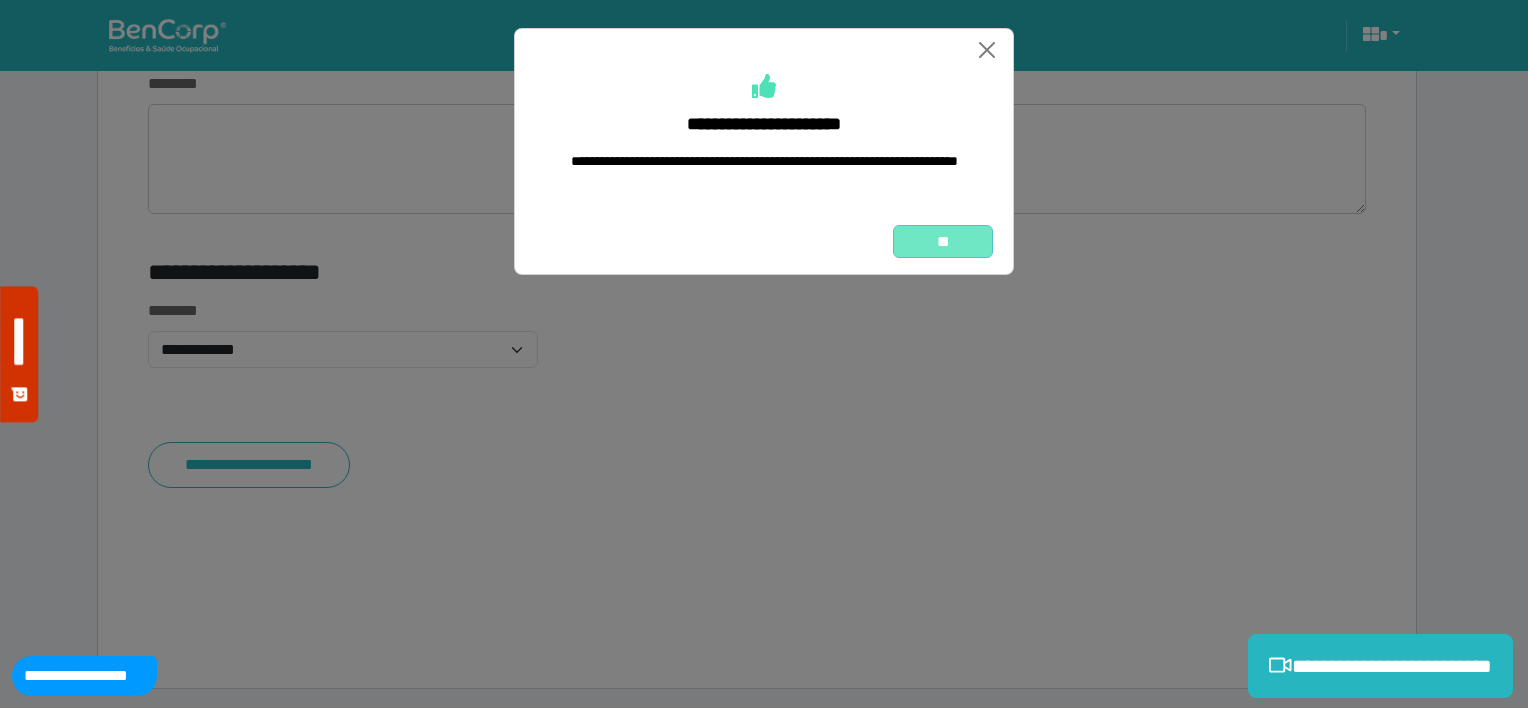 click on "**" at bounding box center [943, 242] 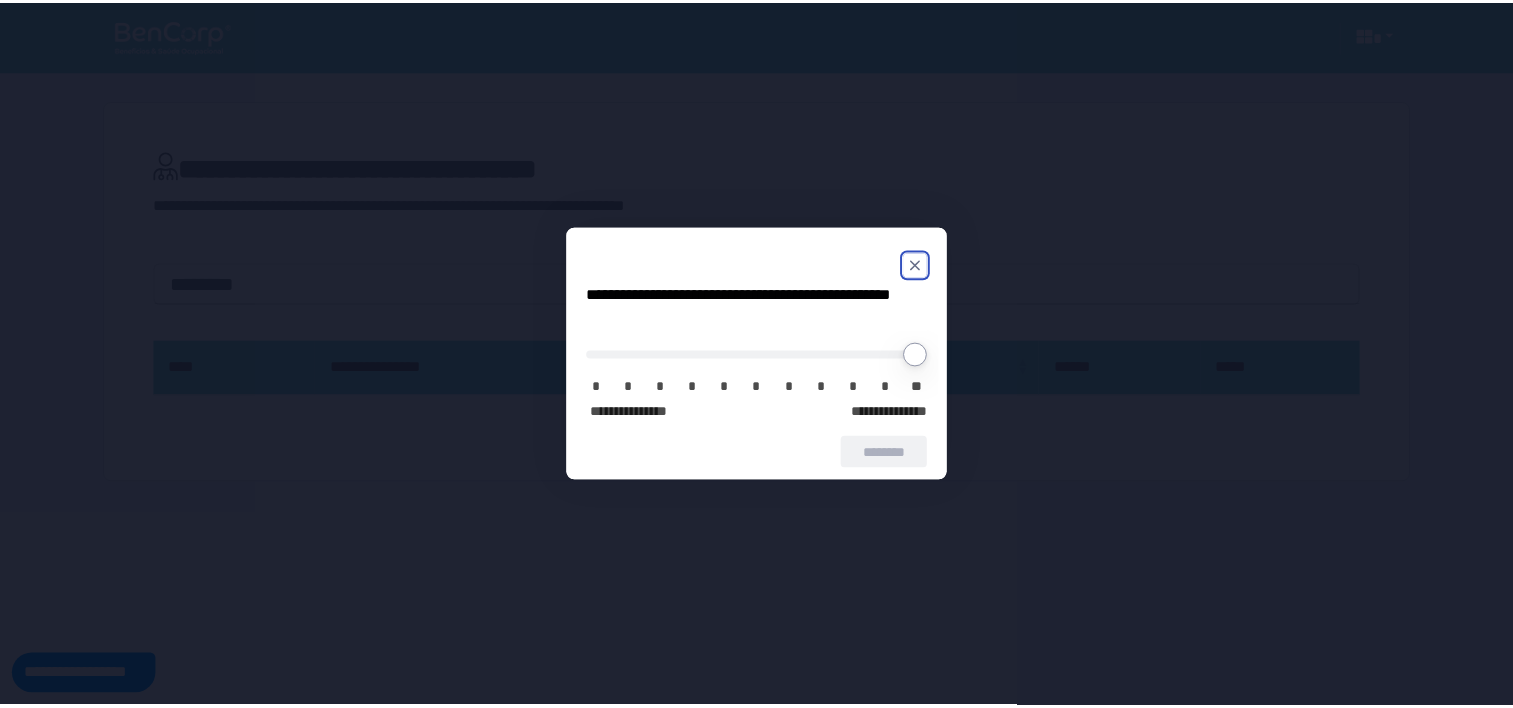 scroll, scrollTop: 0, scrollLeft: 0, axis: both 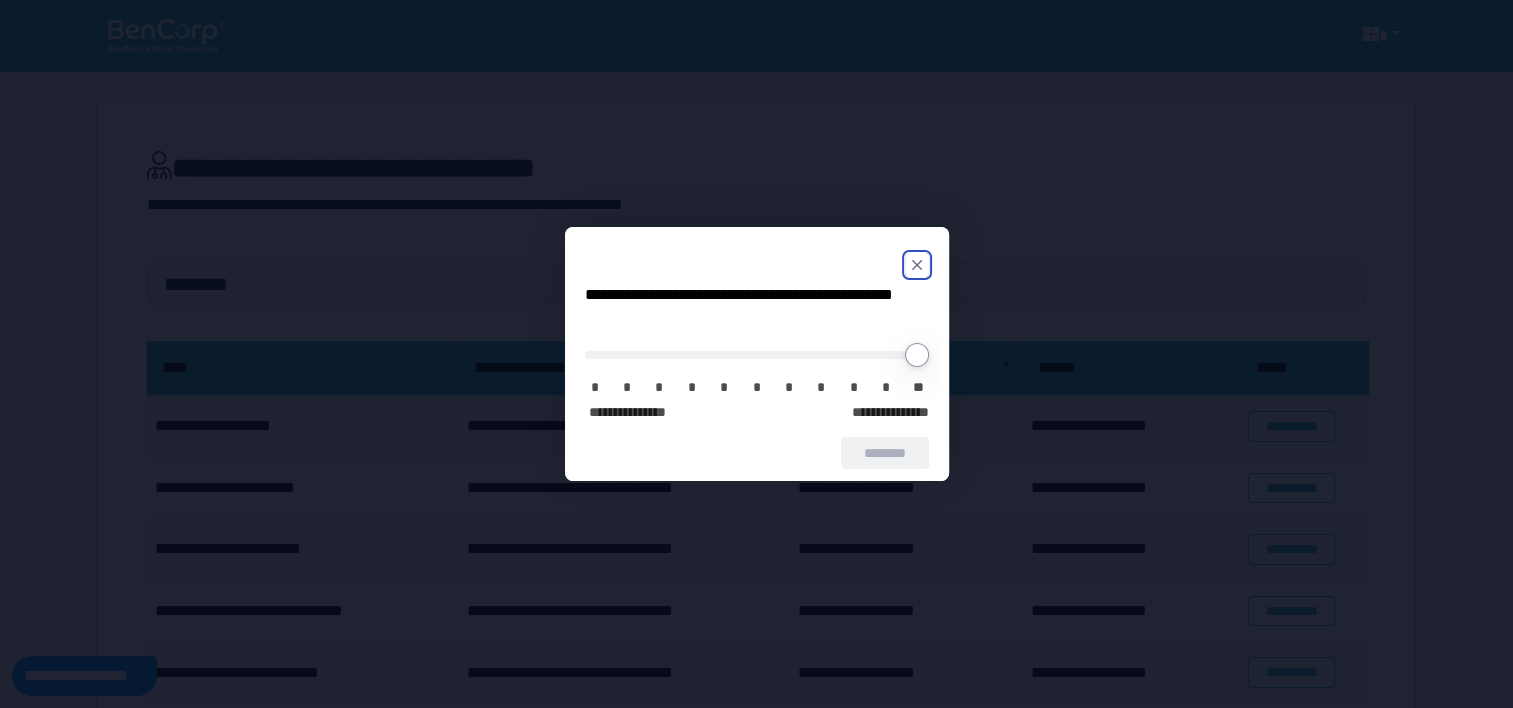 click 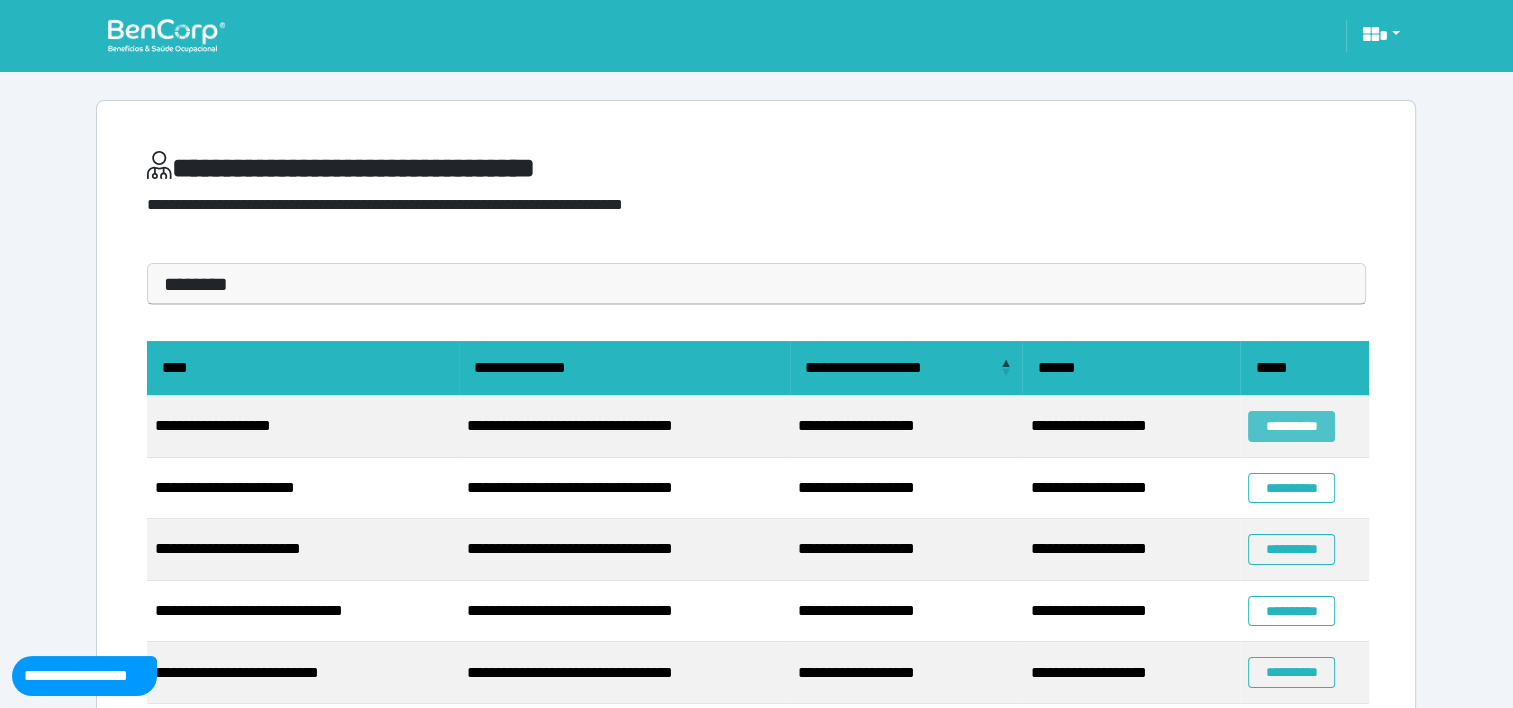 click on "**********" at bounding box center [1291, 426] 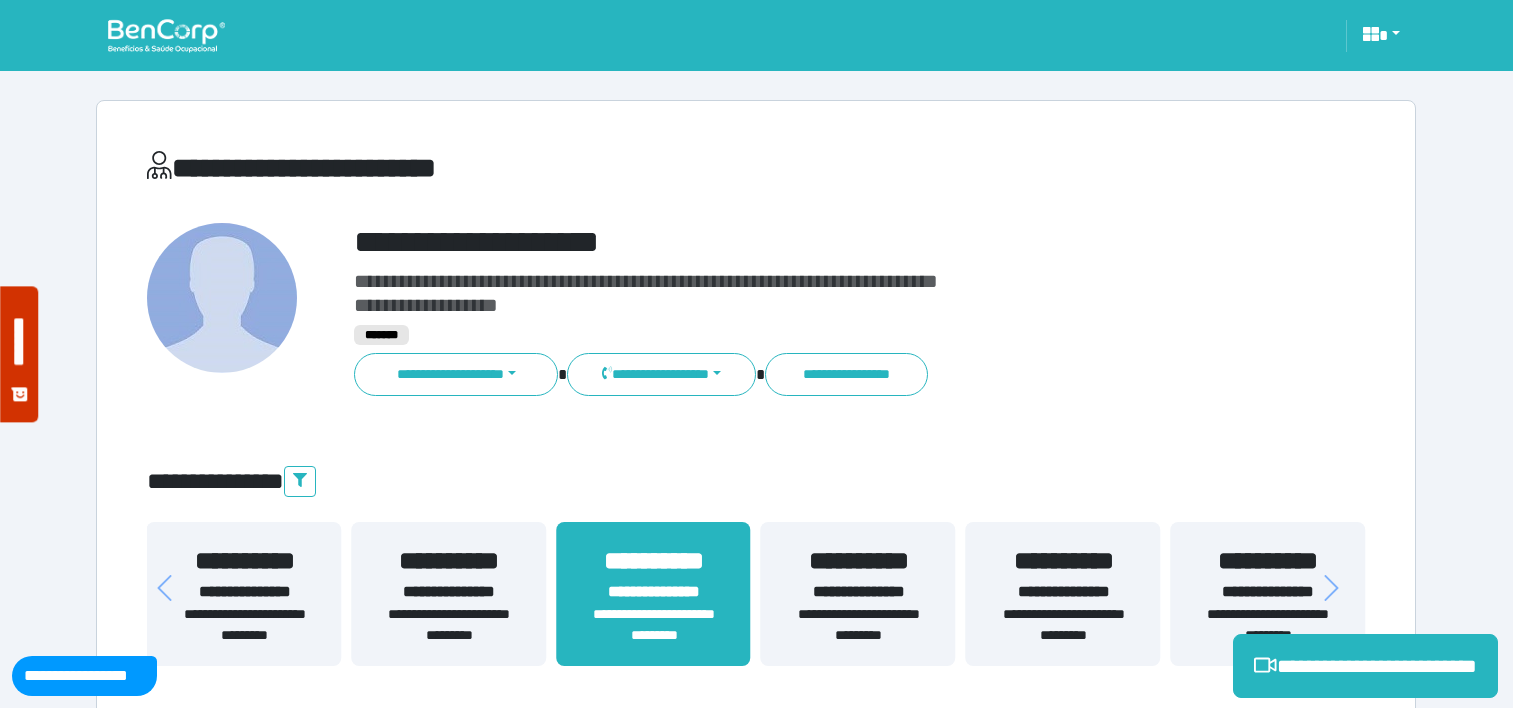 scroll, scrollTop: 0, scrollLeft: 0, axis: both 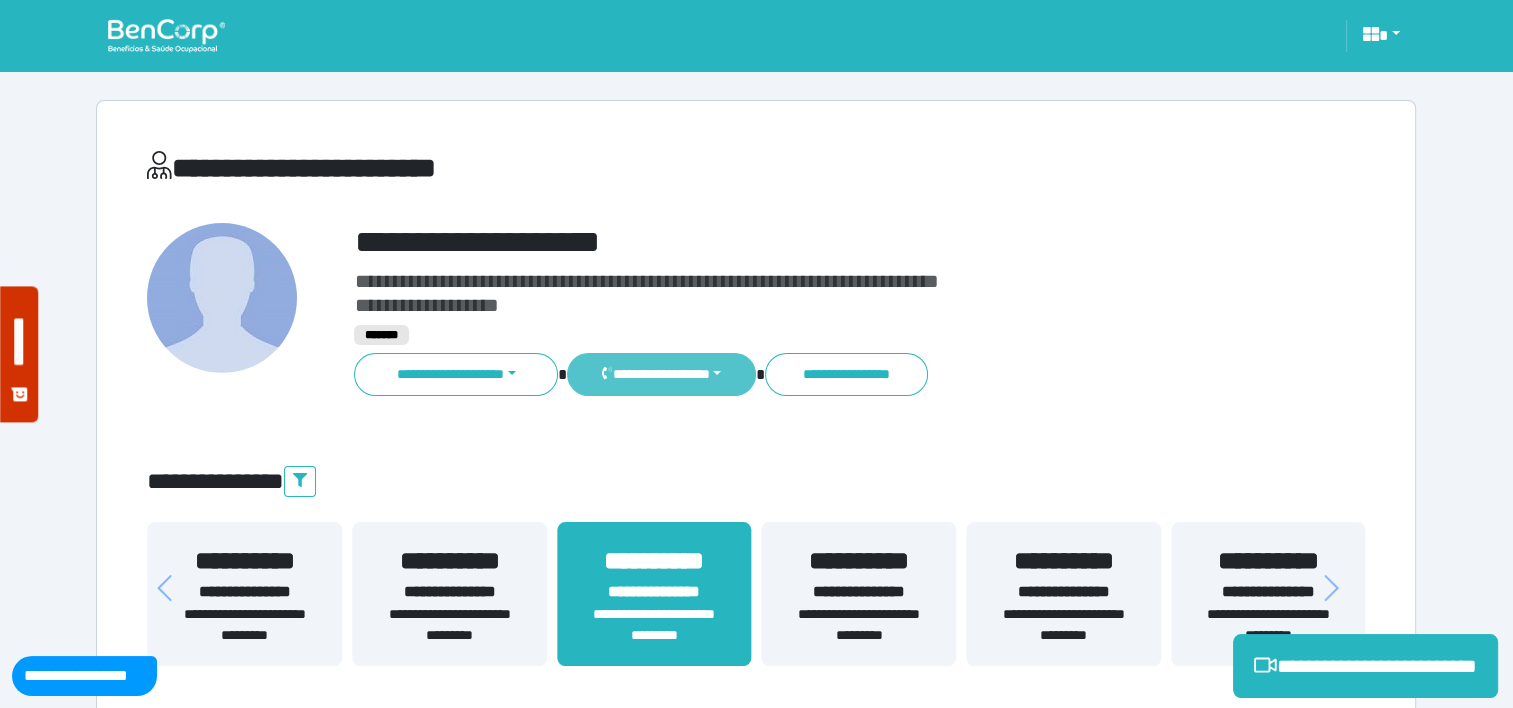 click on "**********" at bounding box center (661, 374) 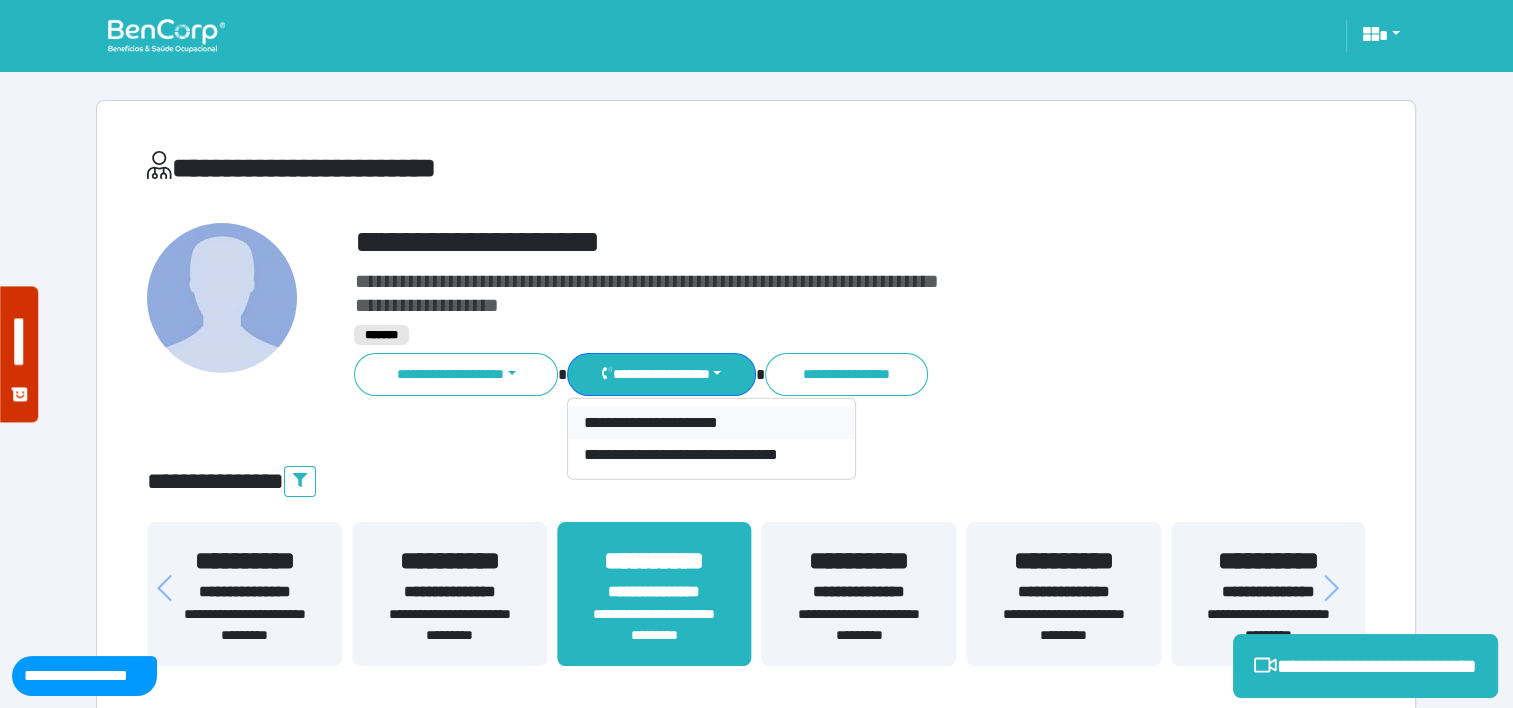 click on "**********" at bounding box center (711, 423) 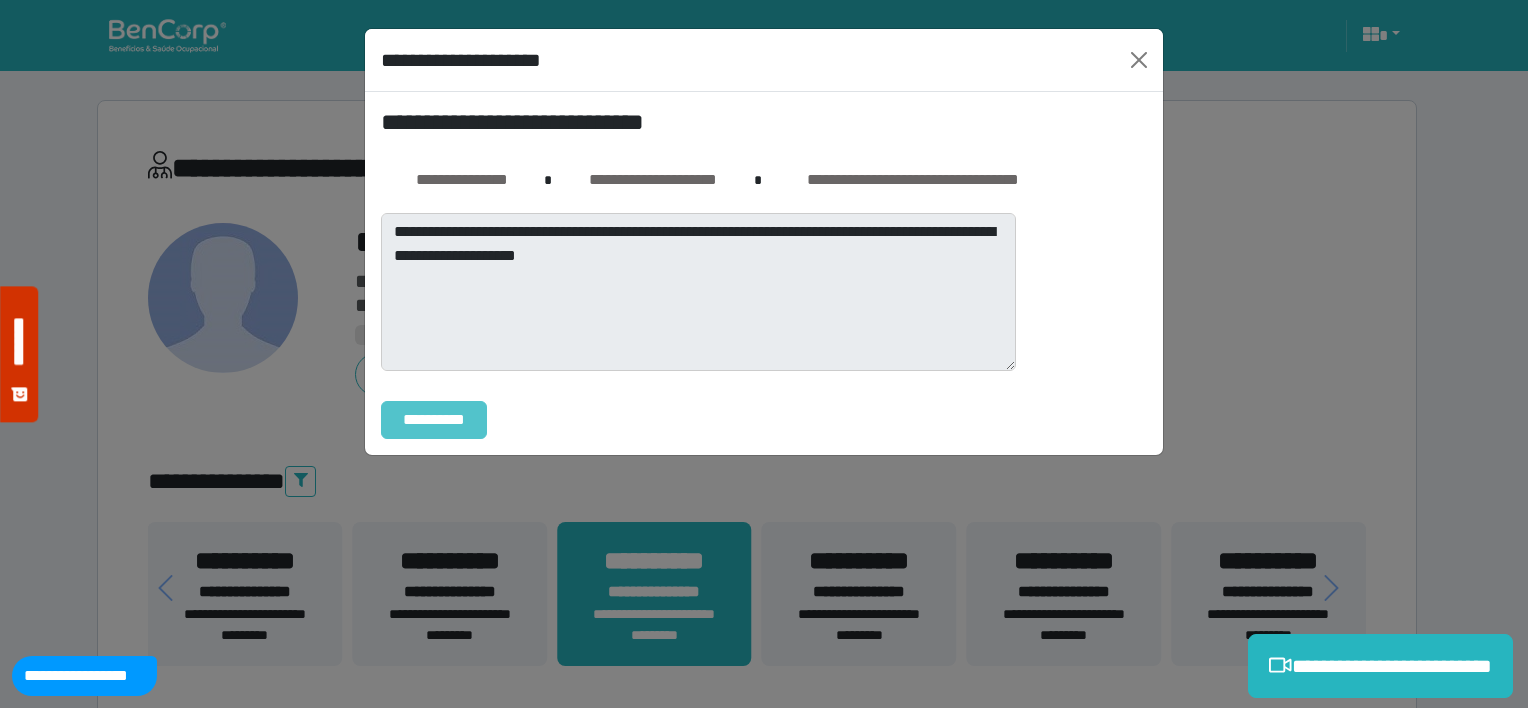 click on "**********" at bounding box center [434, 420] 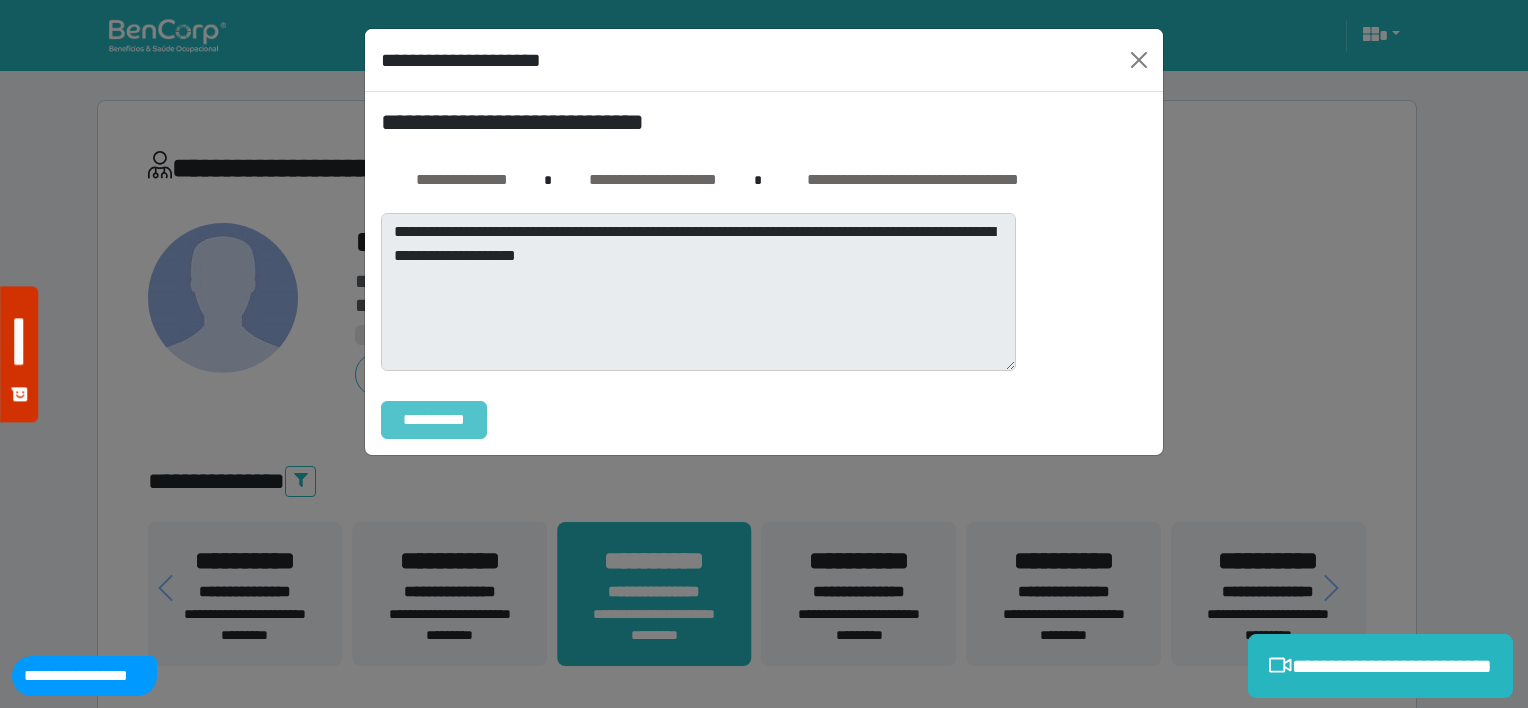 click on "**********" at bounding box center (434, 420) 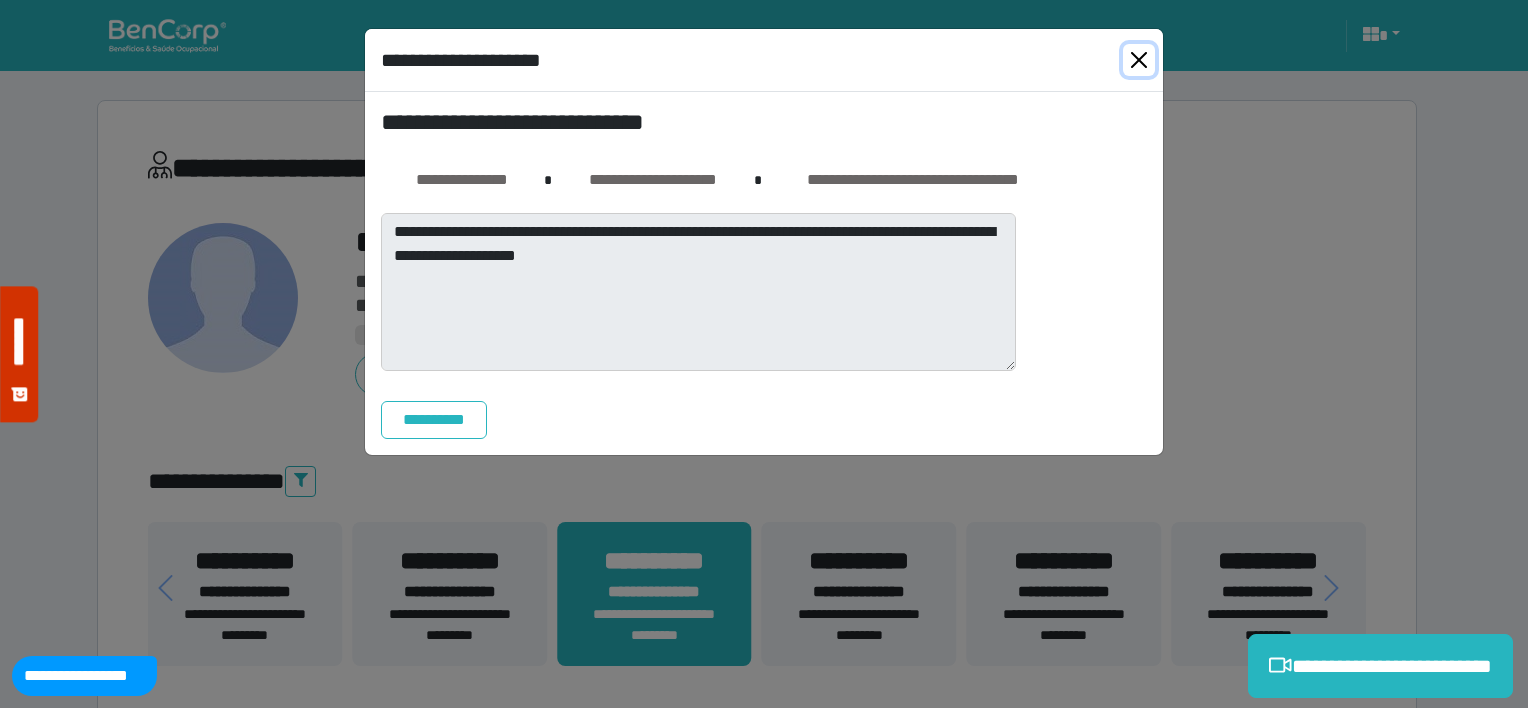 click at bounding box center [1139, 60] 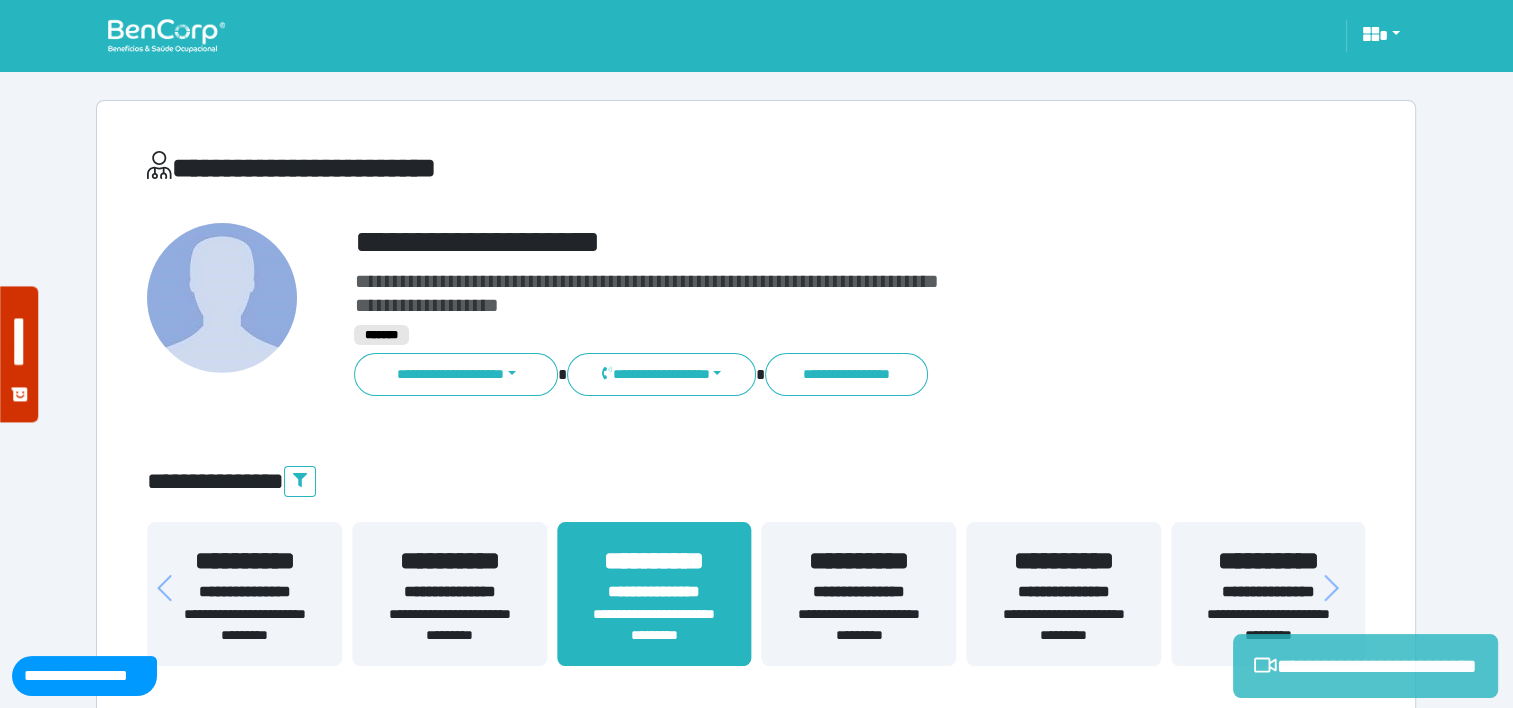 click on "**********" at bounding box center (1365, 666) 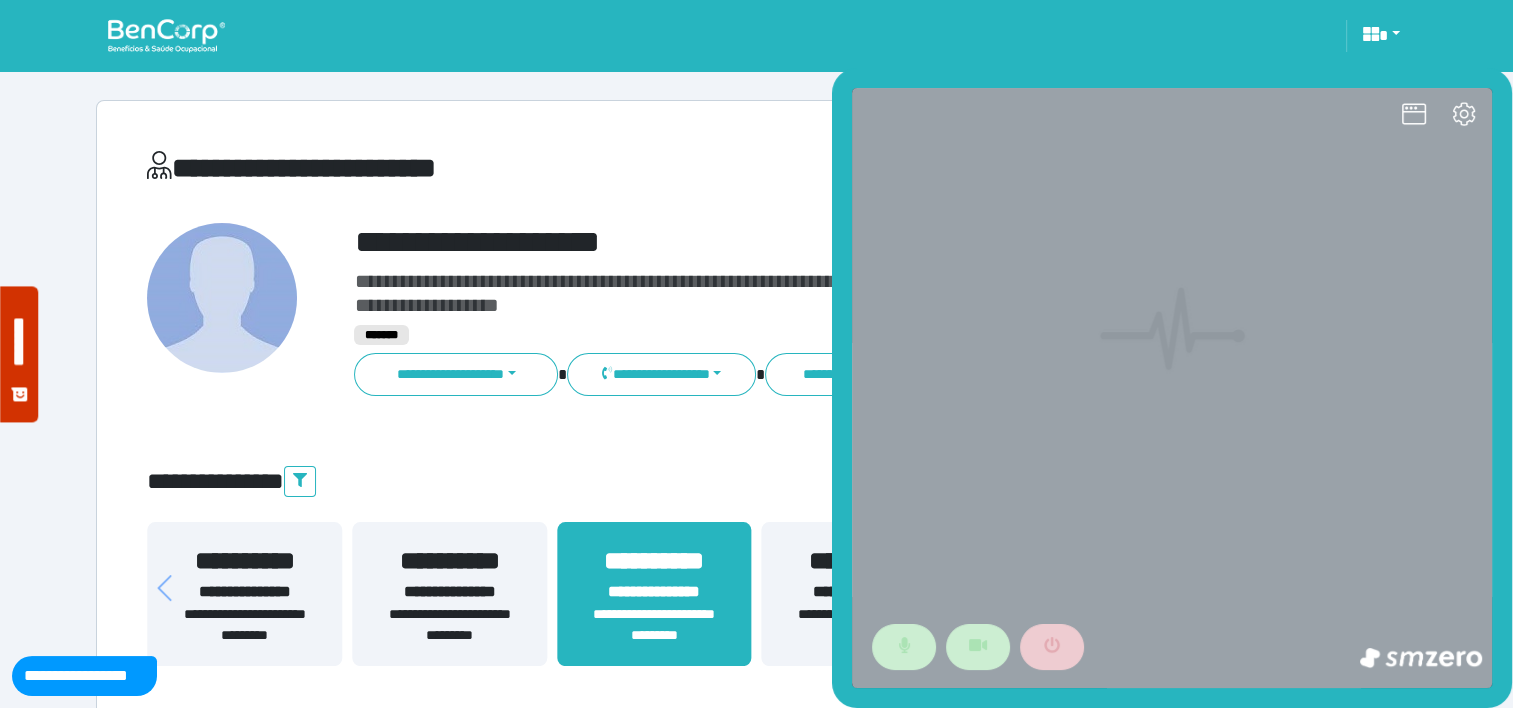 scroll, scrollTop: 0, scrollLeft: 0, axis: both 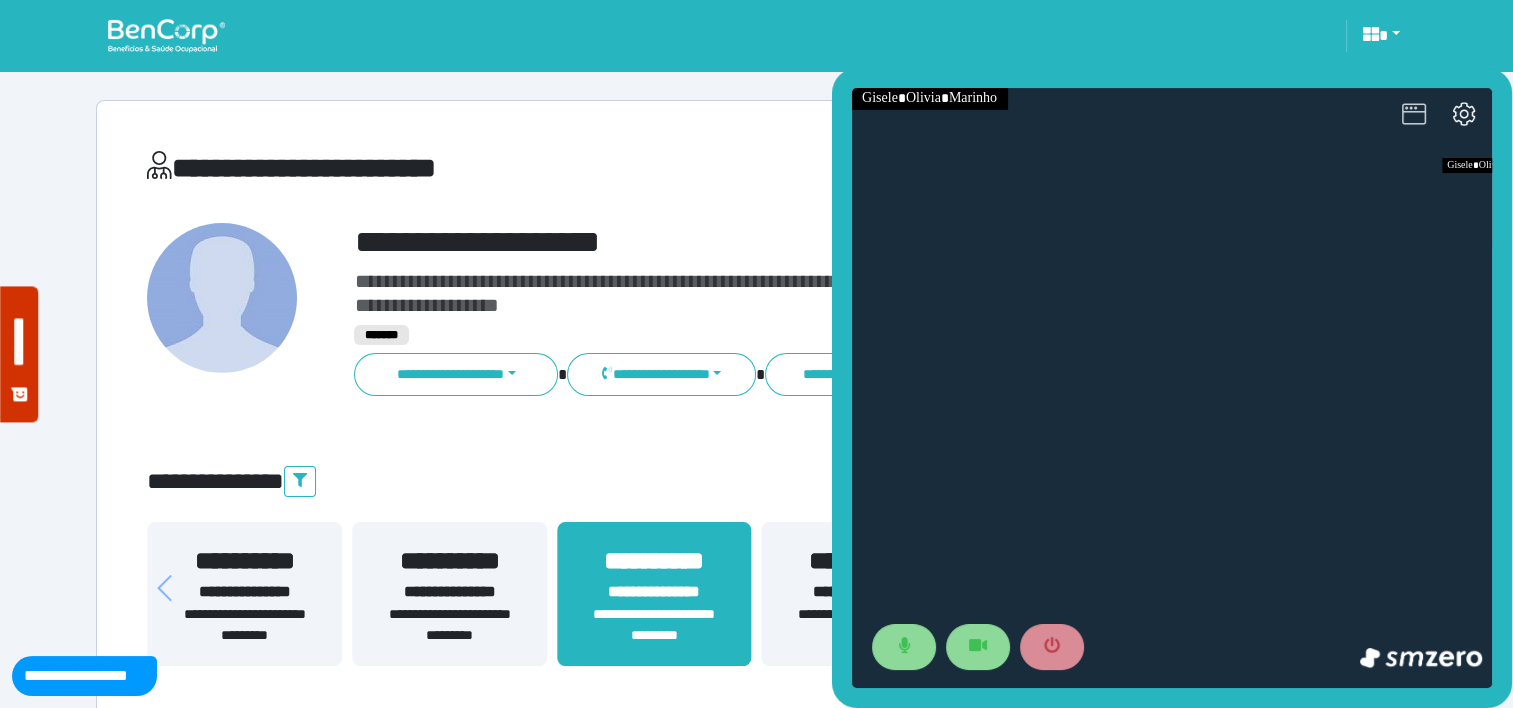 click 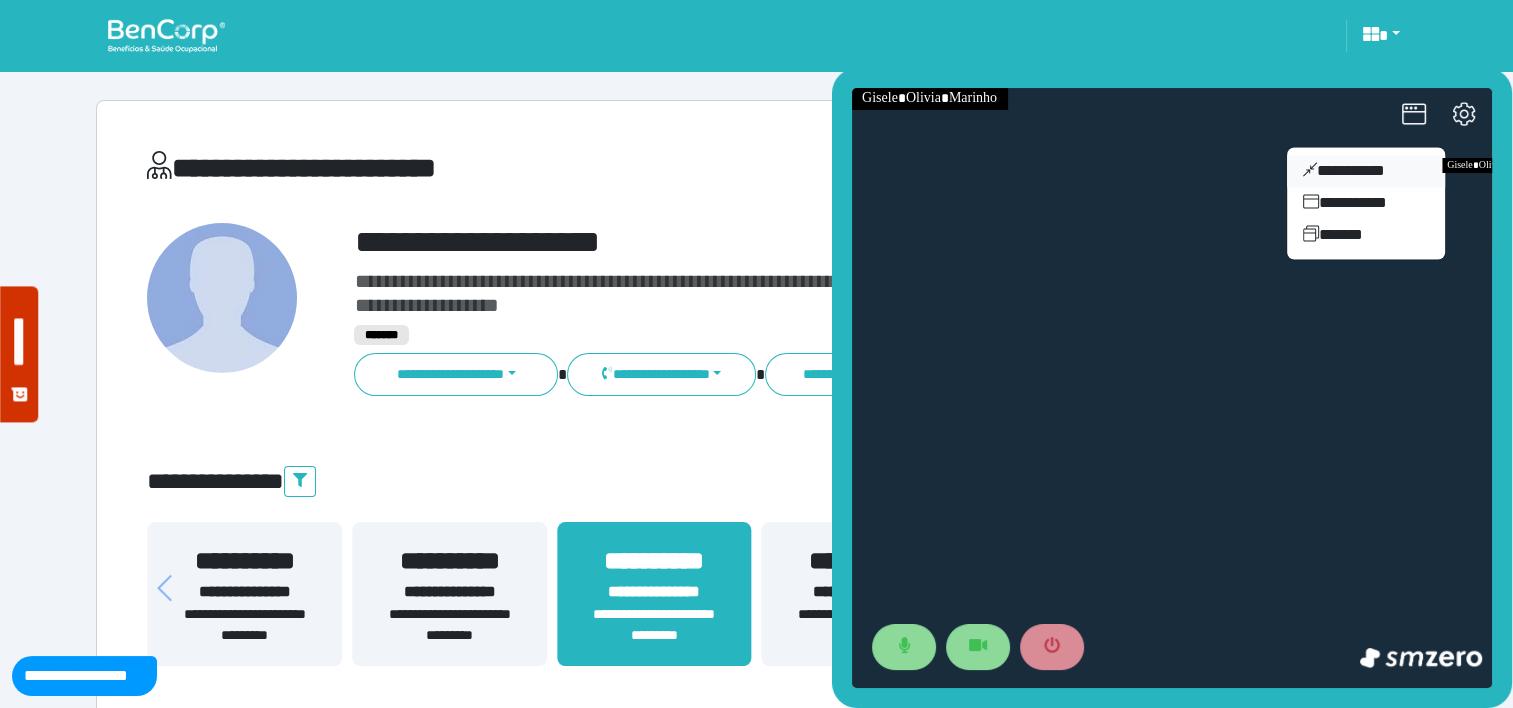 click on "**********" at bounding box center [1366, 171] 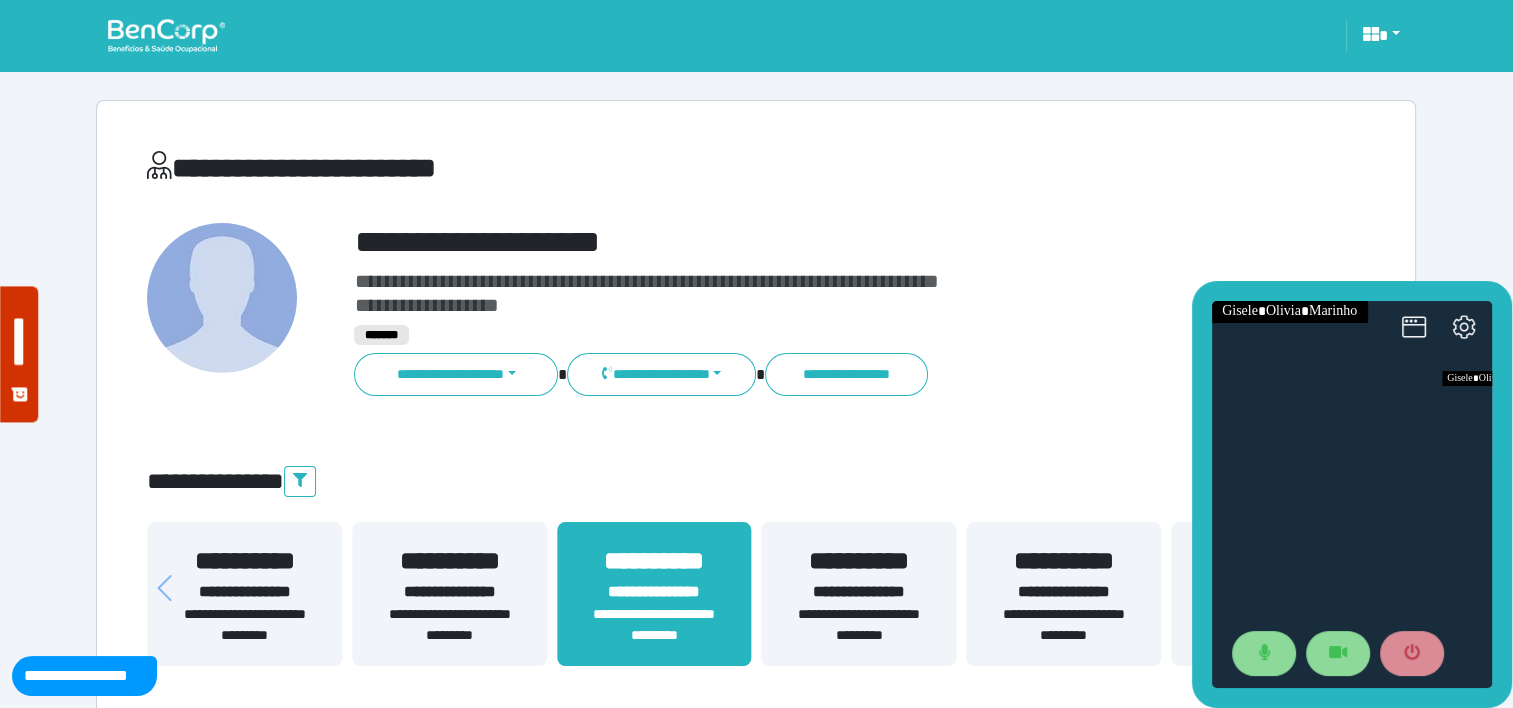 click at bounding box center [166, 35] 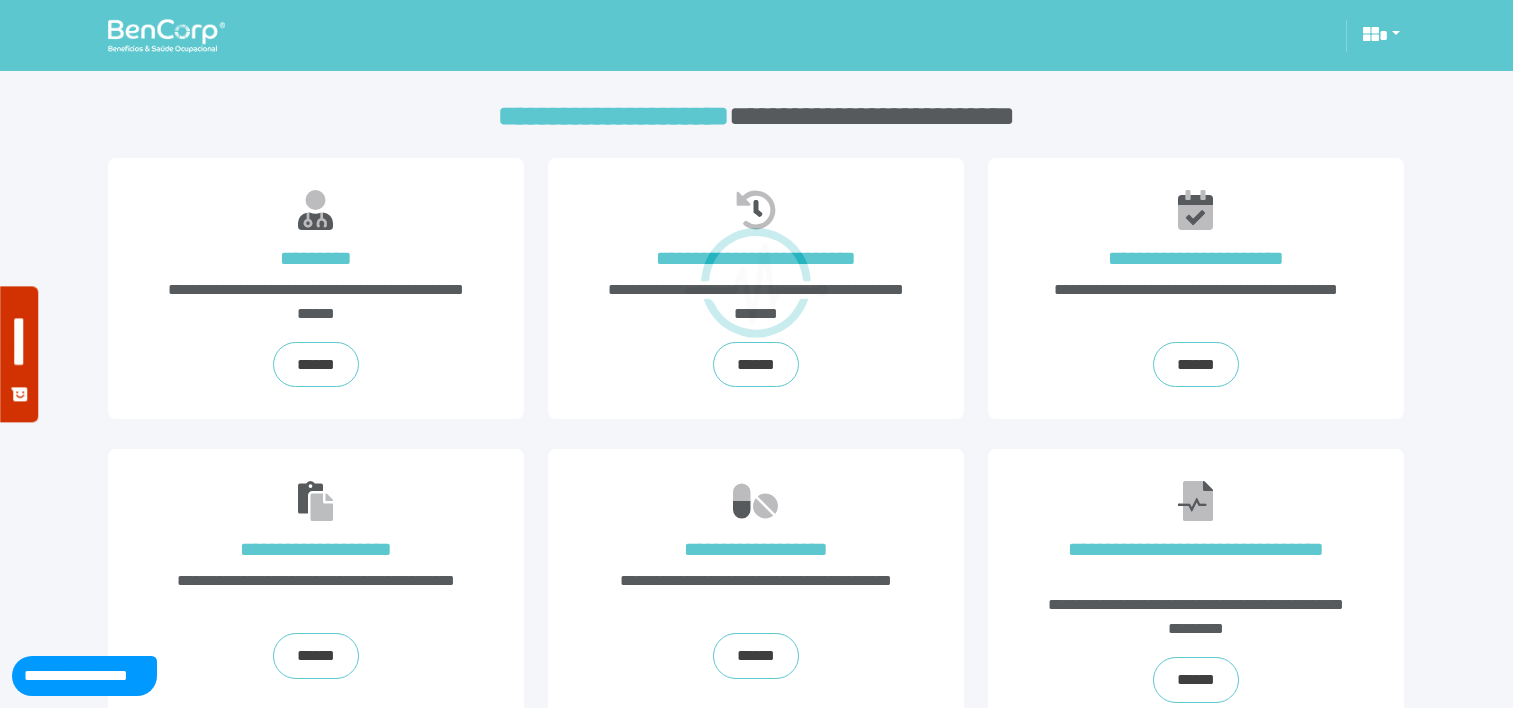 scroll, scrollTop: 0, scrollLeft: 0, axis: both 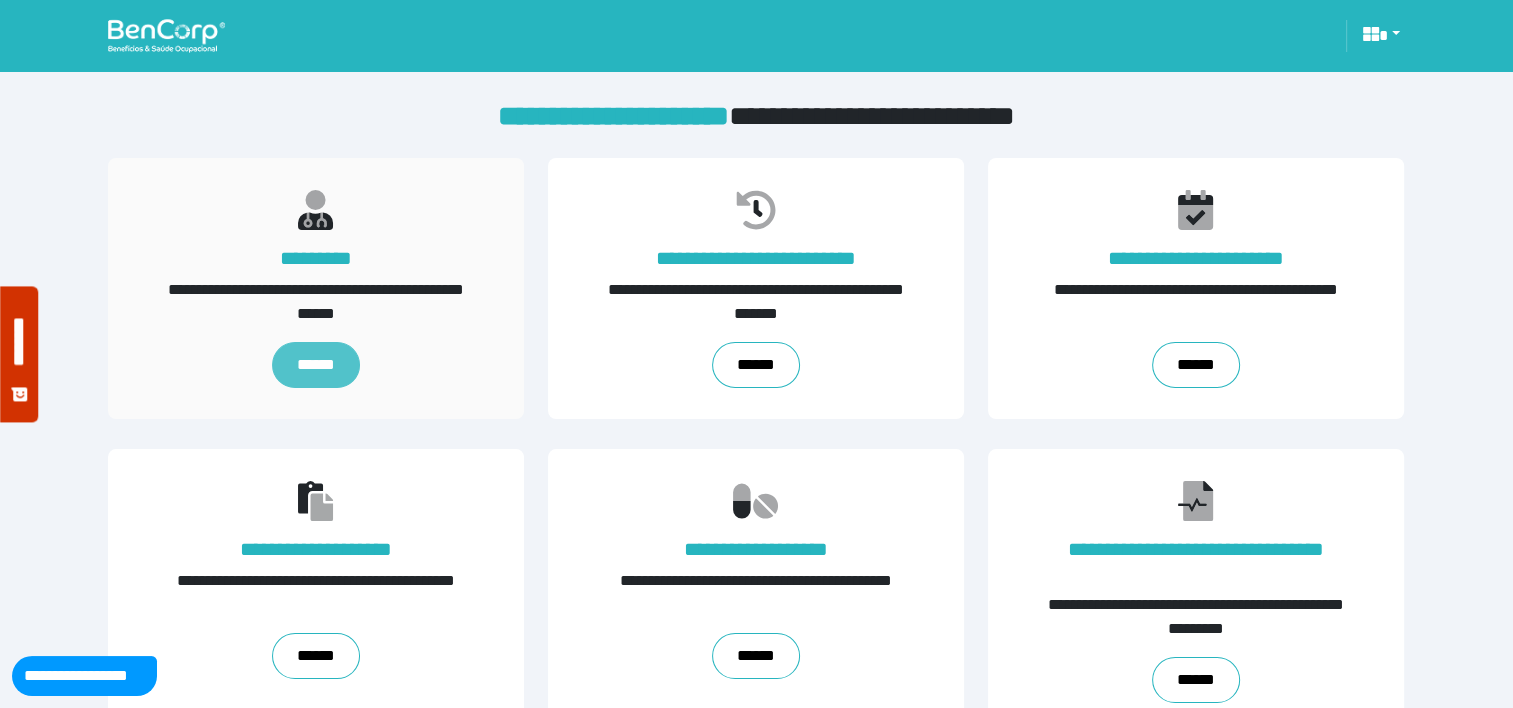 click on "******" at bounding box center [316, 365] 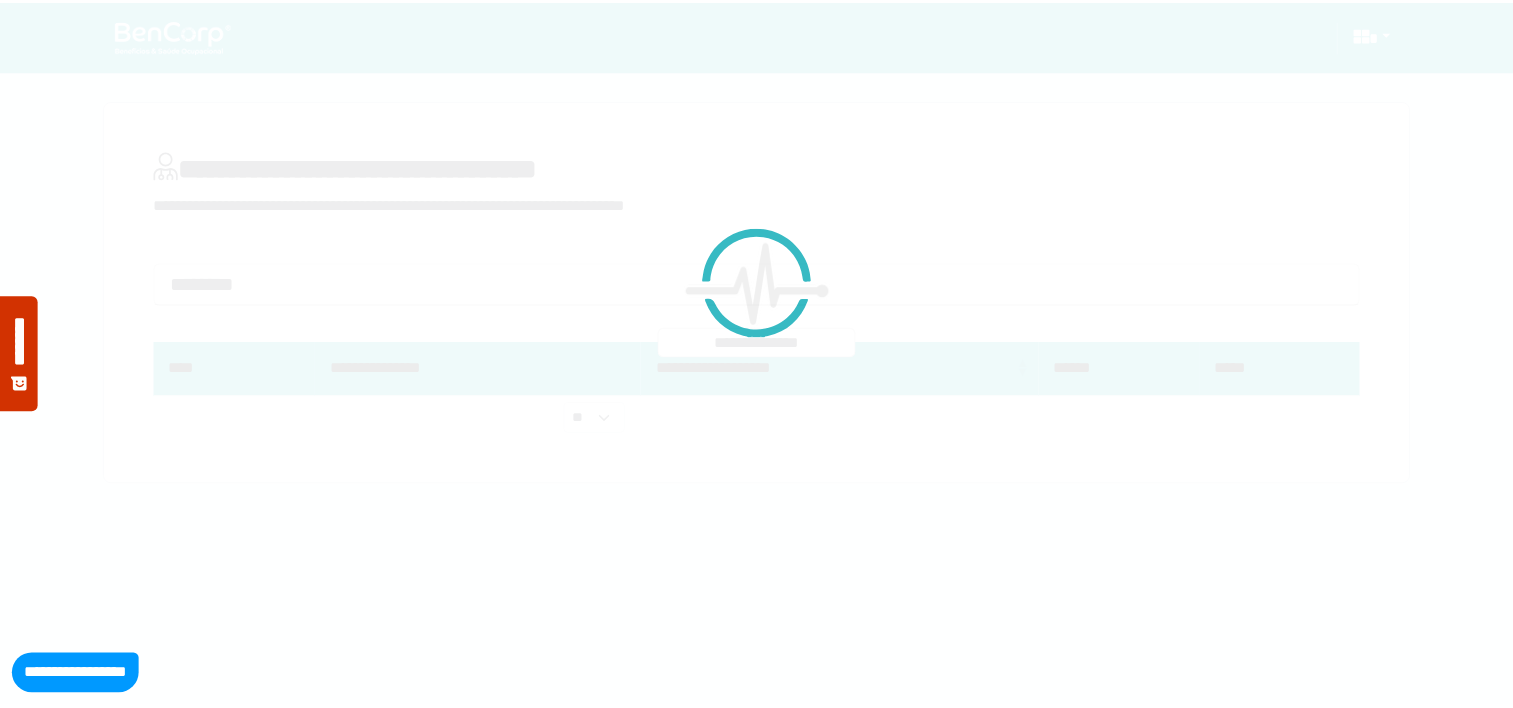scroll, scrollTop: 0, scrollLeft: 0, axis: both 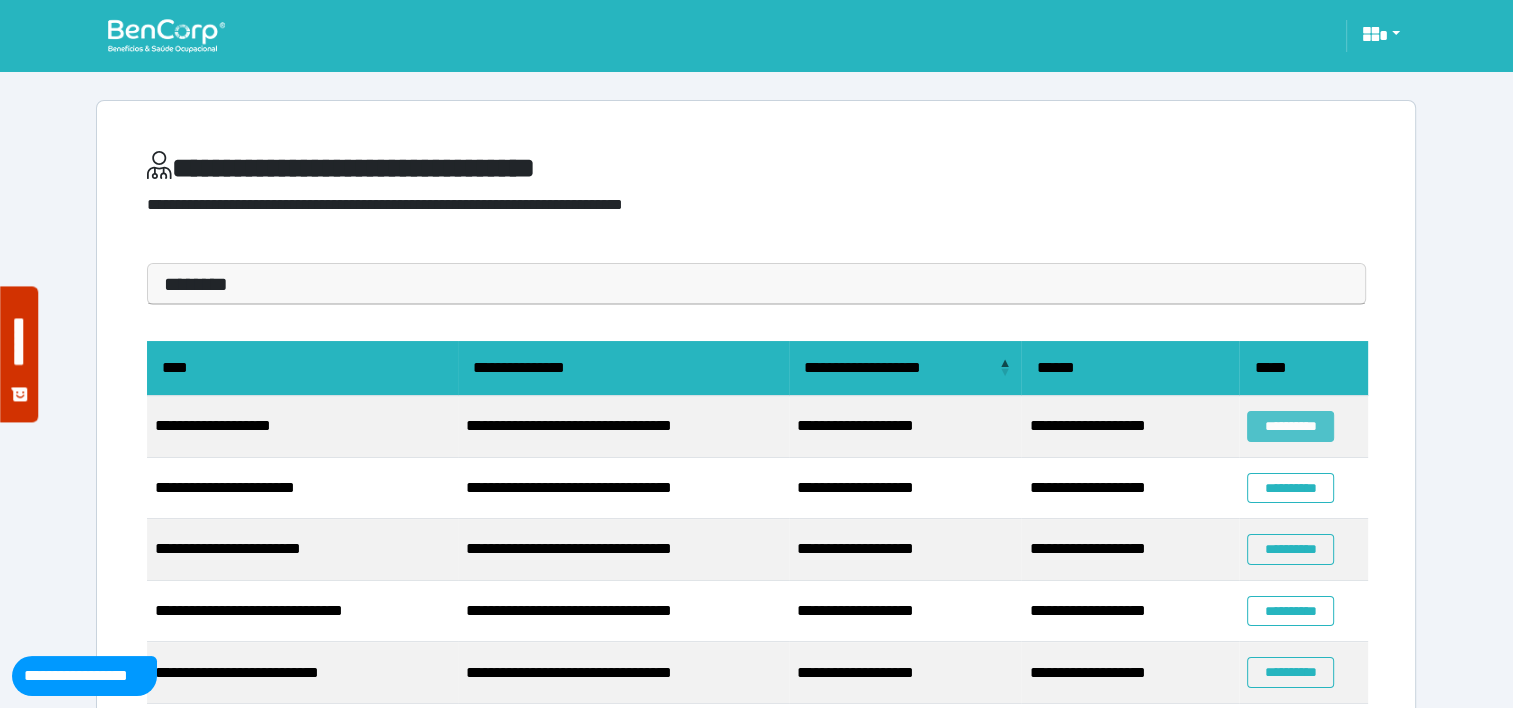 click on "**********" at bounding box center (1290, 426) 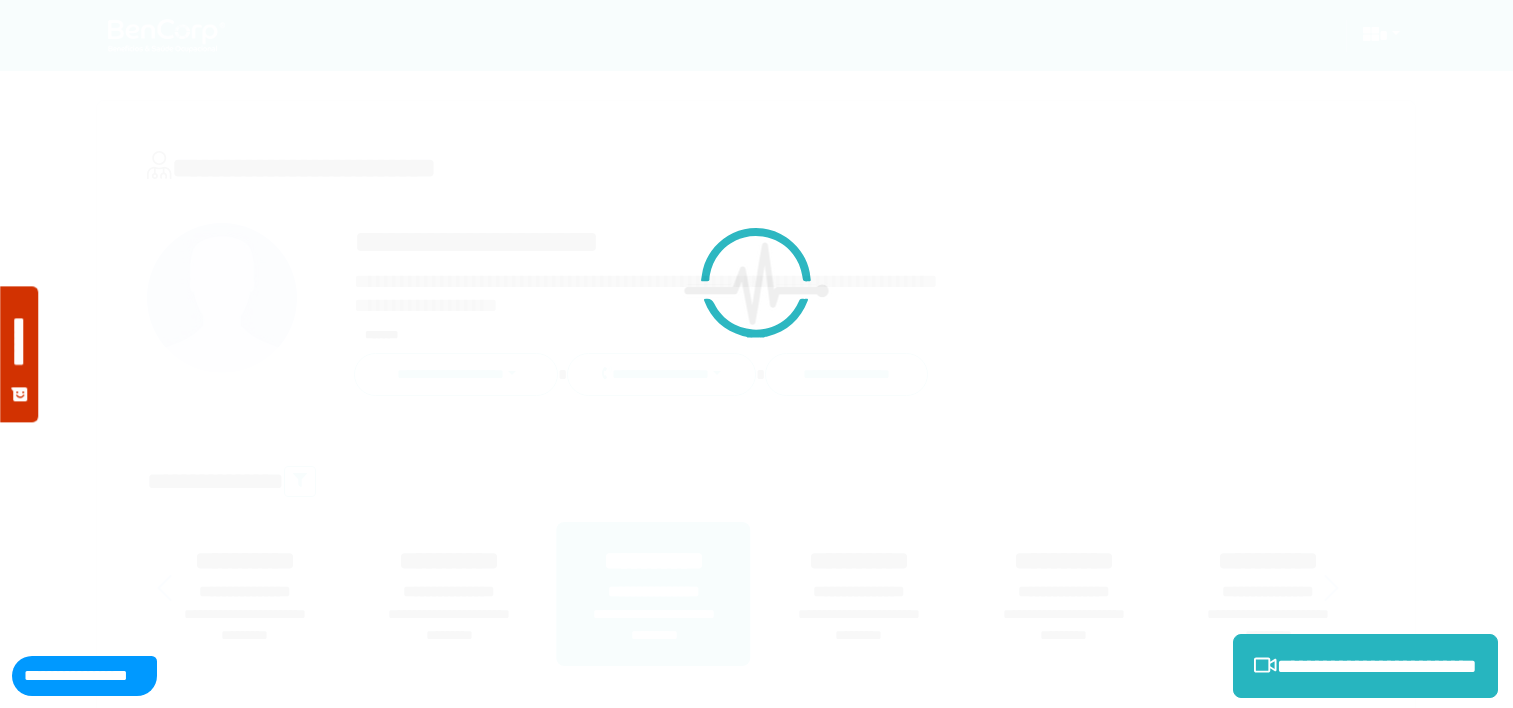 scroll, scrollTop: 0, scrollLeft: 0, axis: both 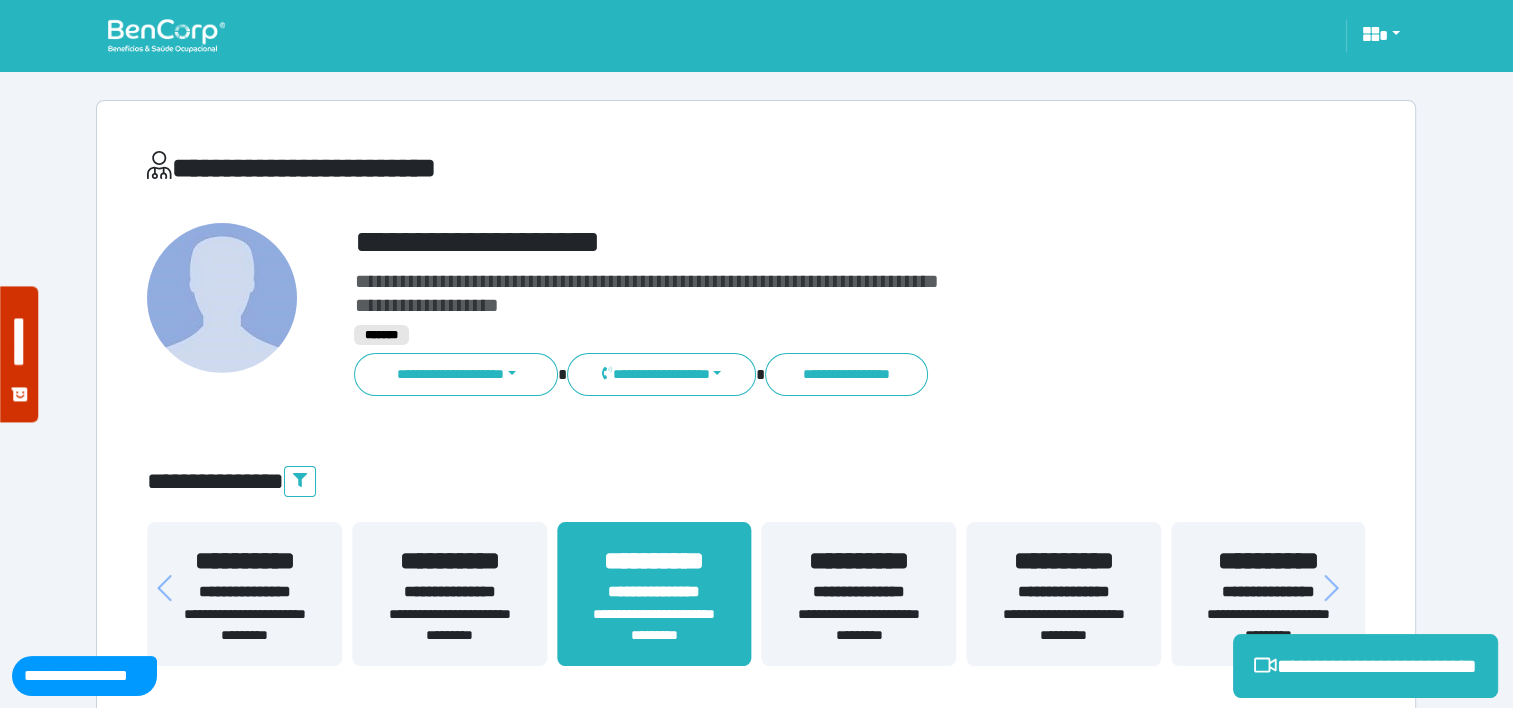 click at bounding box center (166, 35) 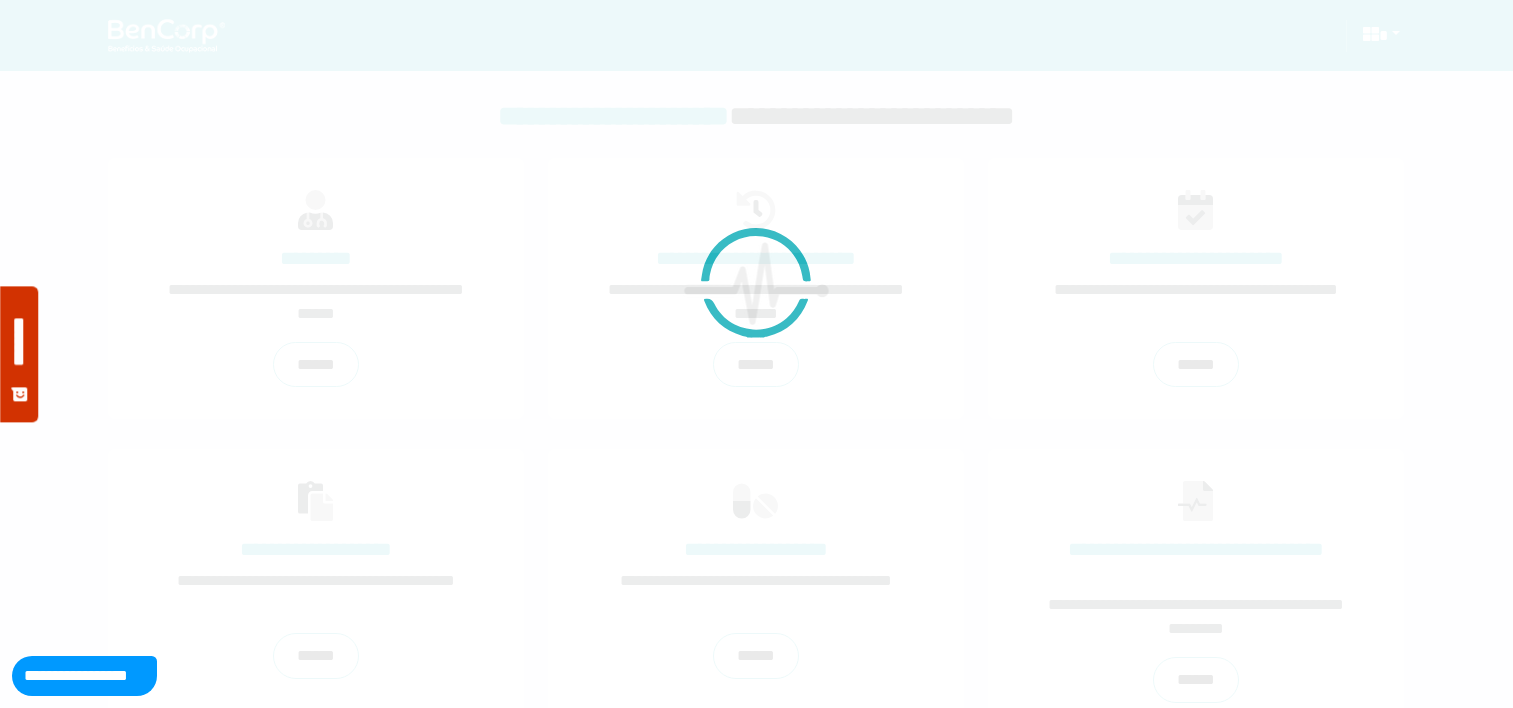 scroll, scrollTop: 0, scrollLeft: 0, axis: both 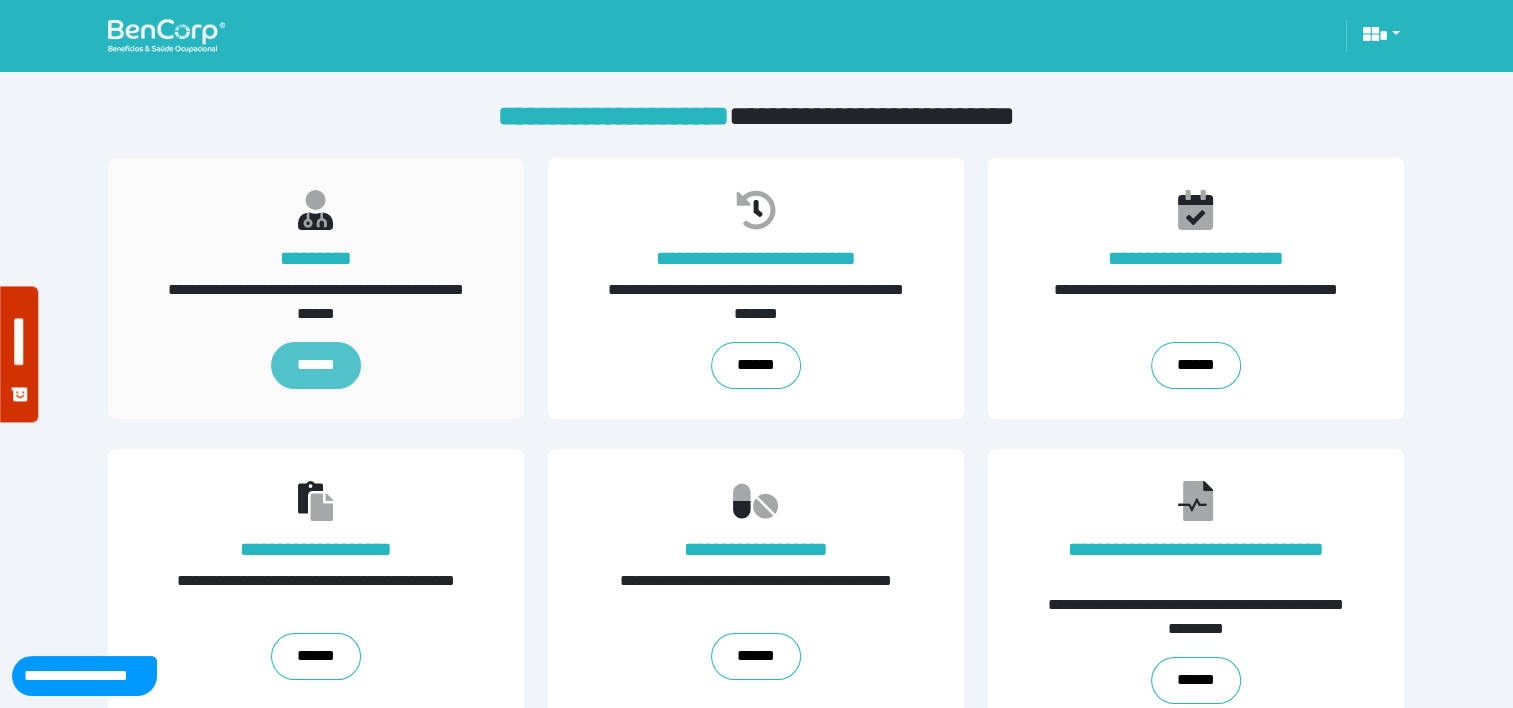 click on "******" at bounding box center [317, 365] 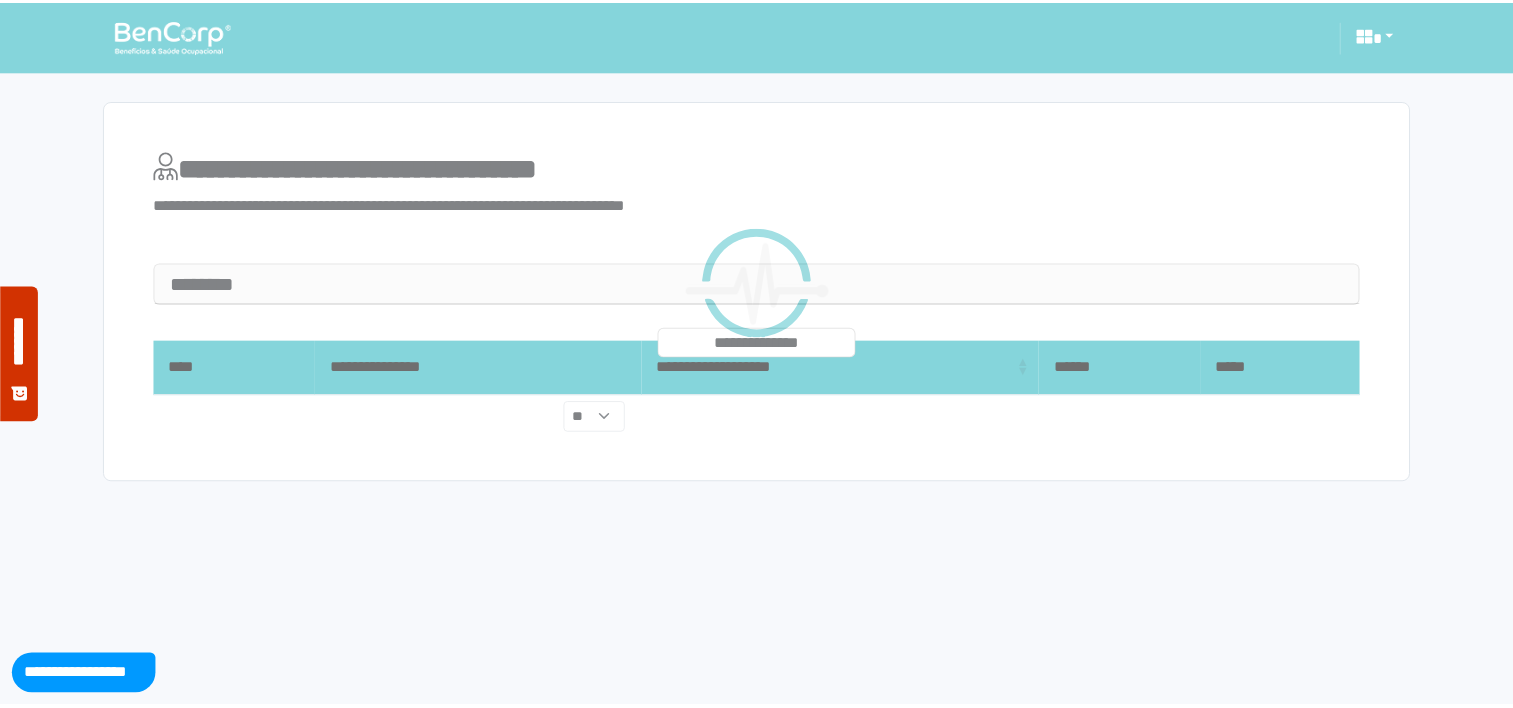 scroll, scrollTop: 0, scrollLeft: 0, axis: both 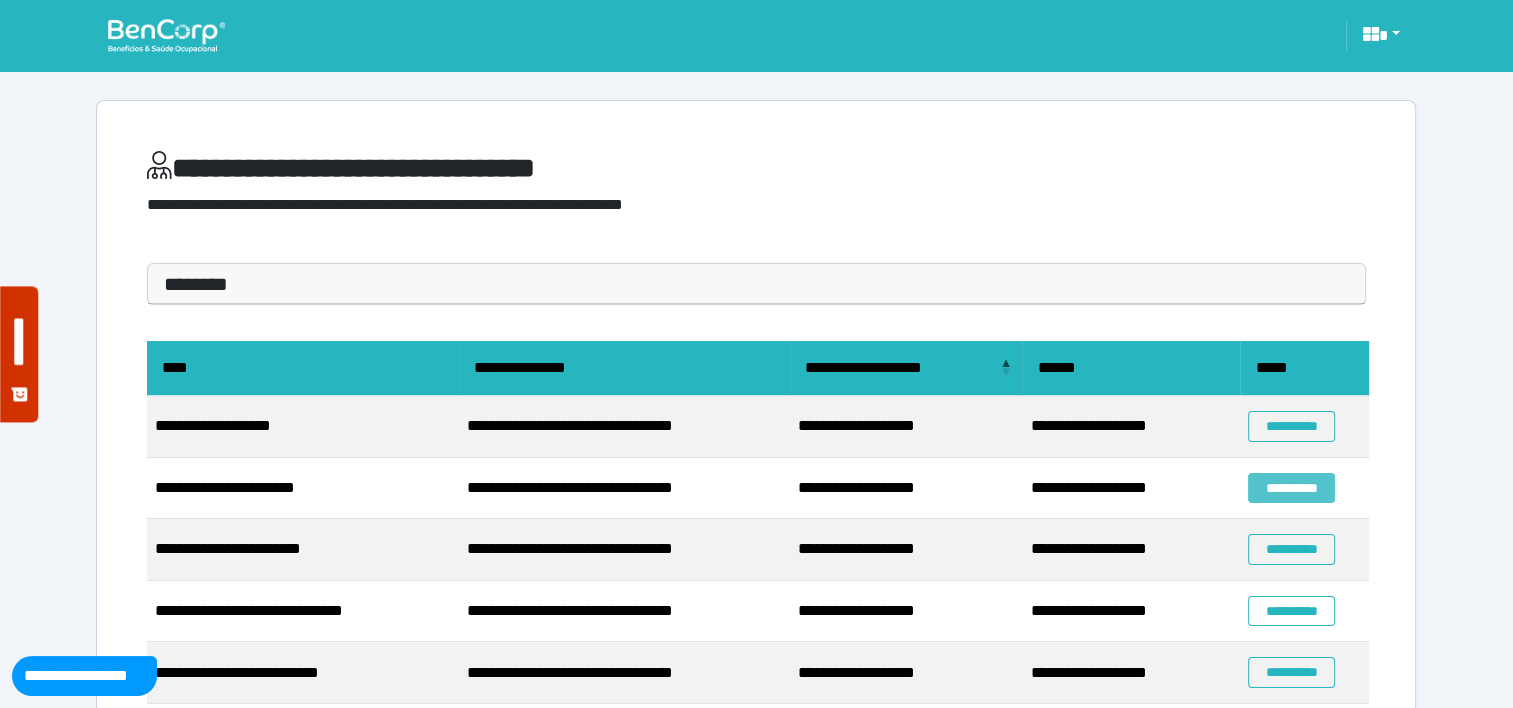click on "**********" at bounding box center [1291, 488] 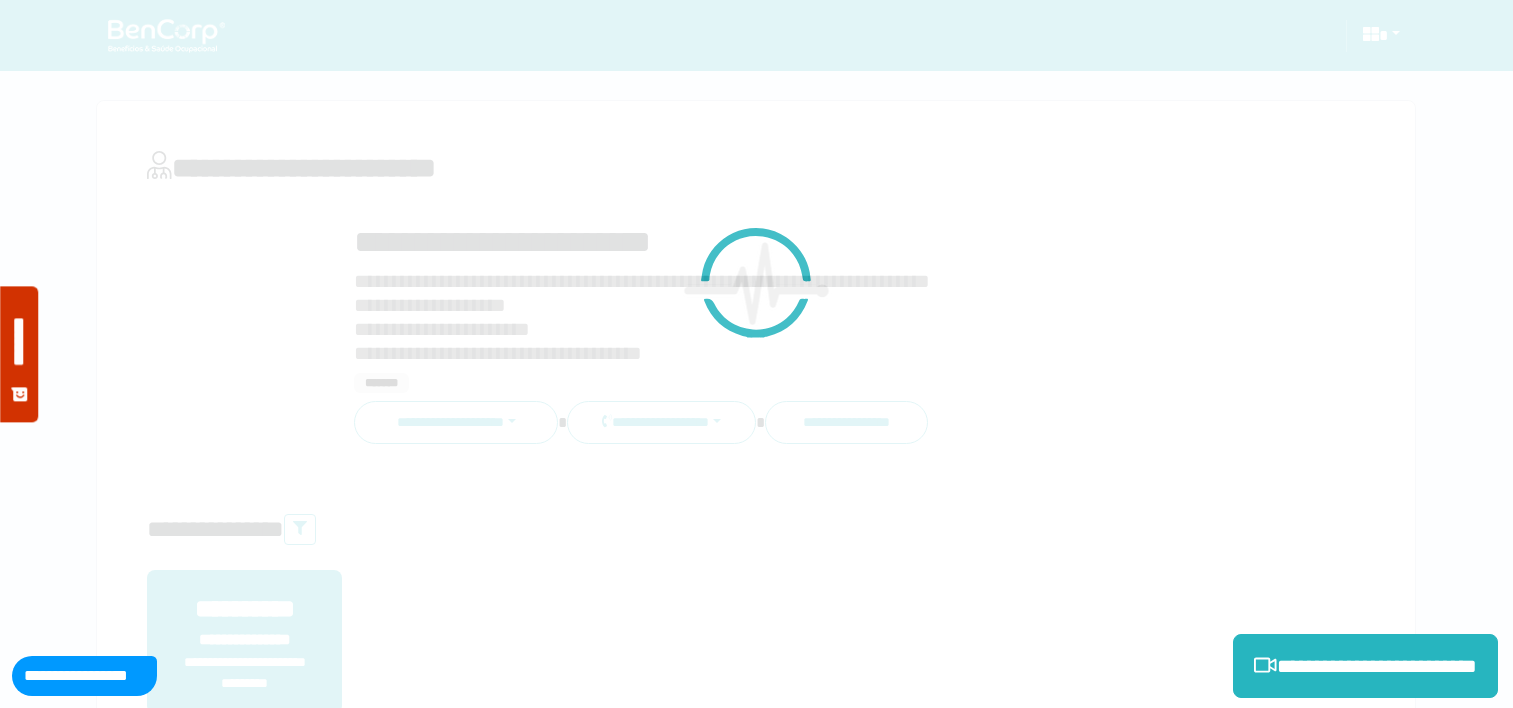 scroll, scrollTop: 0, scrollLeft: 0, axis: both 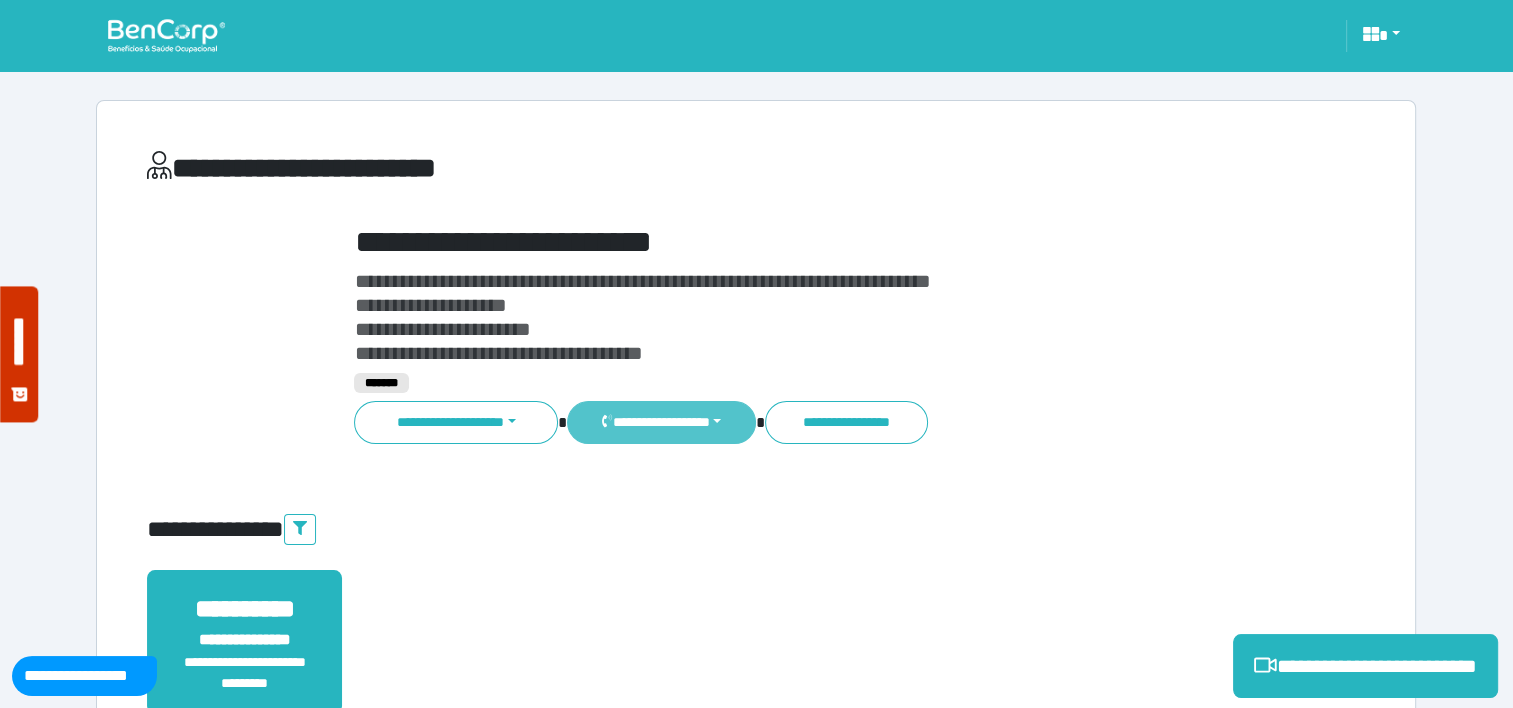 click on "**********" at bounding box center (661, 422) 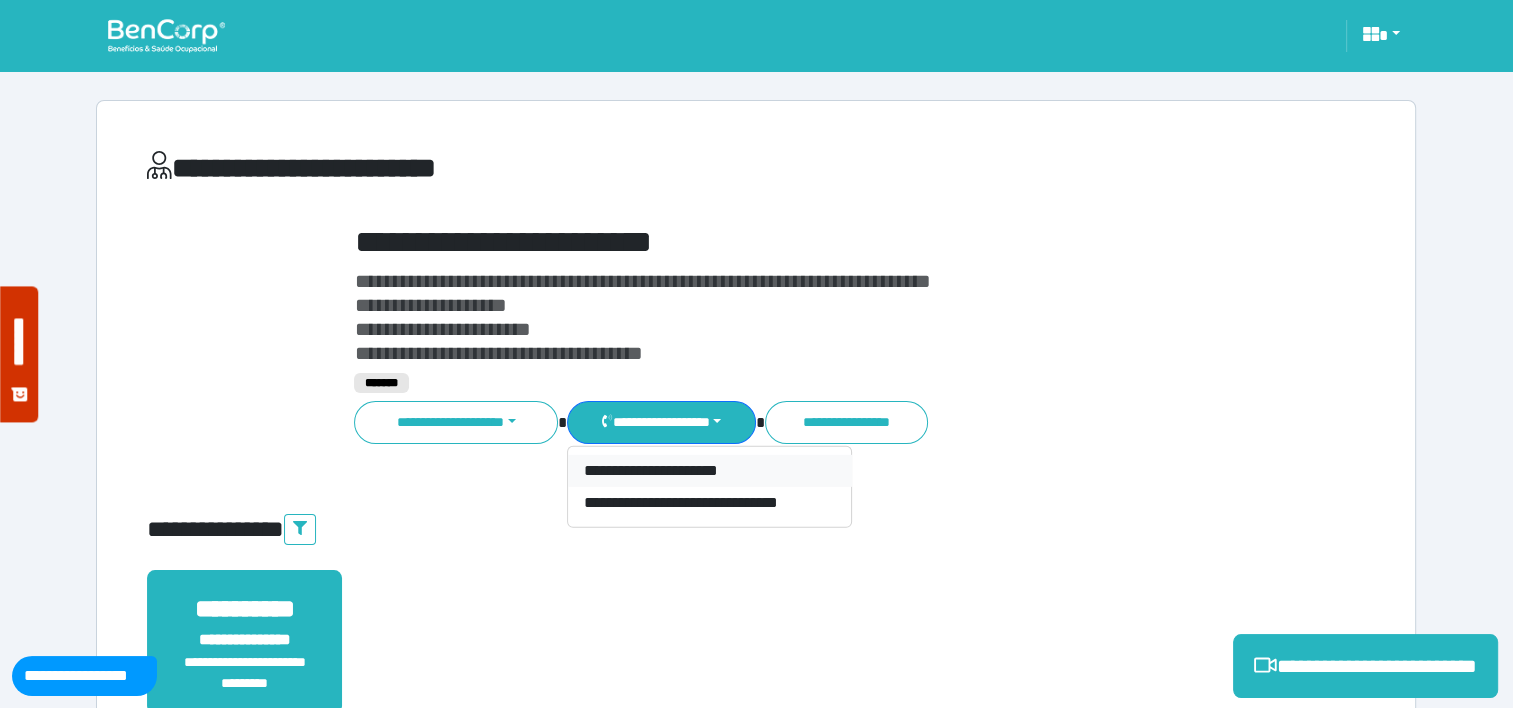 click on "**********" at bounding box center (710, 471) 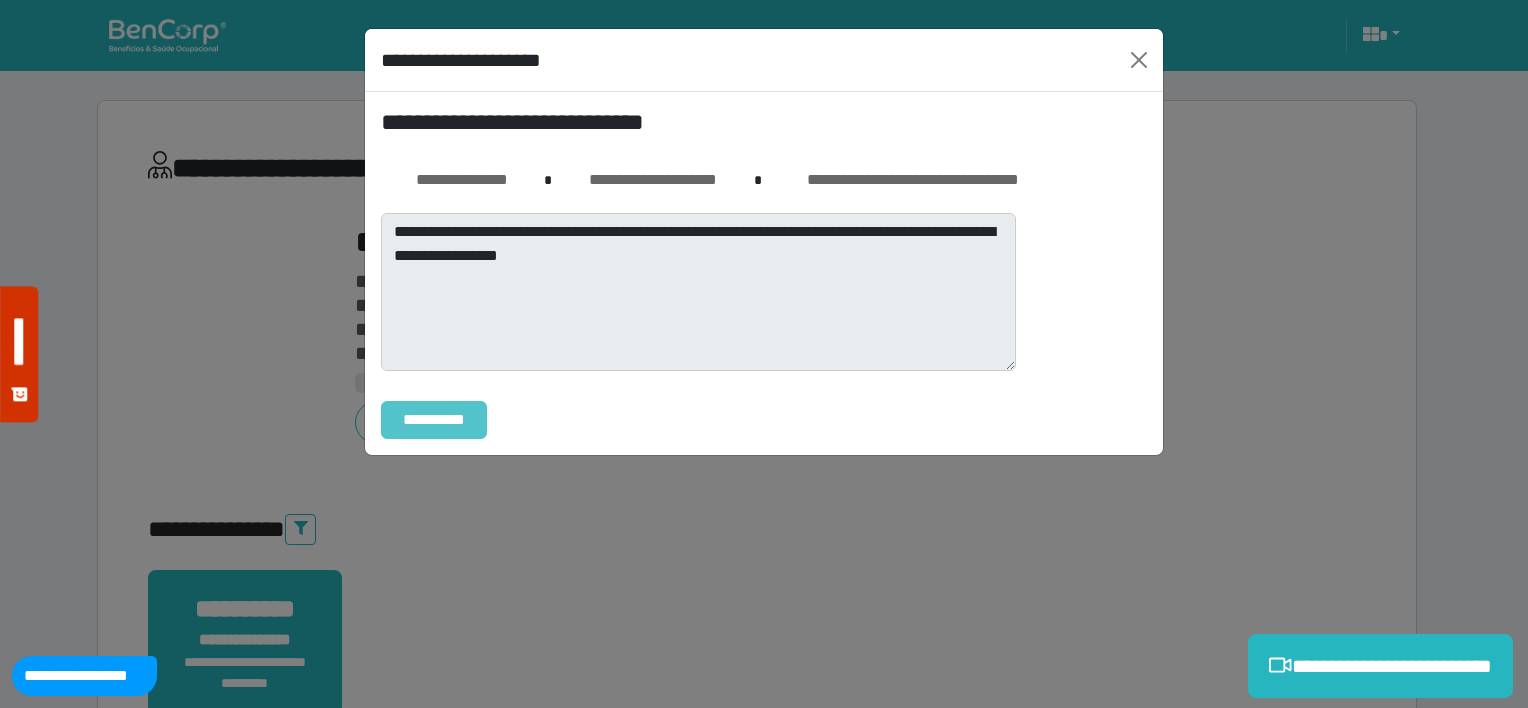 click on "**********" at bounding box center [434, 420] 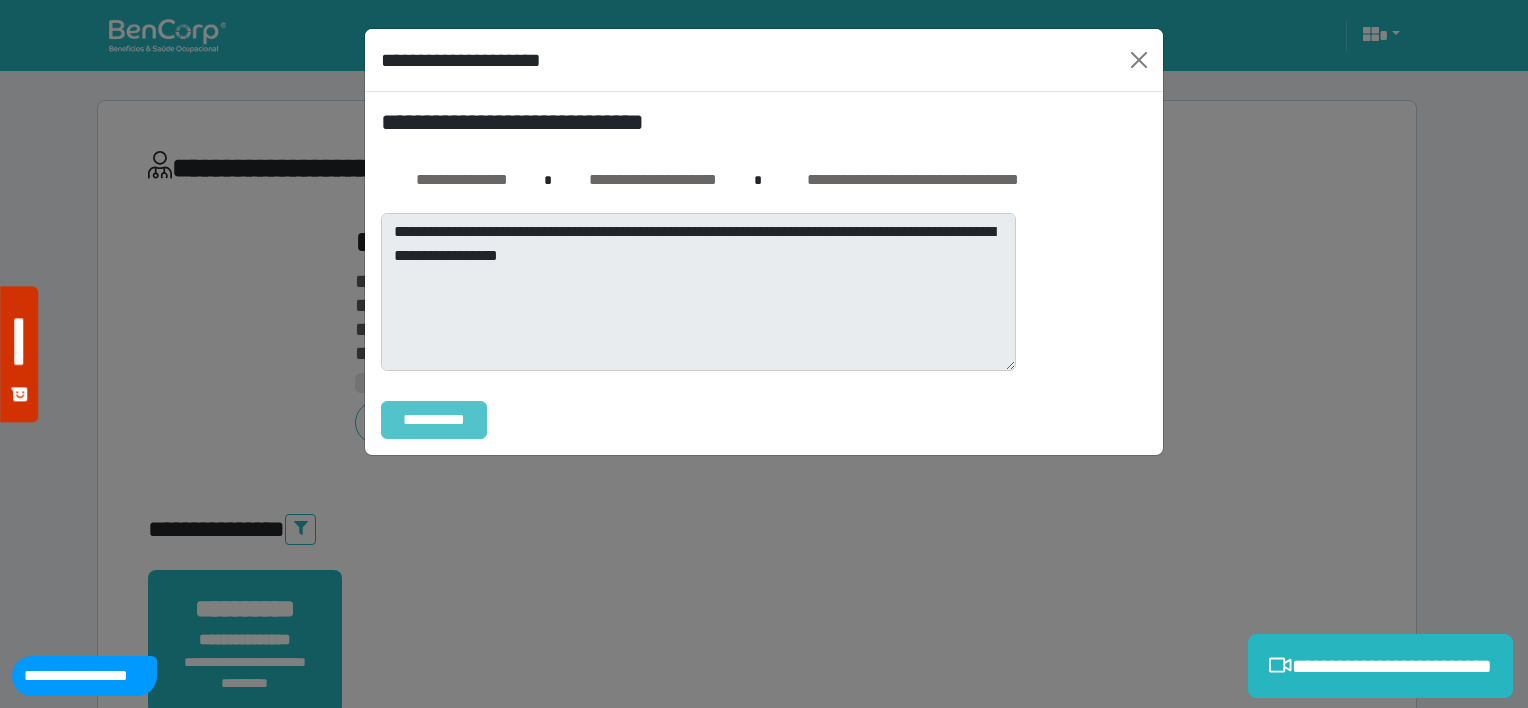 click on "**********" at bounding box center (434, 420) 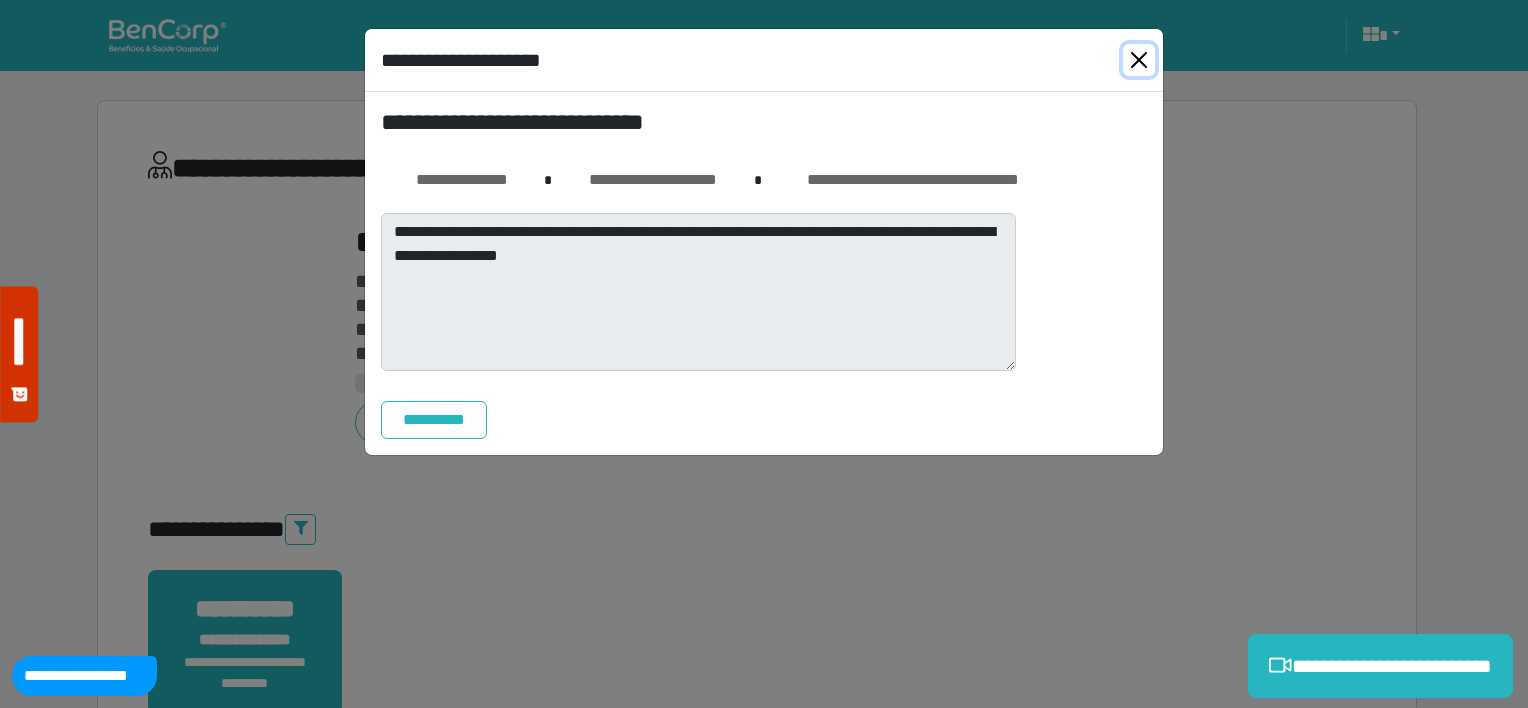 click at bounding box center [1139, 60] 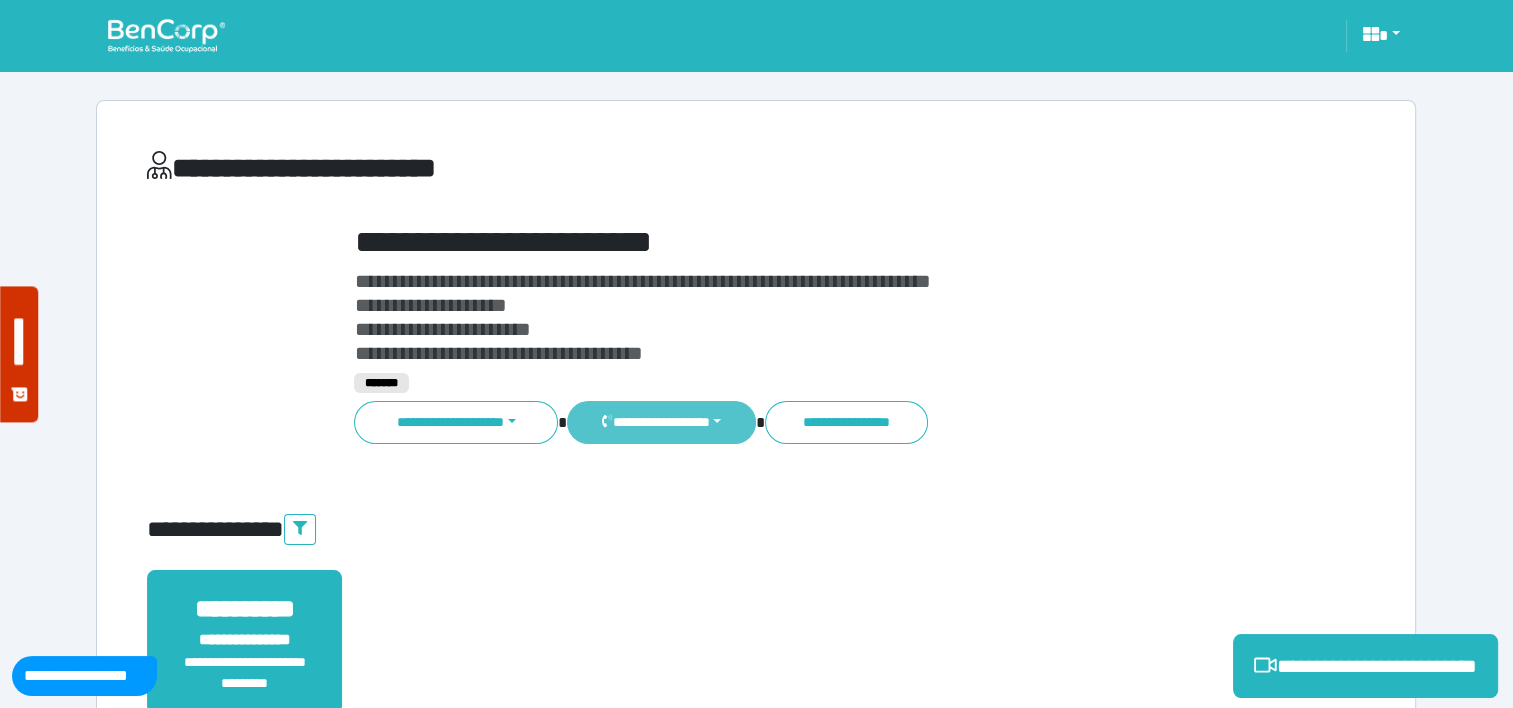 click on "**********" at bounding box center [661, 422] 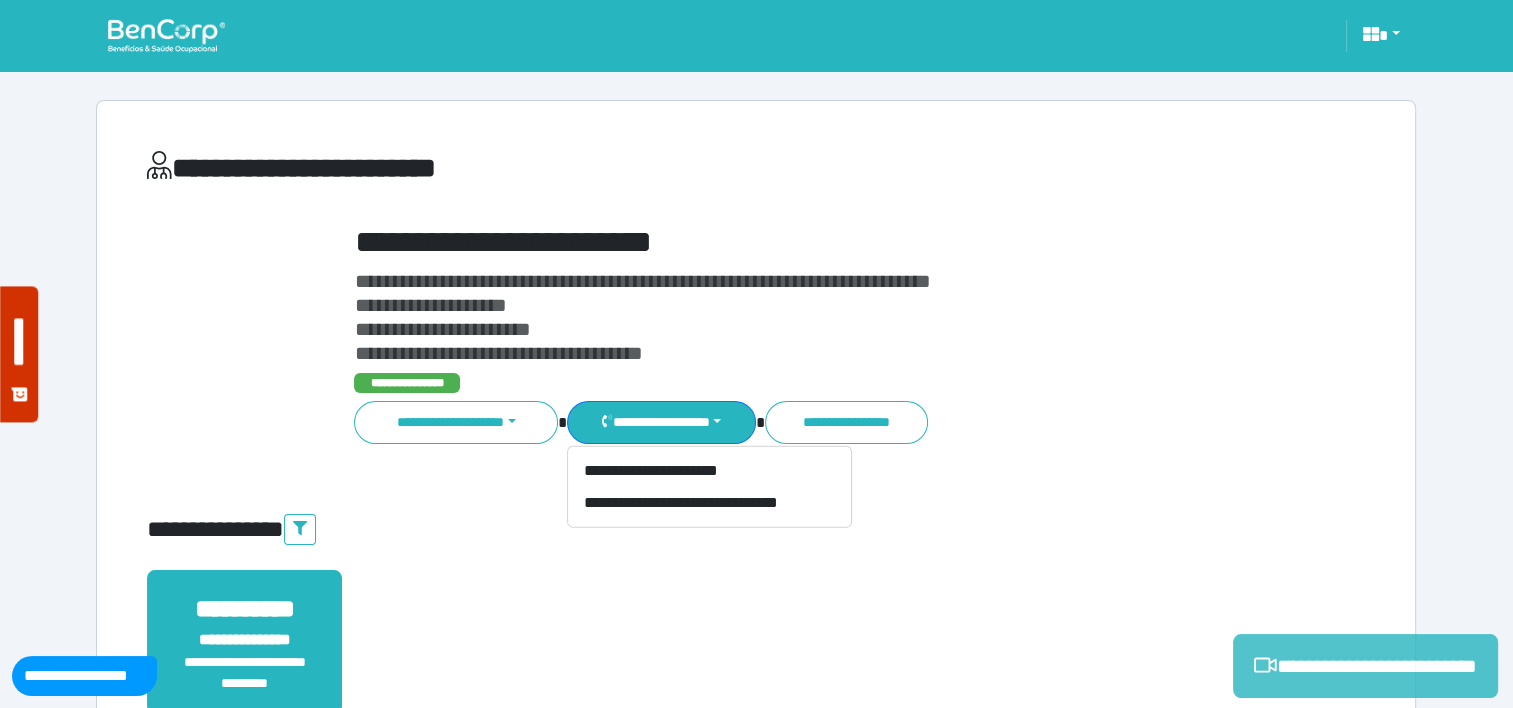 click on "**********" at bounding box center [1365, 666] 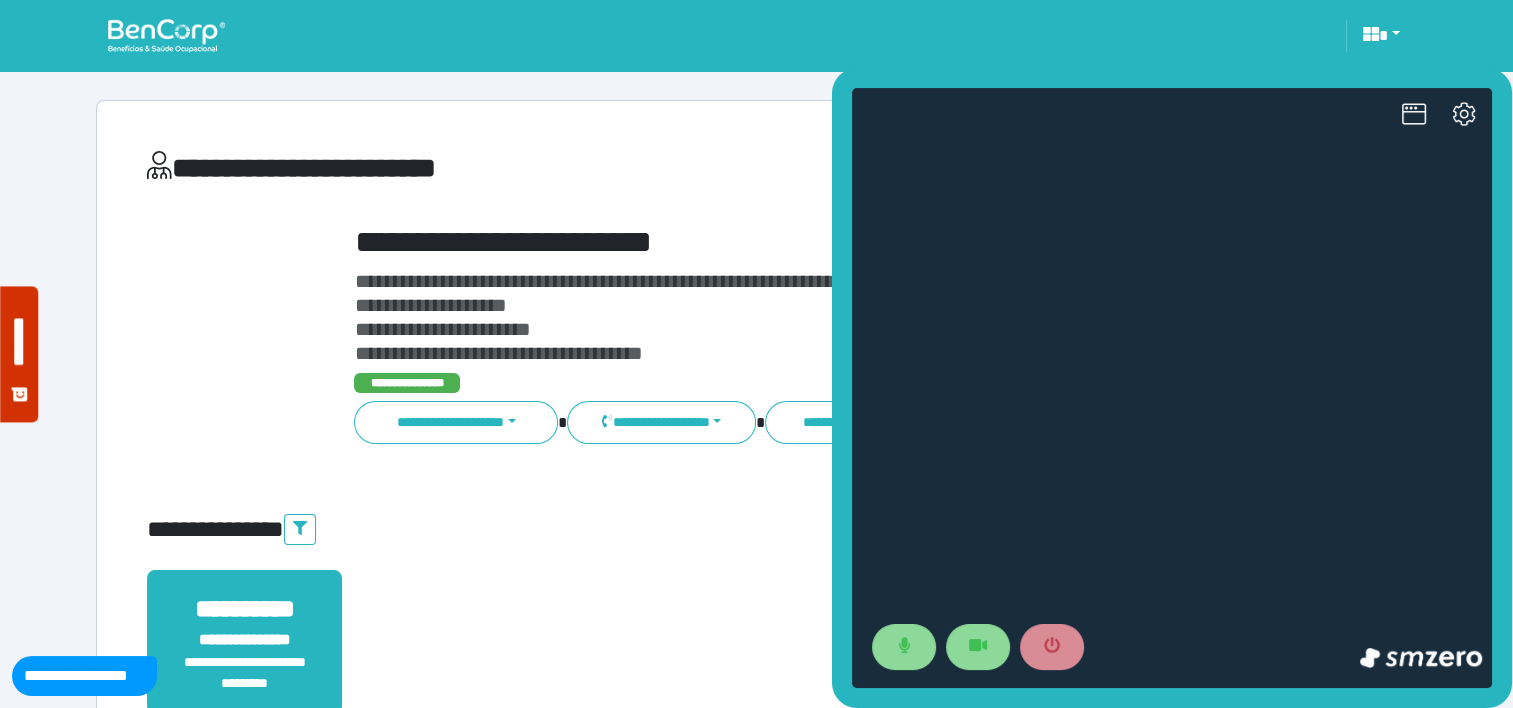 scroll, scrollTop: 0, scrollLeft: 0, axis: both 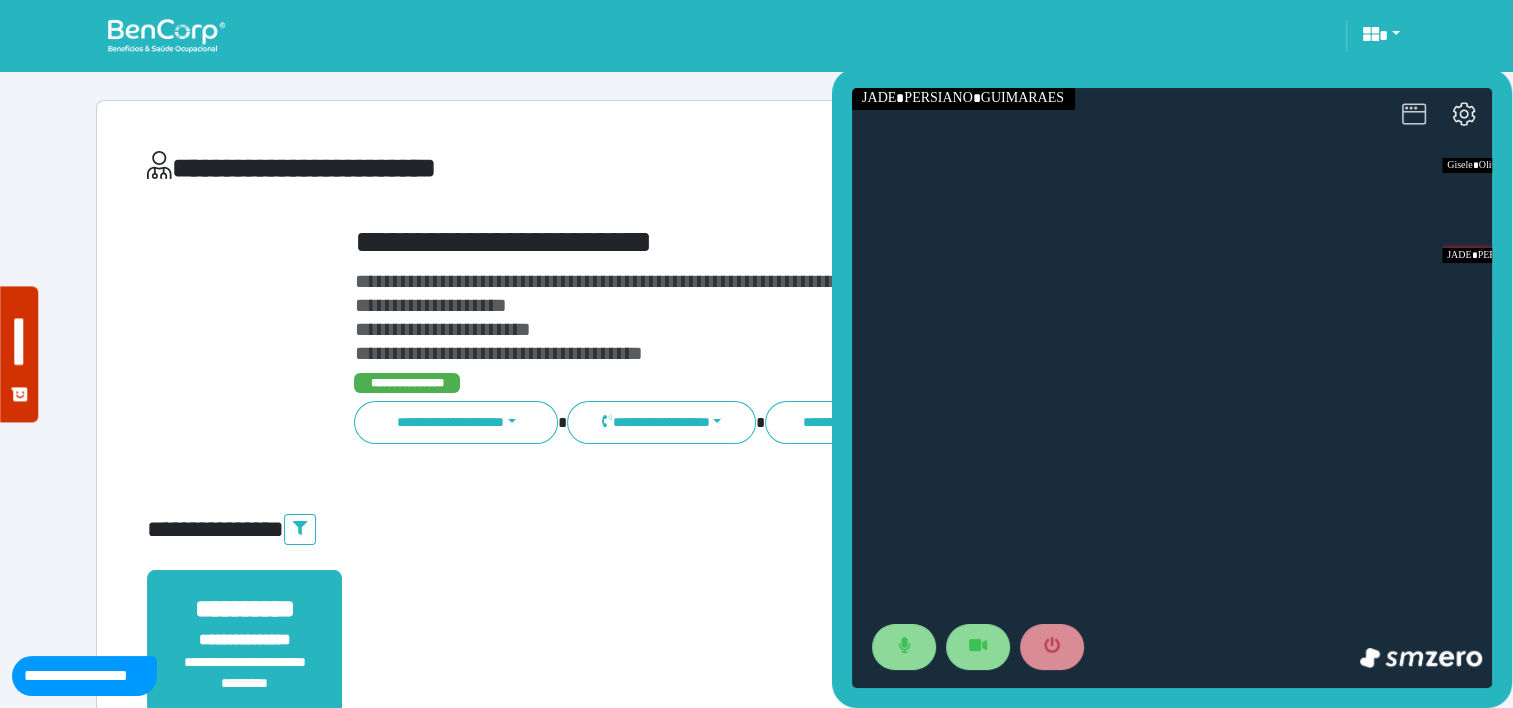 click 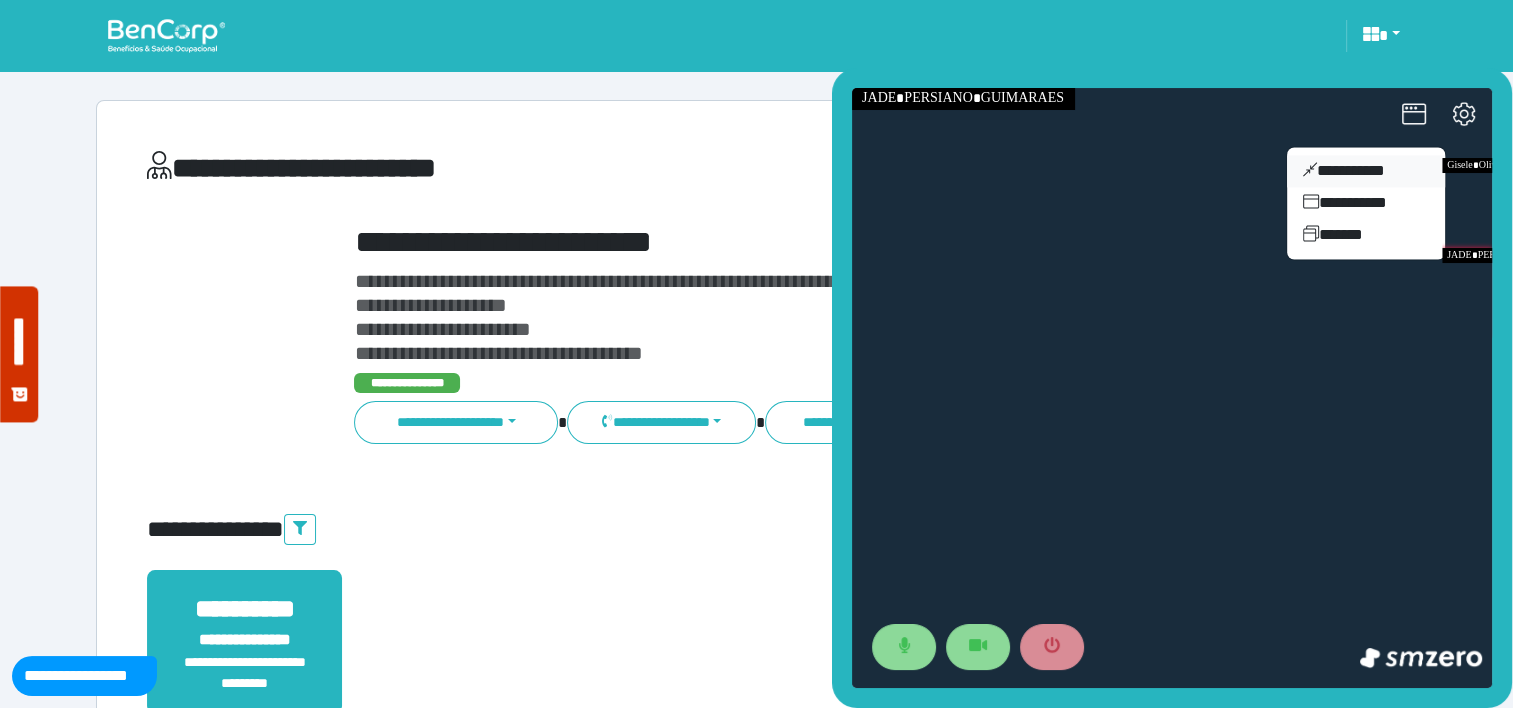 click on "**********" at bounding box center [1366, 171] 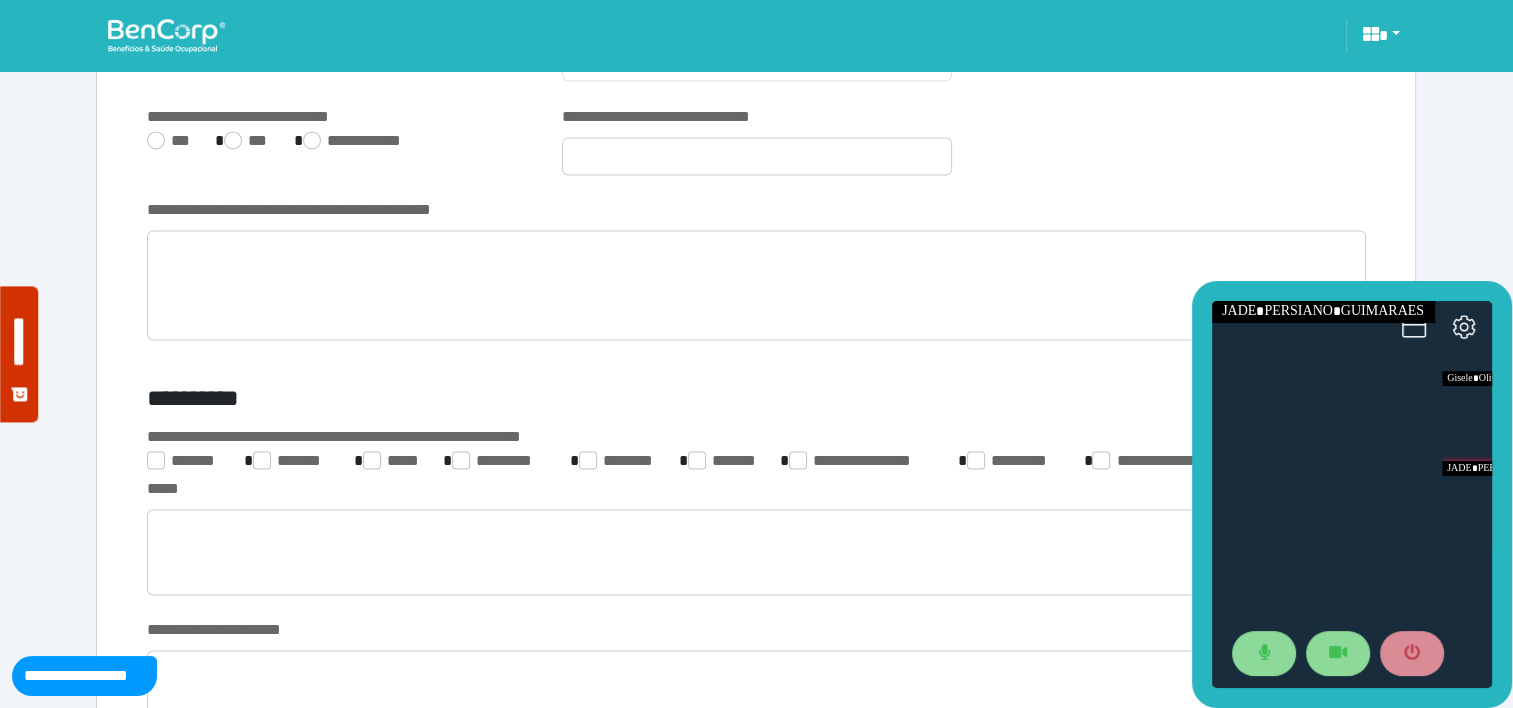 scroll, scrollTop: 3072, scrollLeft: 0, axis: vertical 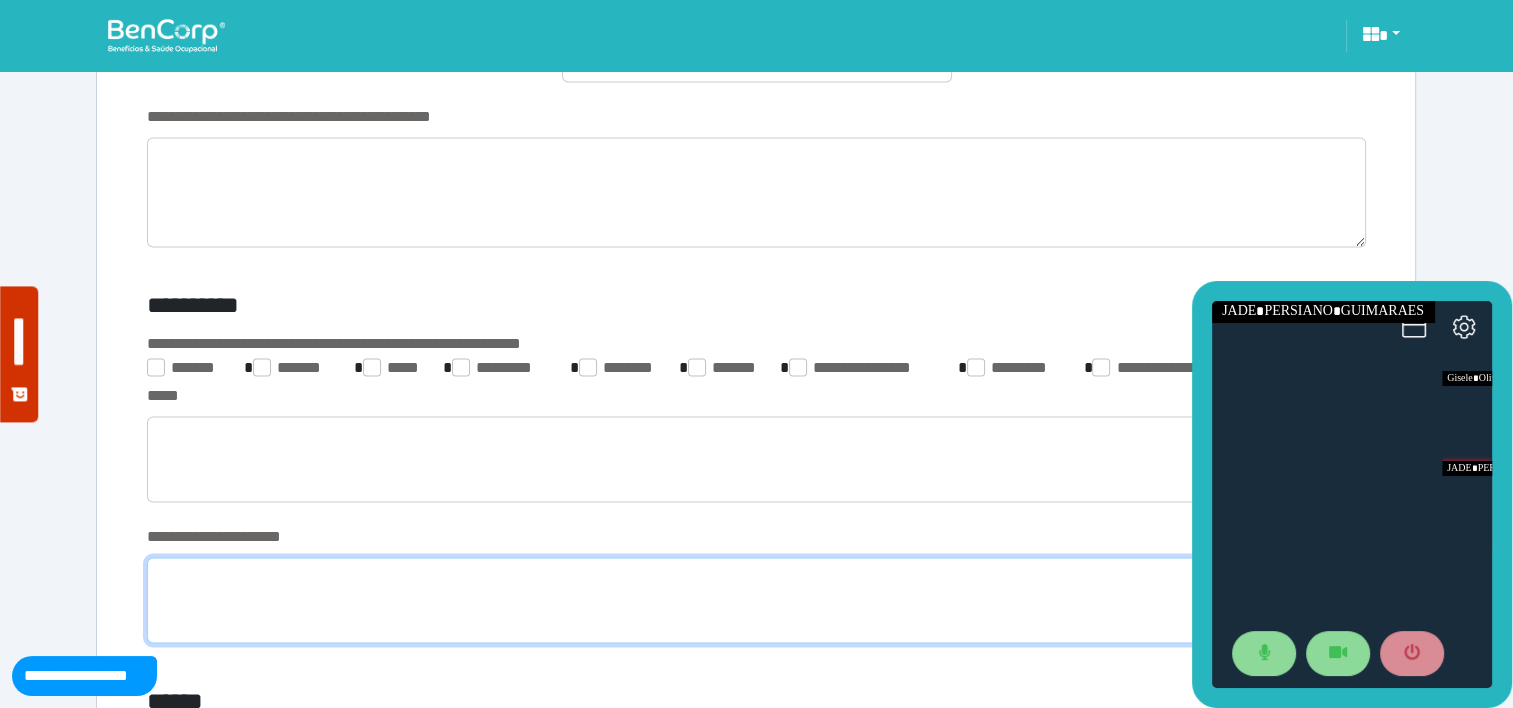 click at bounding box center (756, 600) 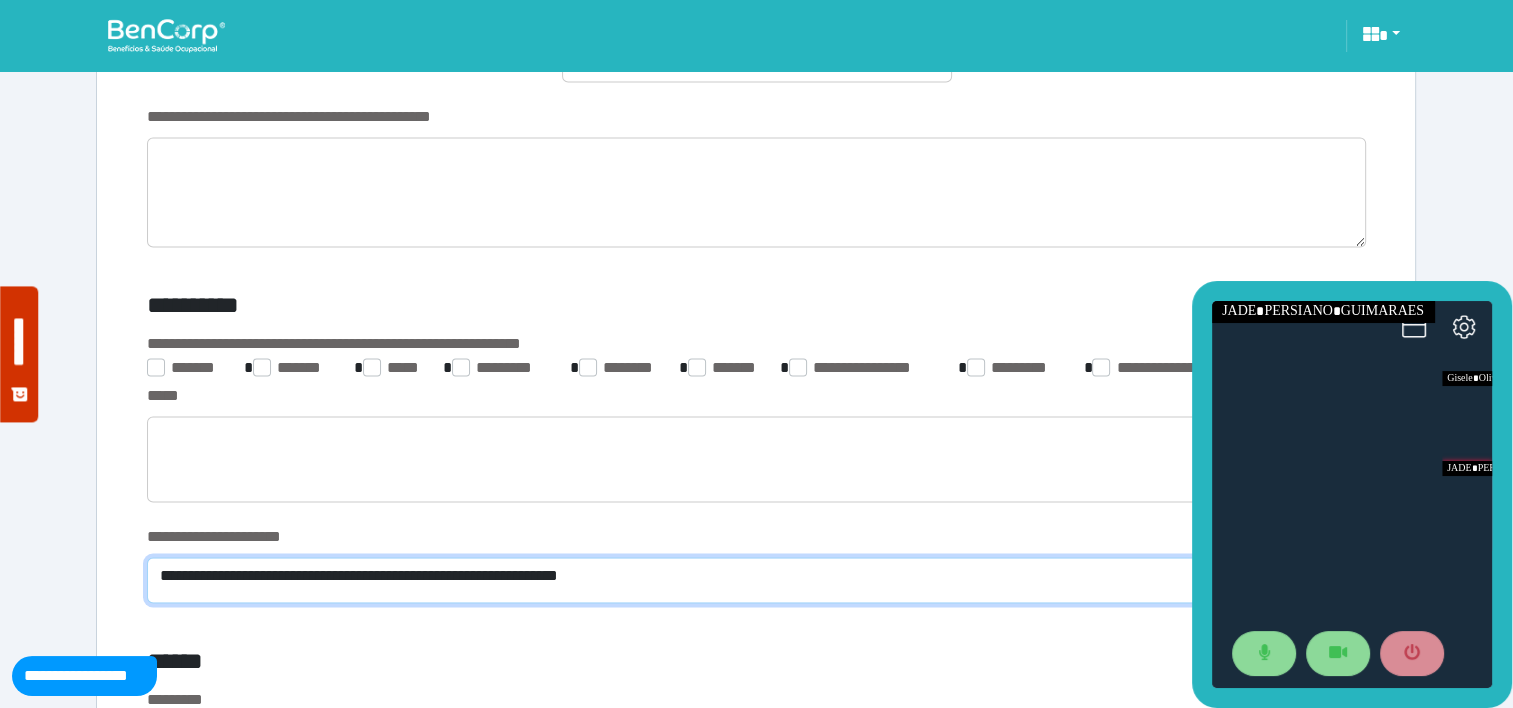 click on "**********" at bounding box center [756, 580] 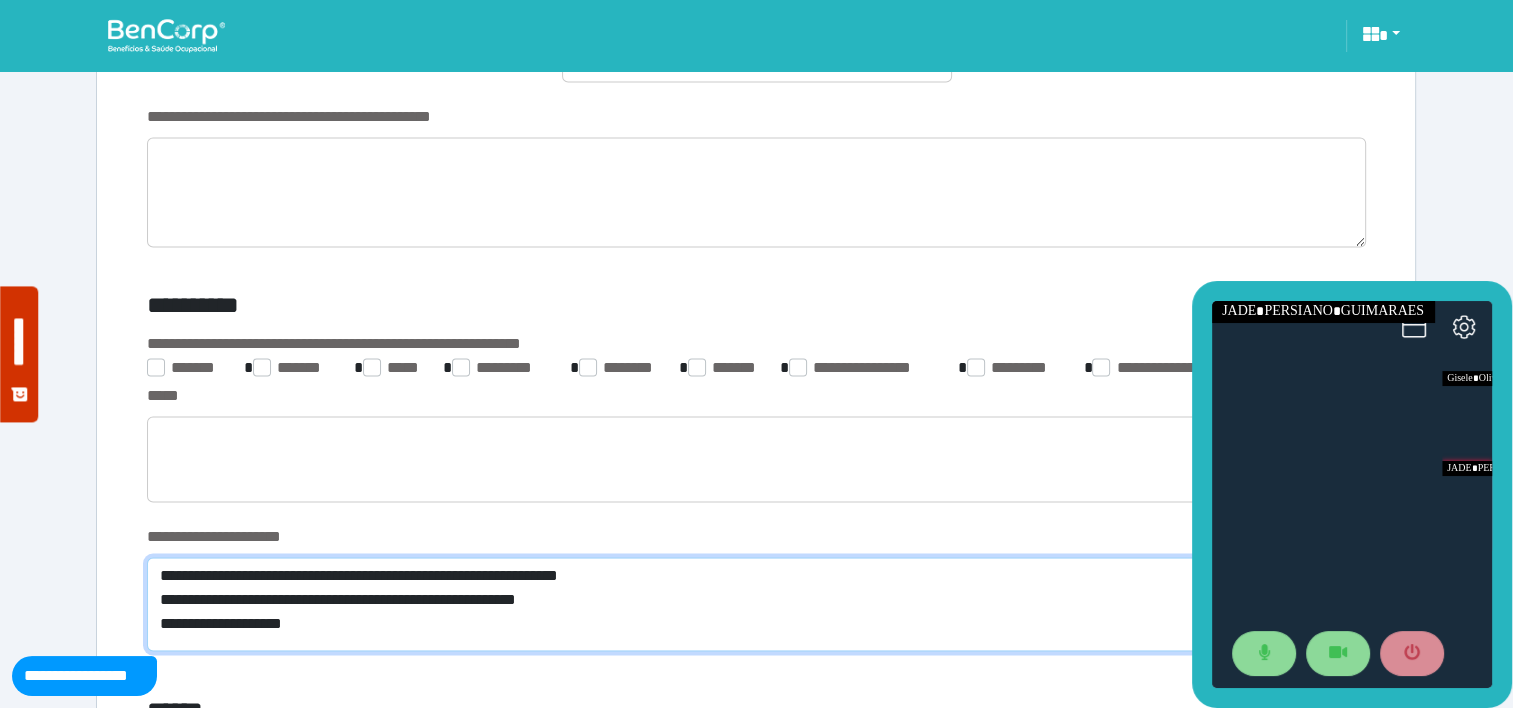 scroll, scrollTop: 0, scrollLeft: 0, axis: both 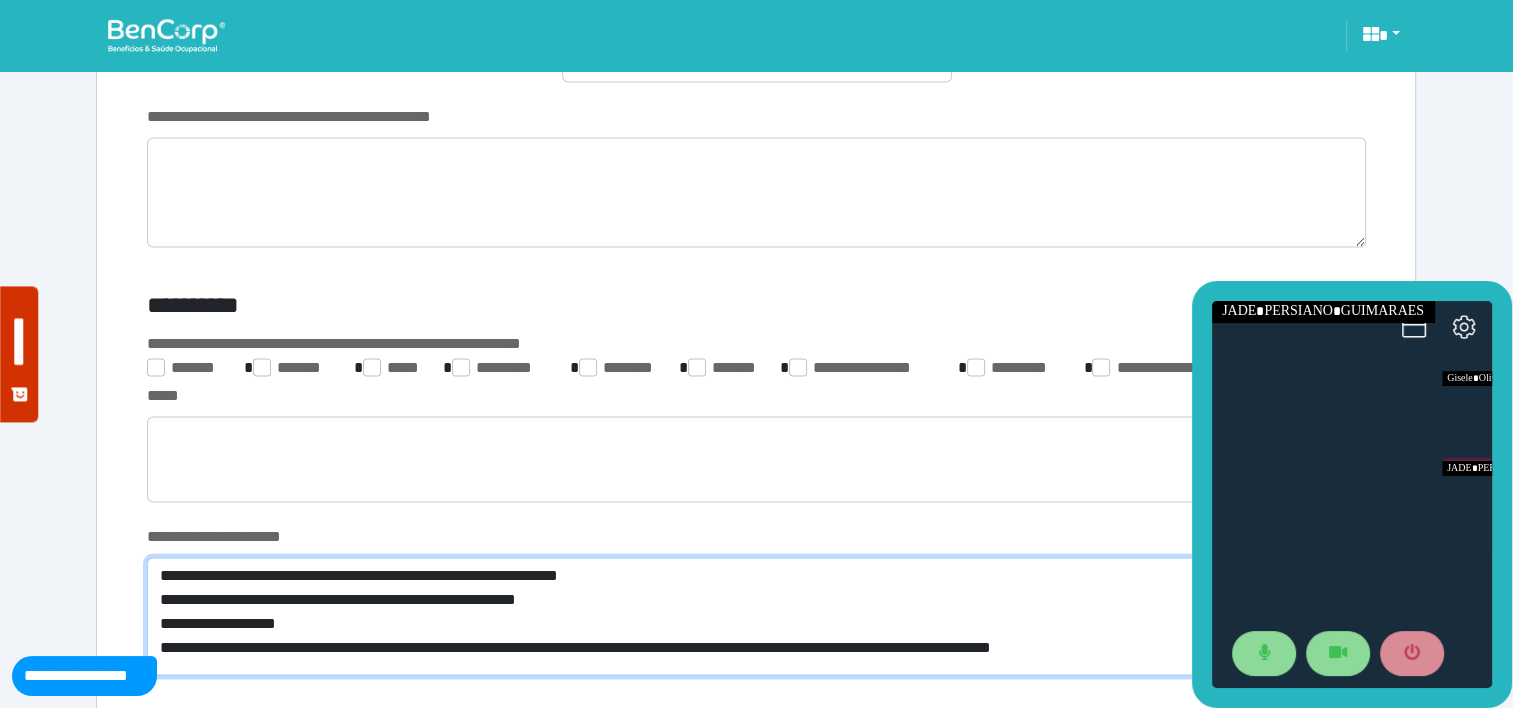 click on "**********" at bounding box center (756, 616) 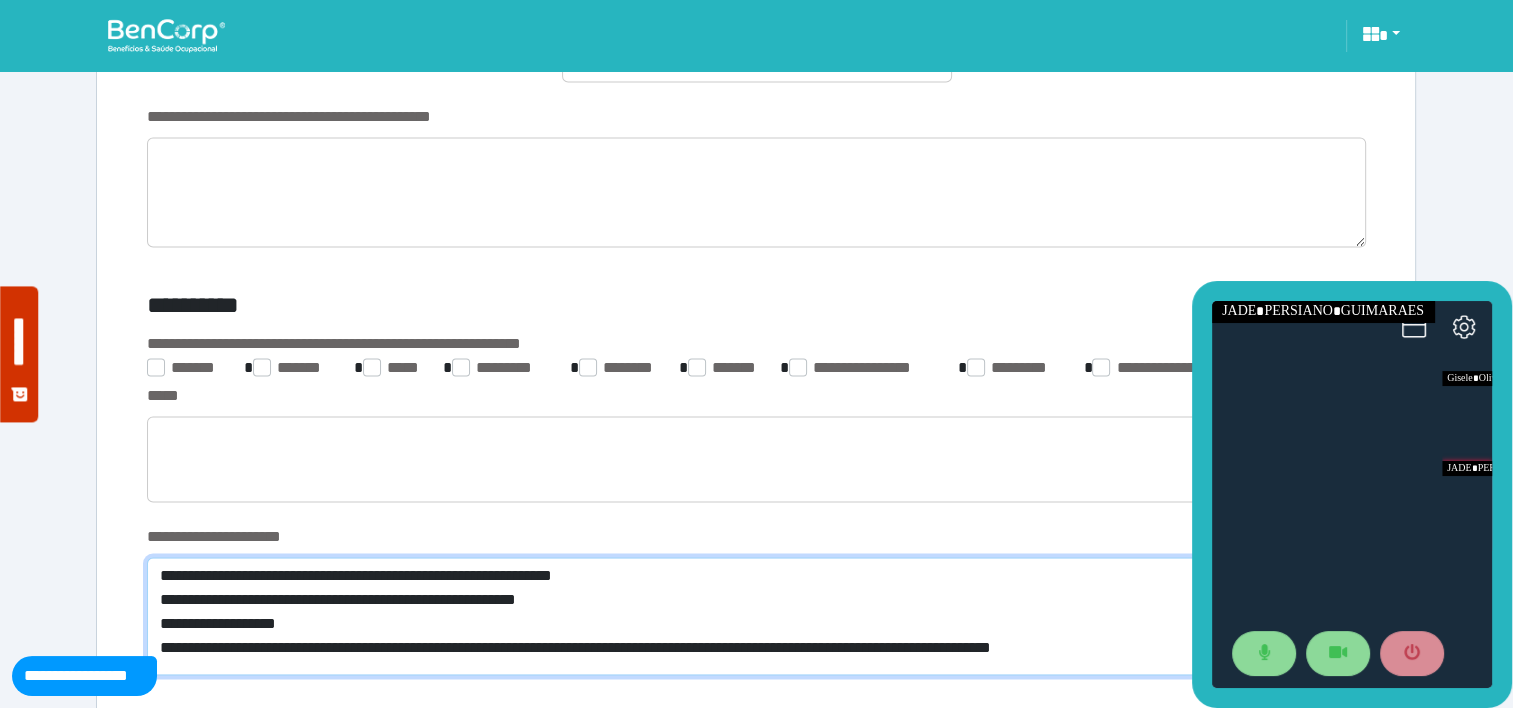 click on "**********" at bounding box center (756, 616) 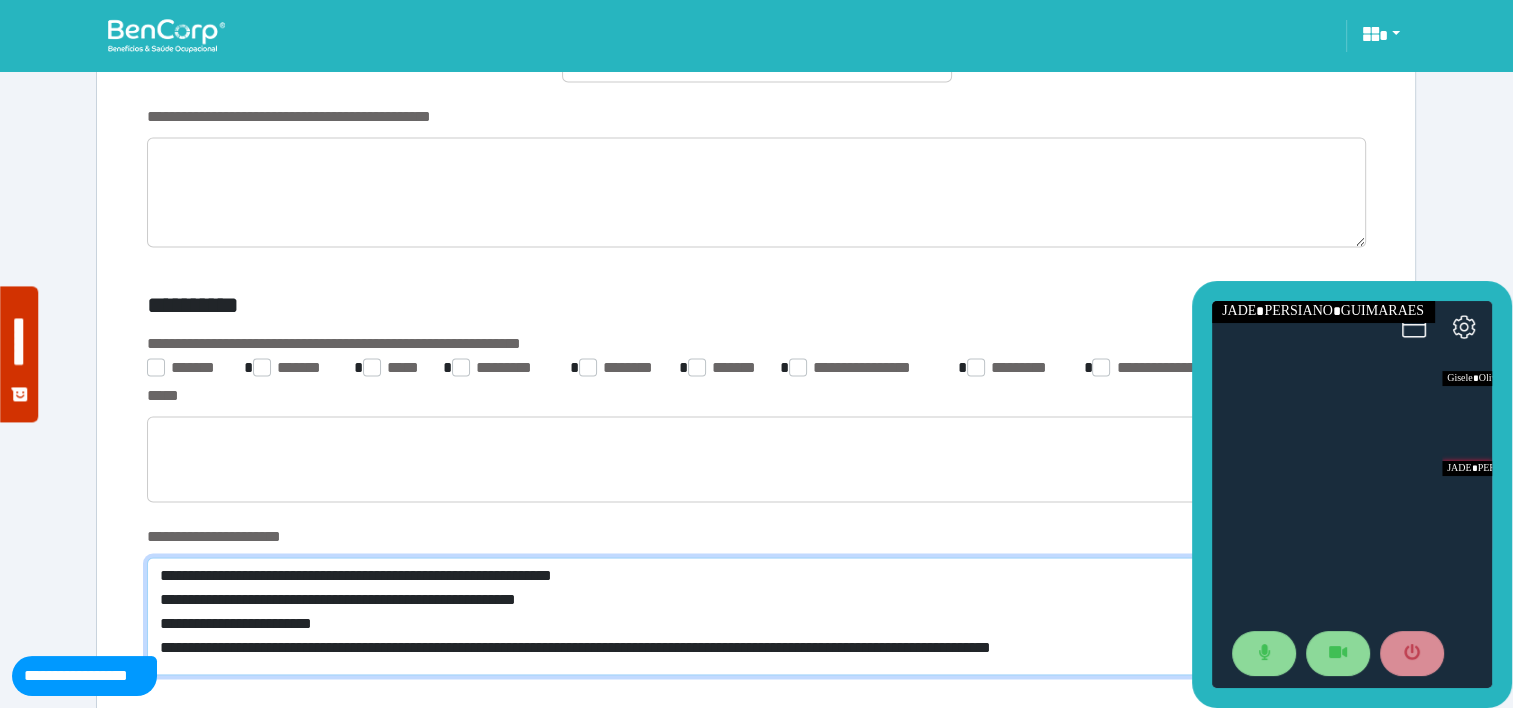 click on "**********" at bounding box center [756, 616] 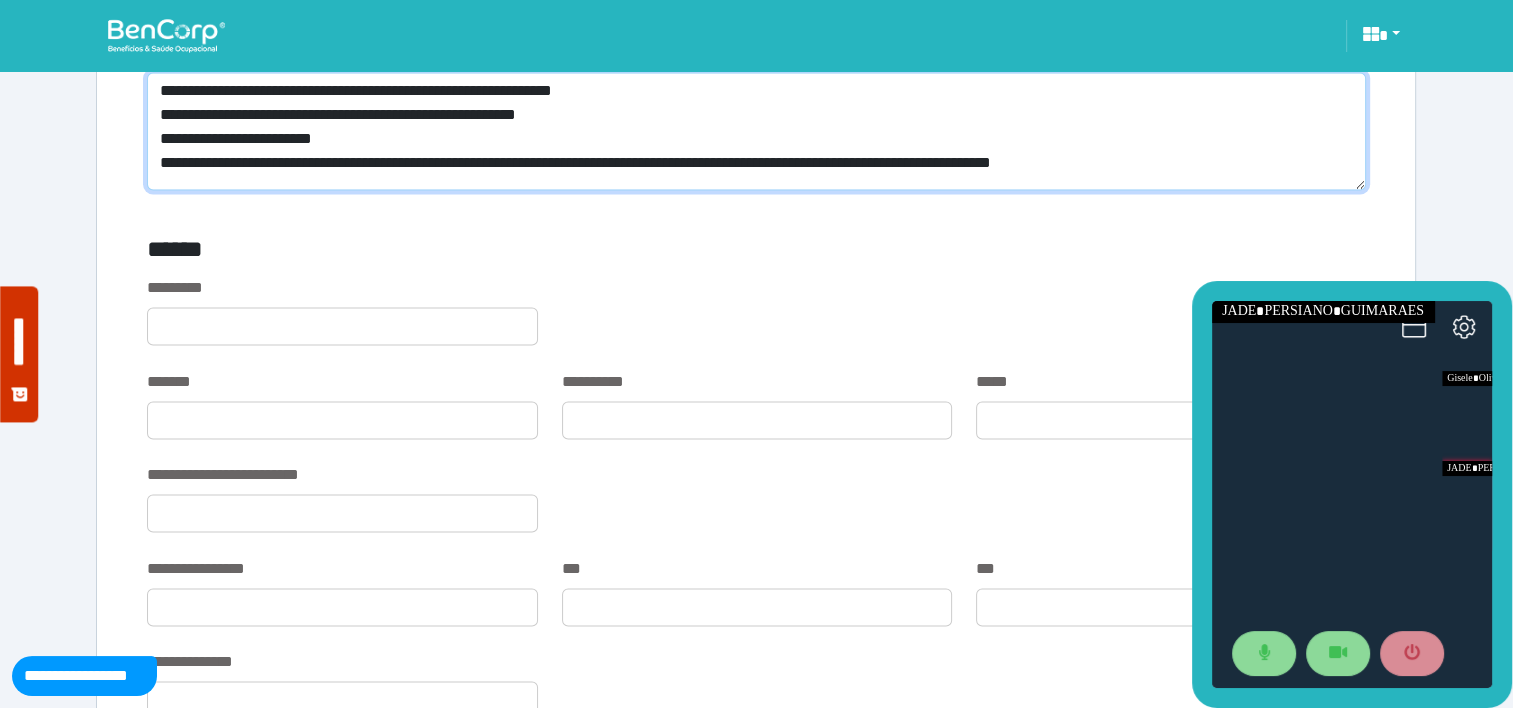 scroll, scrollTop: 3578, scrollLeft: 0, axis: vertical 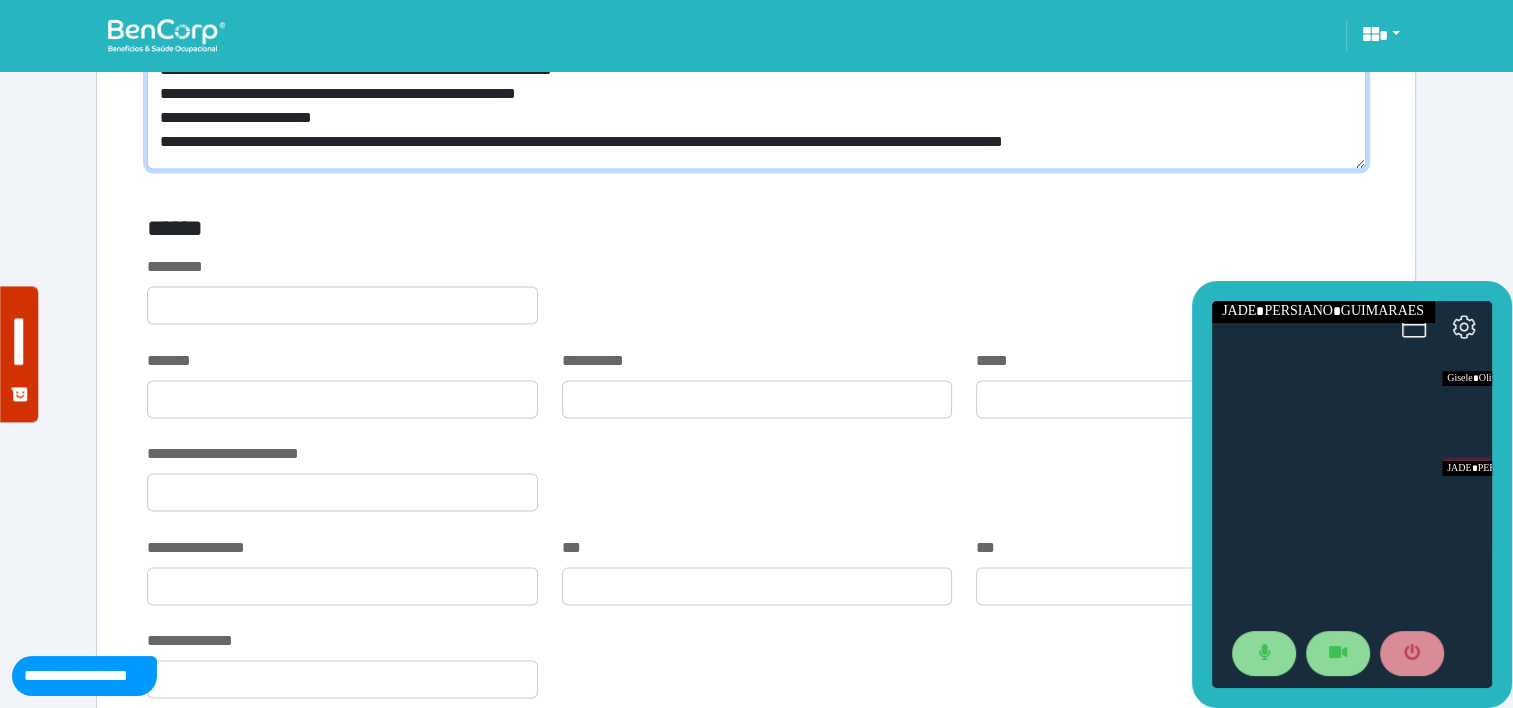 click on "**********" at bounding box center (756, 110) 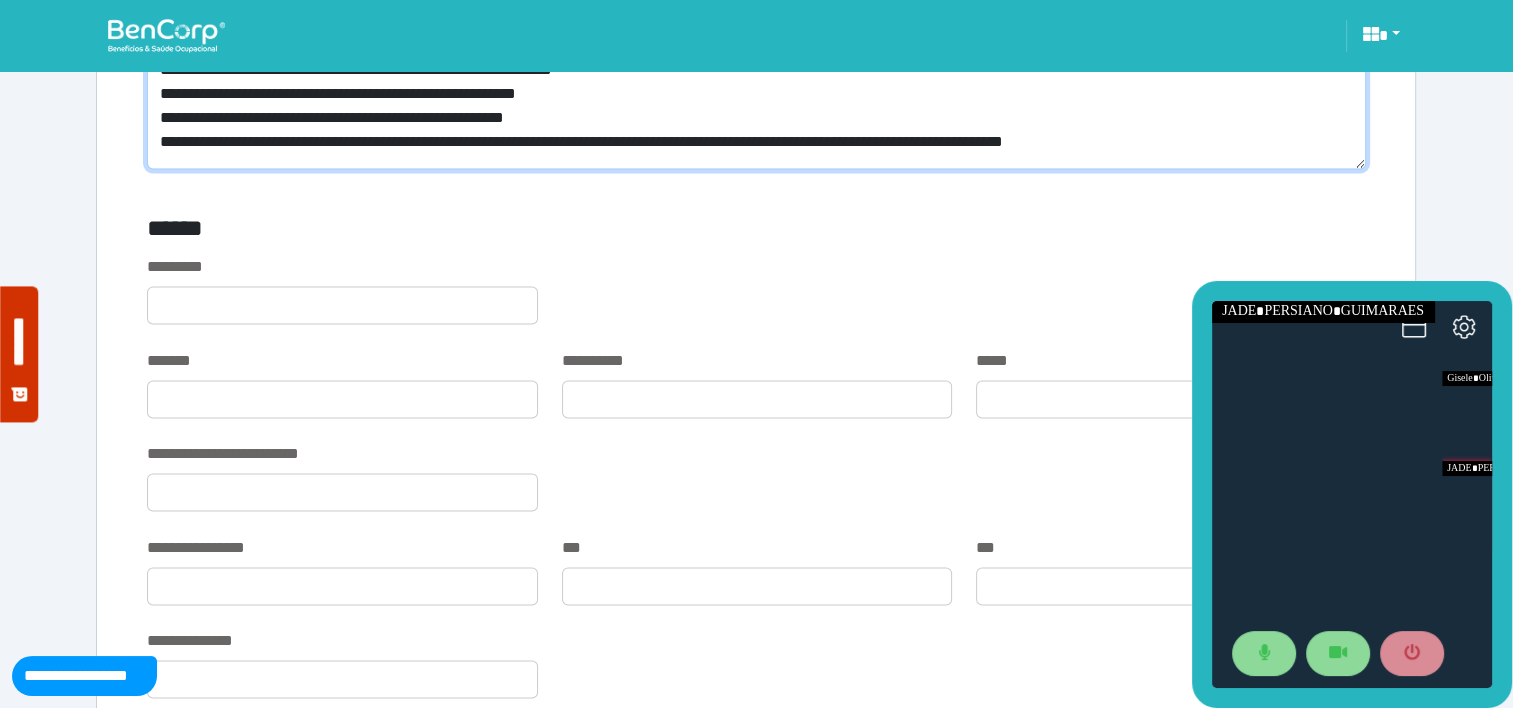 scroll, scrollTop: 3496, scrollLeft: 0, axis: vertical 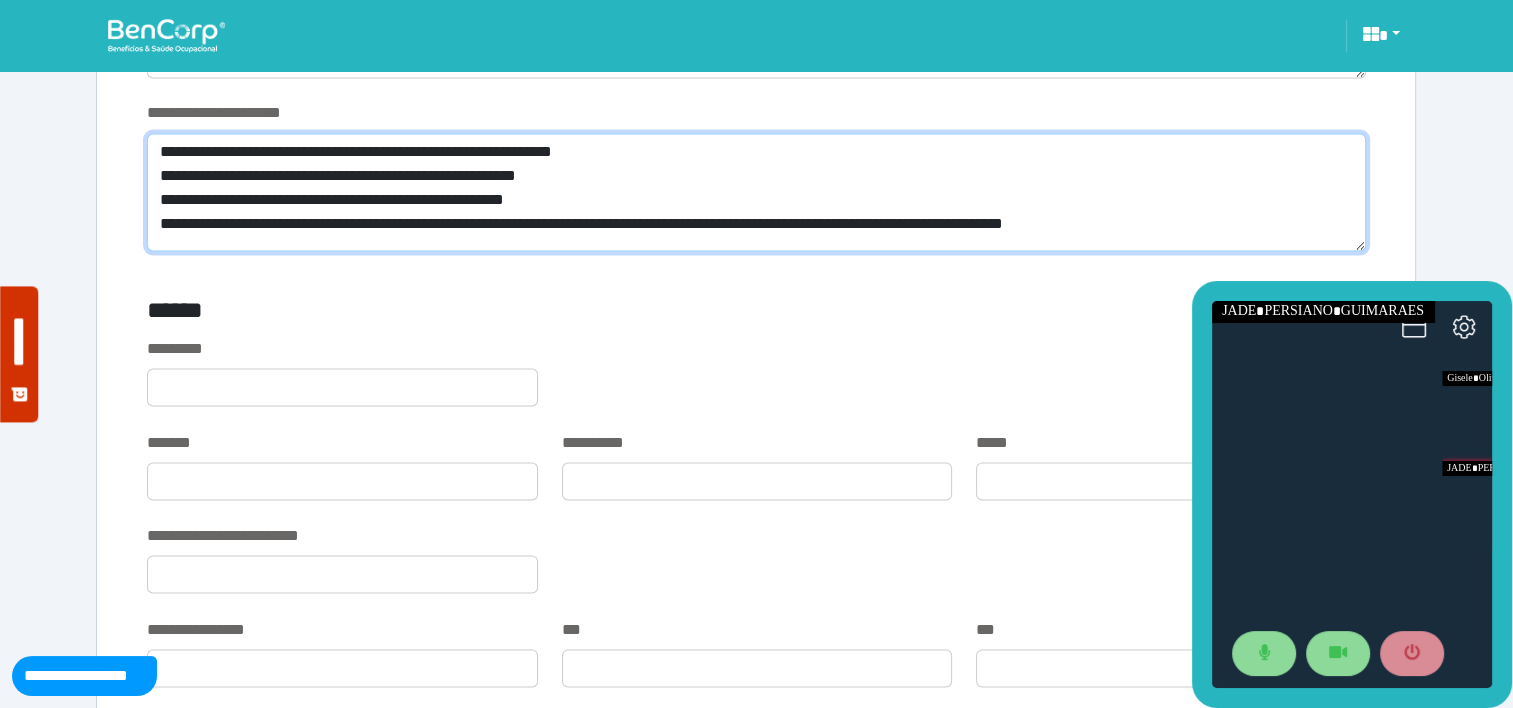 click on "**********" at bounding box center (756, 192) 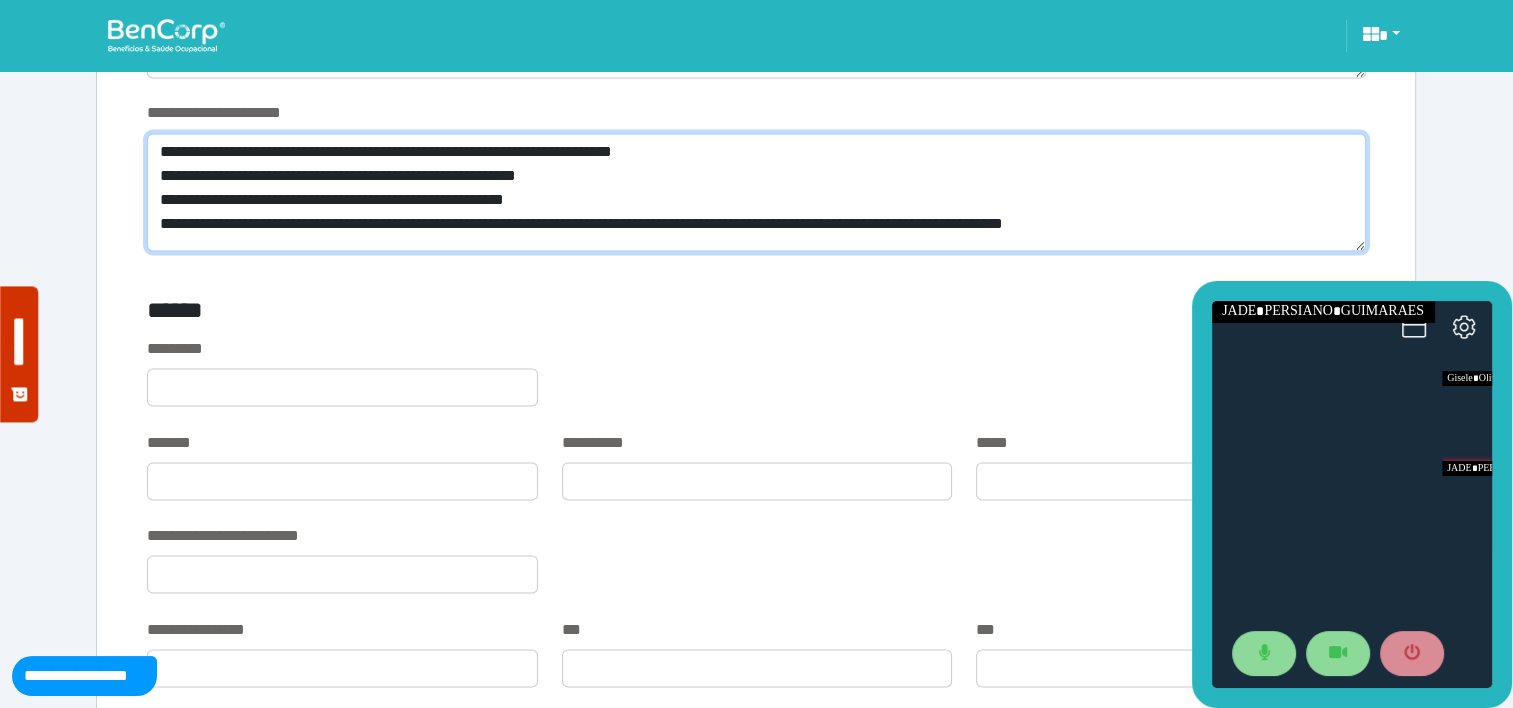 click on "**********" at bounding box center [756, 192] 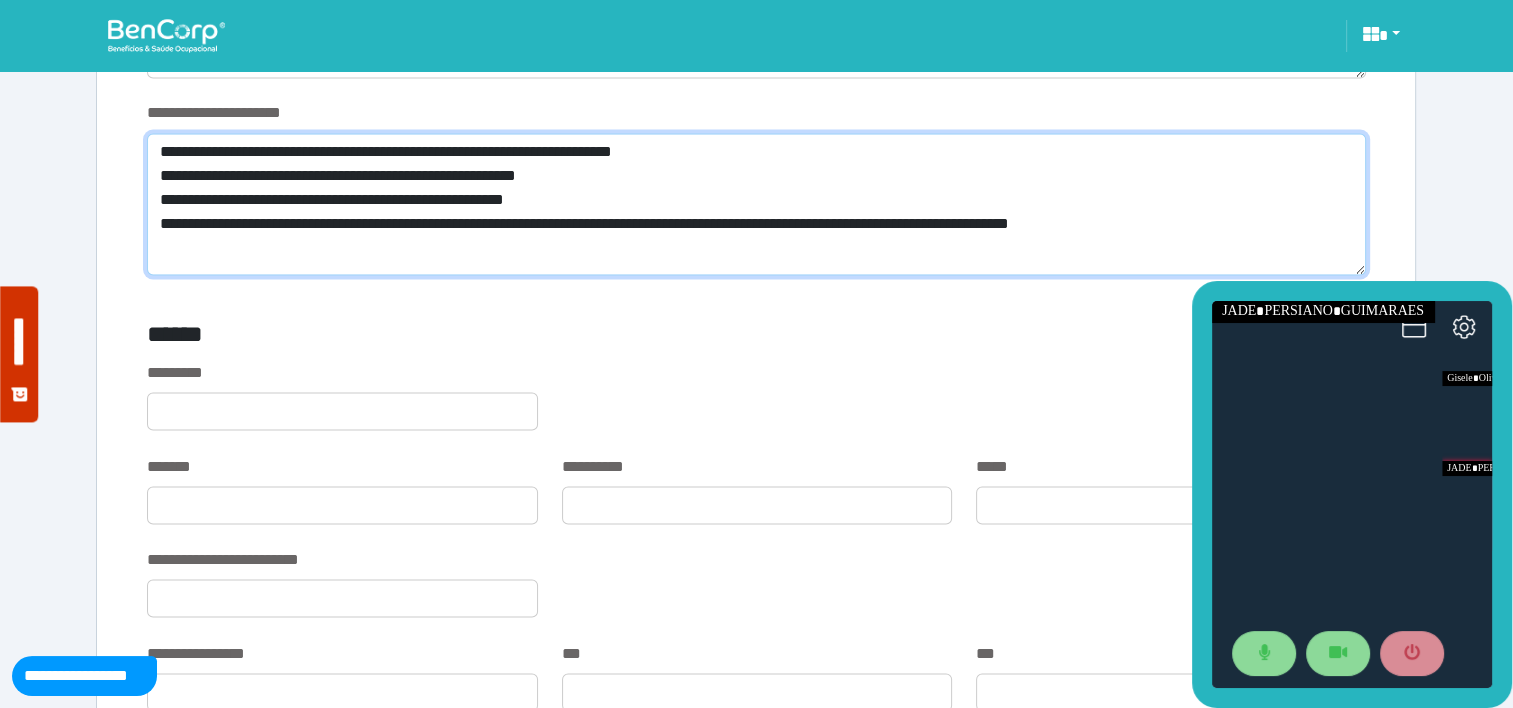 scroll, scrollTop: 0, scrollLeft: 0, axis: both 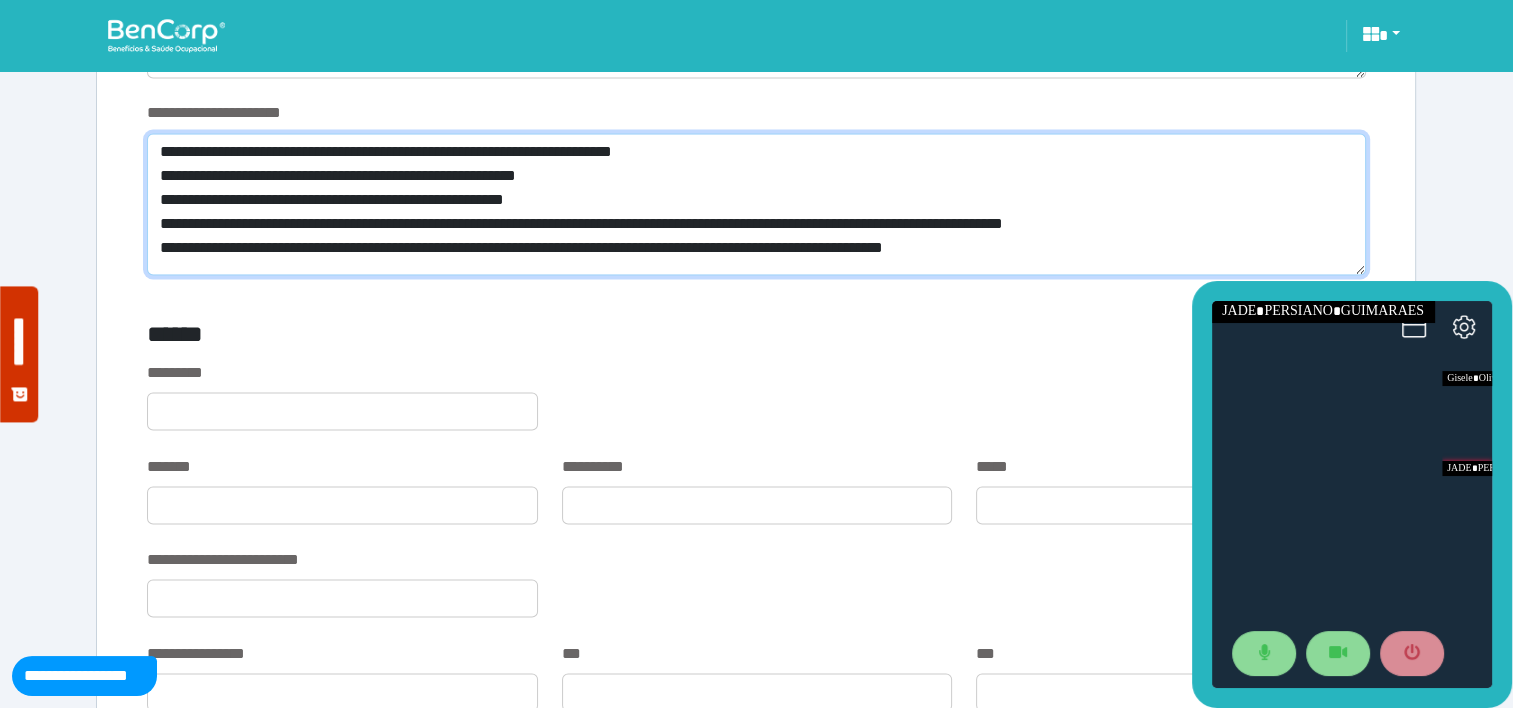 click on "**********" at bounding box center [756, 204] 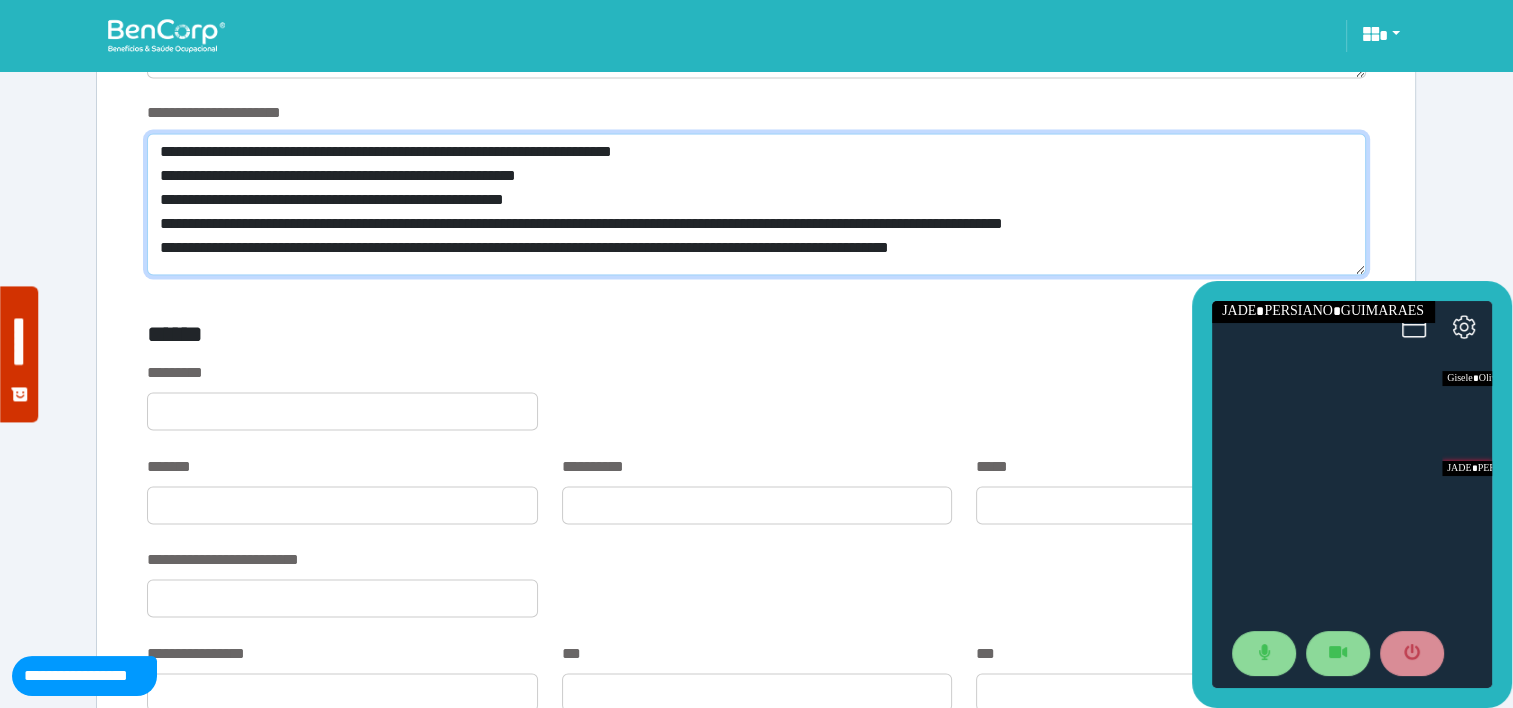 scroll, scrollTop: 0, scrollLeft: 0, axis: both 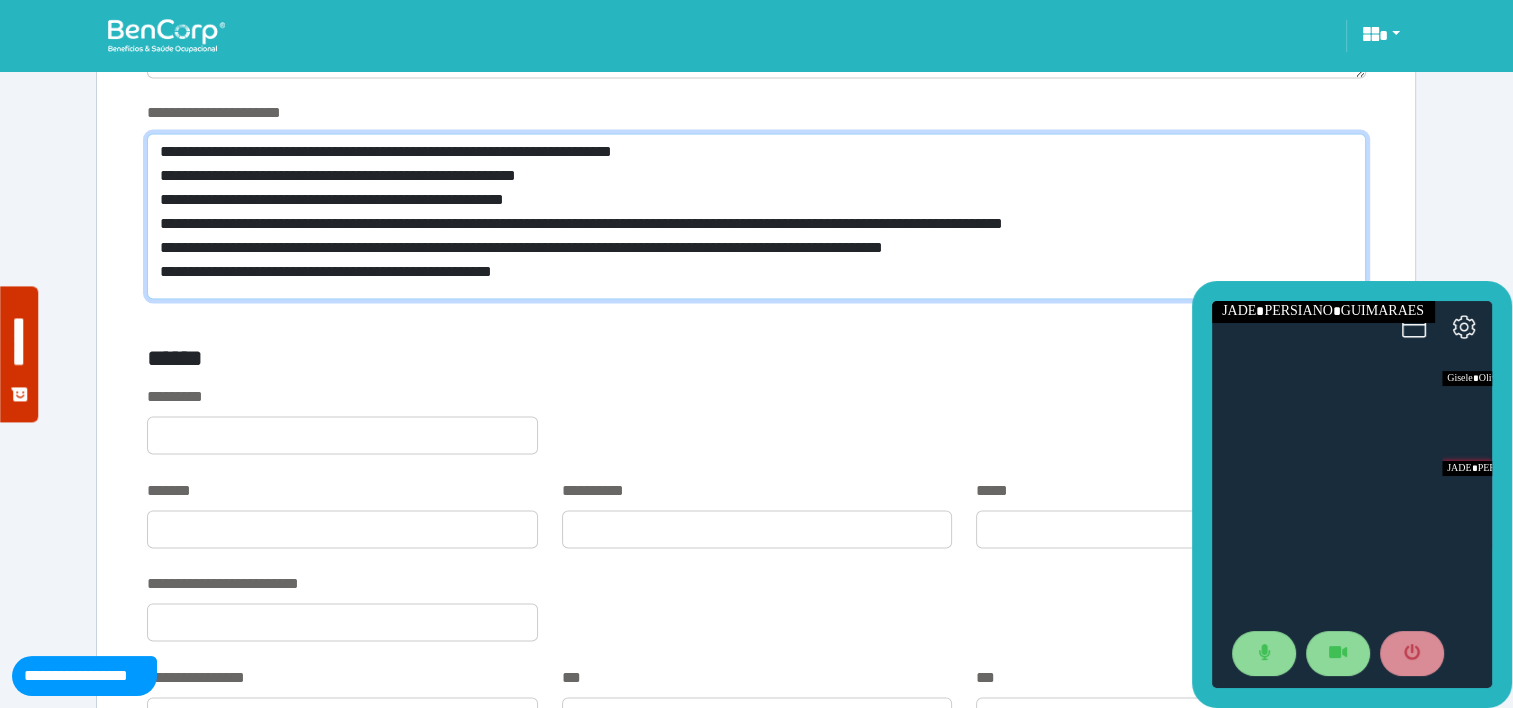 drag, startPoint x: 310, startPoint y: 160, endPoint x: 838, endPoint y: 263, distance: 537.9526 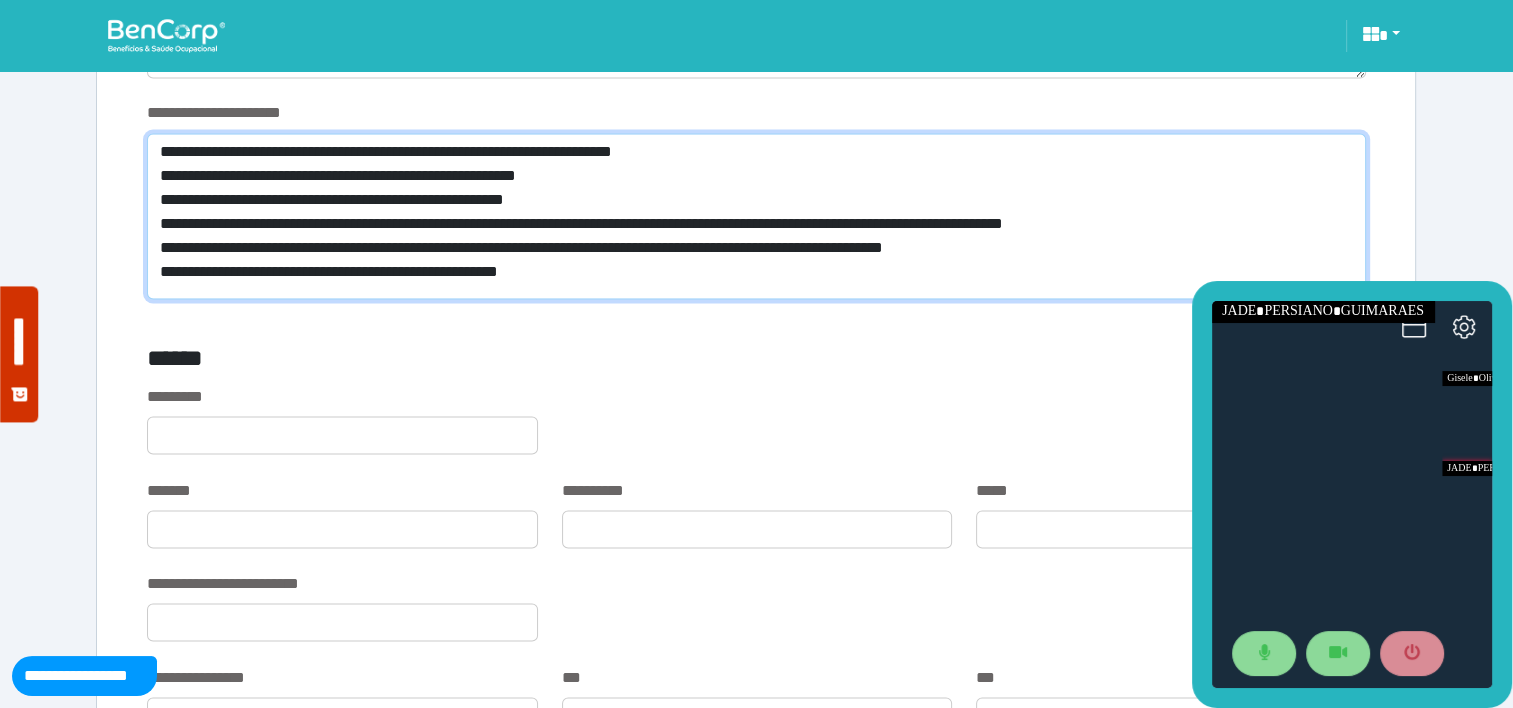 scroll, scrollTop: 0, scrollLeft: 0, axis: both 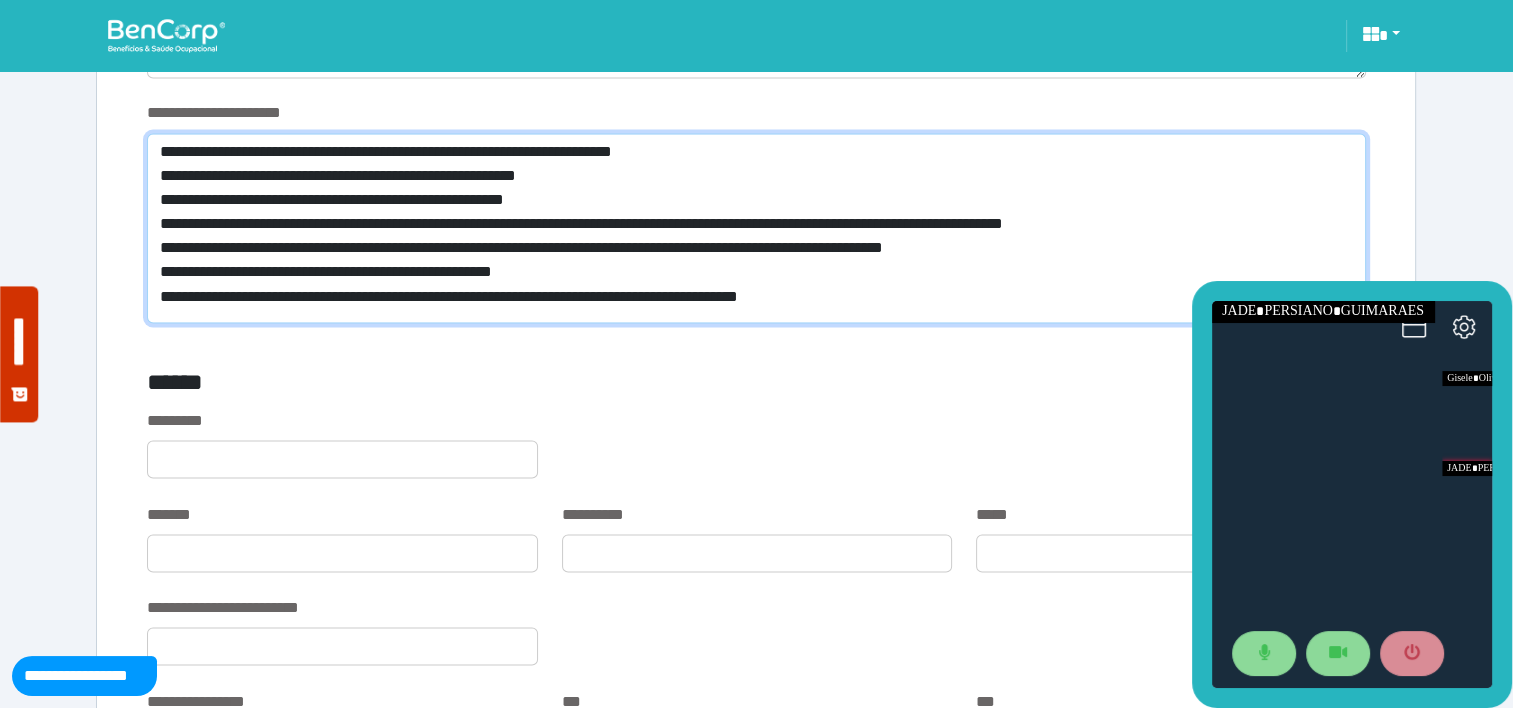 click on "**********" at bounding box center [756, 228] 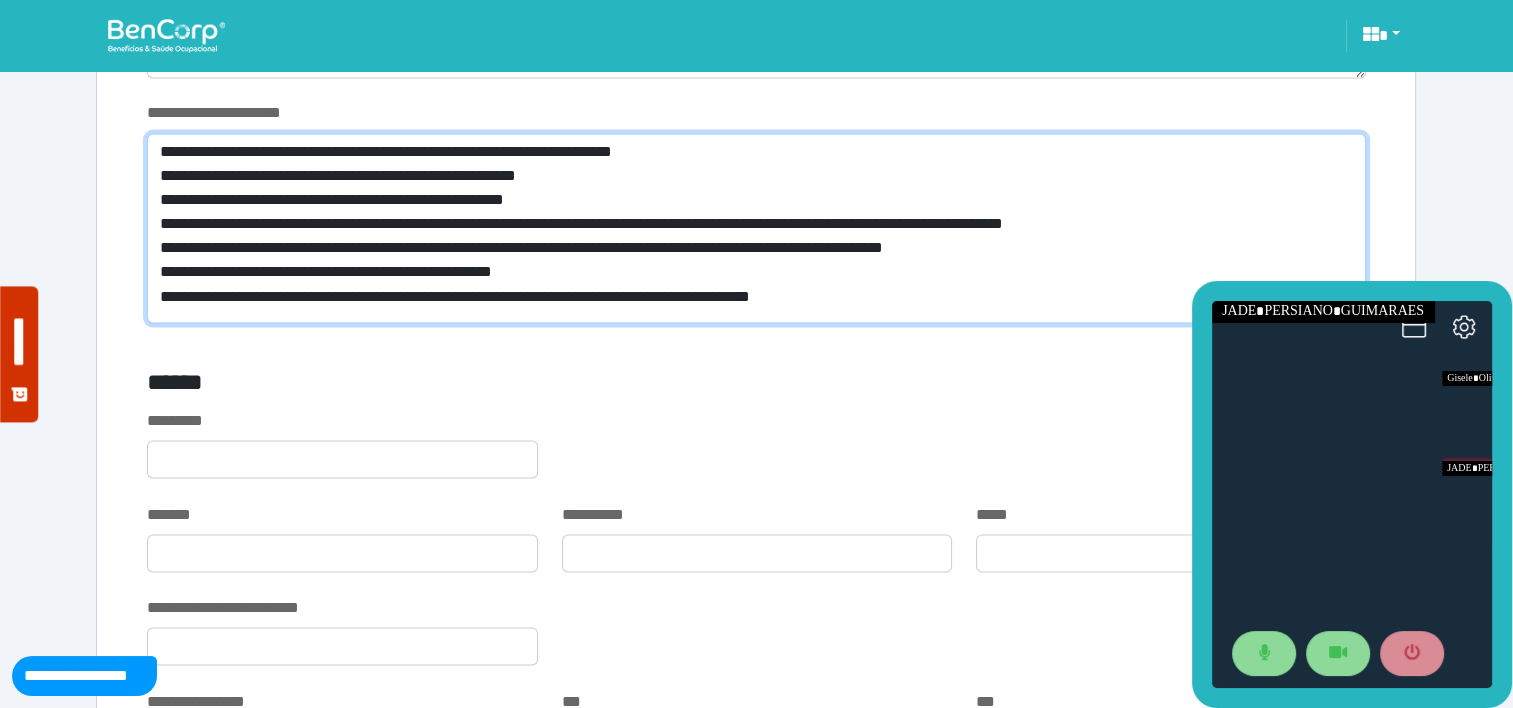 scroll, scrollTop: 0, scrollLeft: 0, axis: both 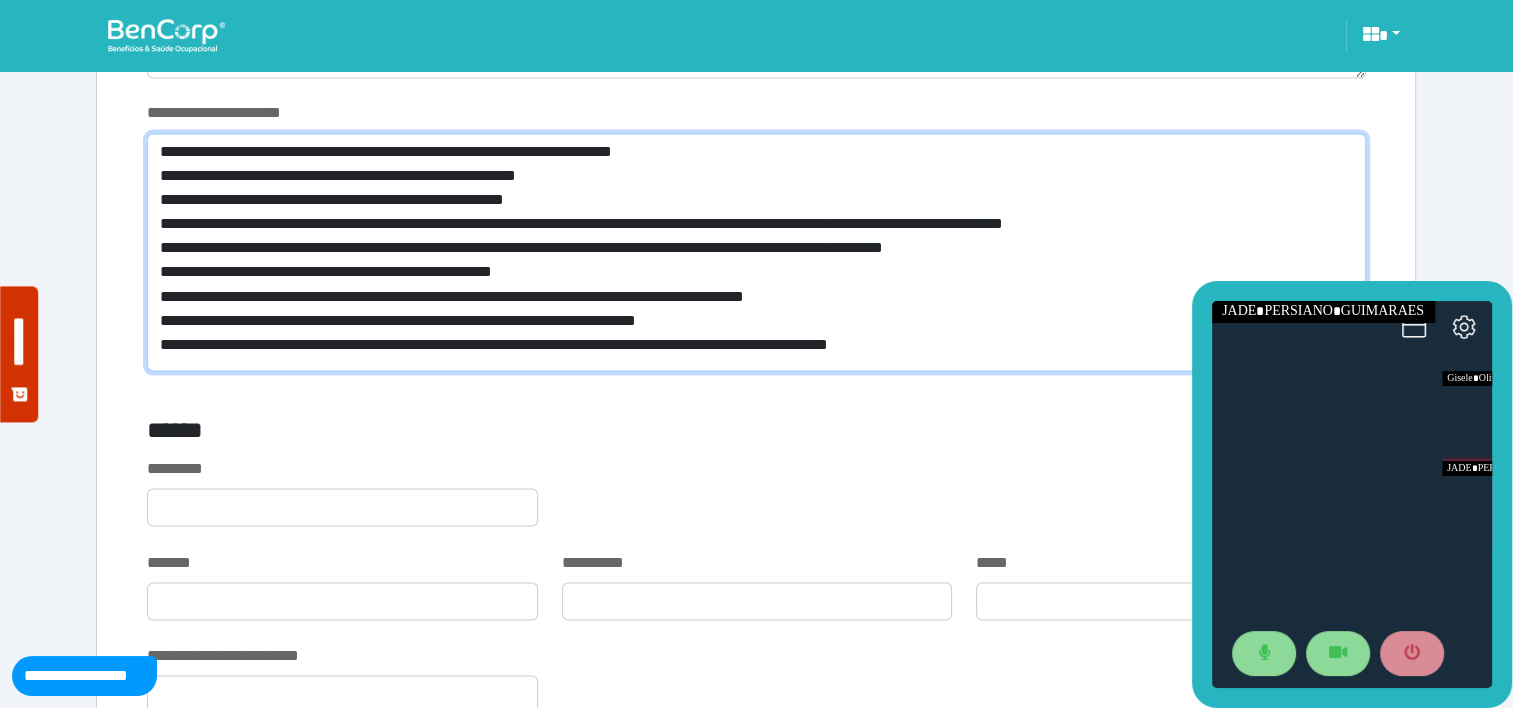 click on "**********" at bounding box center (756, 252) 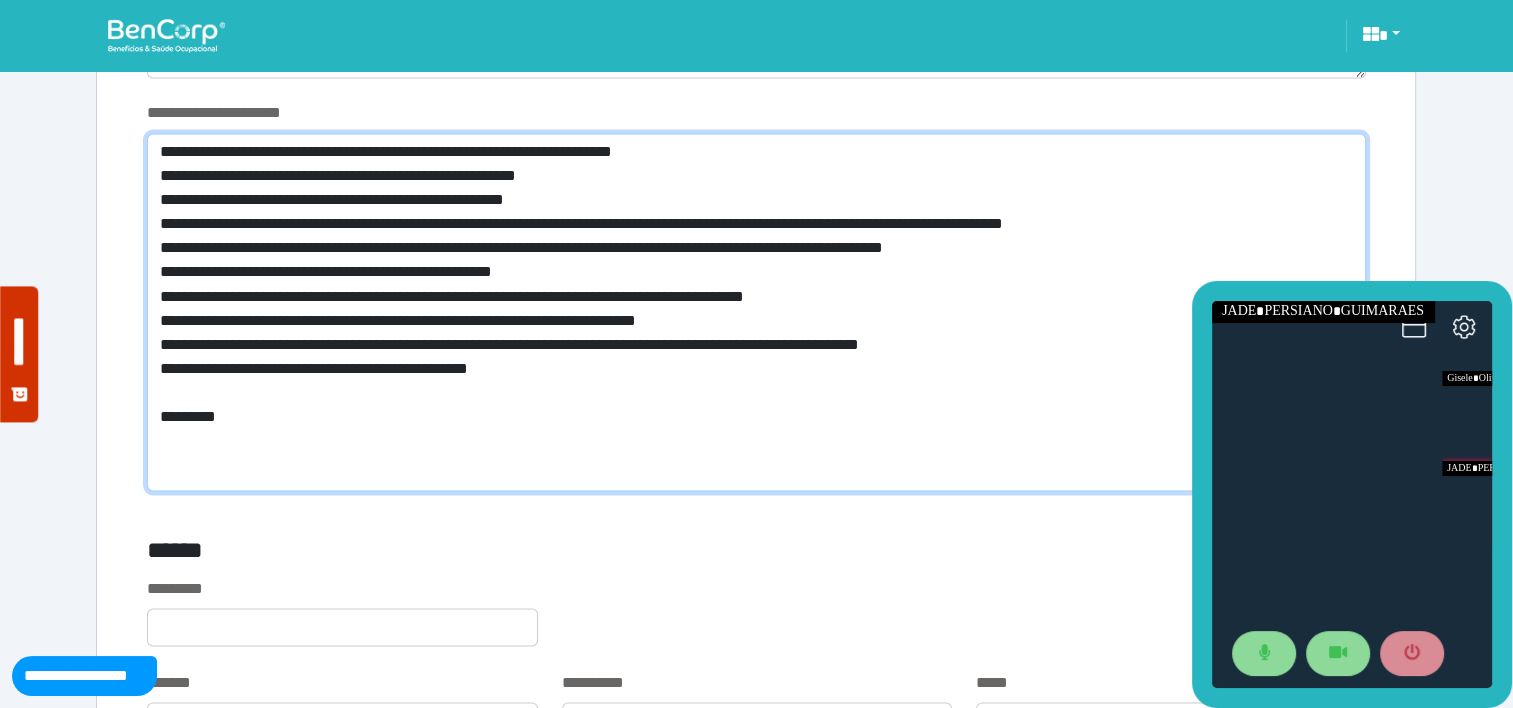 scroll, scrollTop: 0, scrollLeft: 0, axis: both 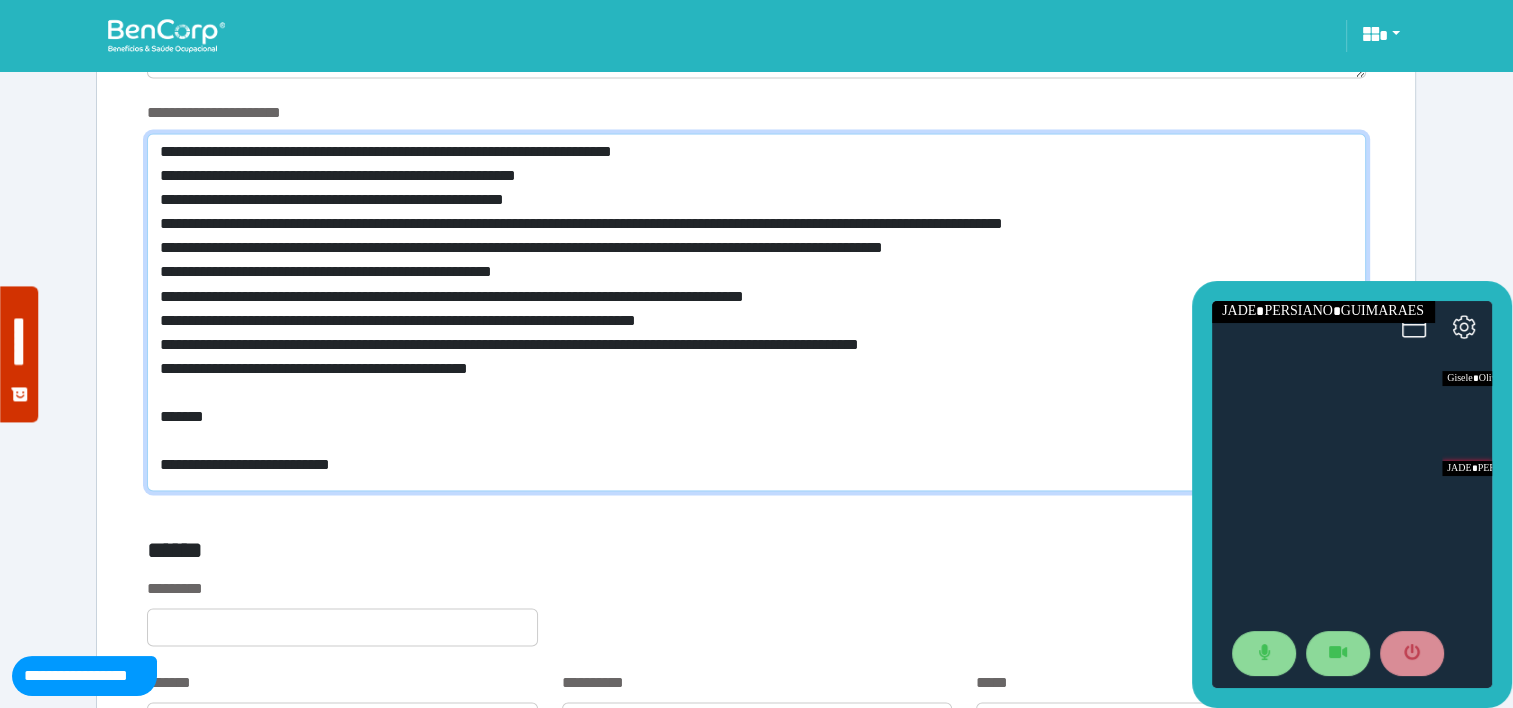 click on "**********" at bounding box center (756, 312) 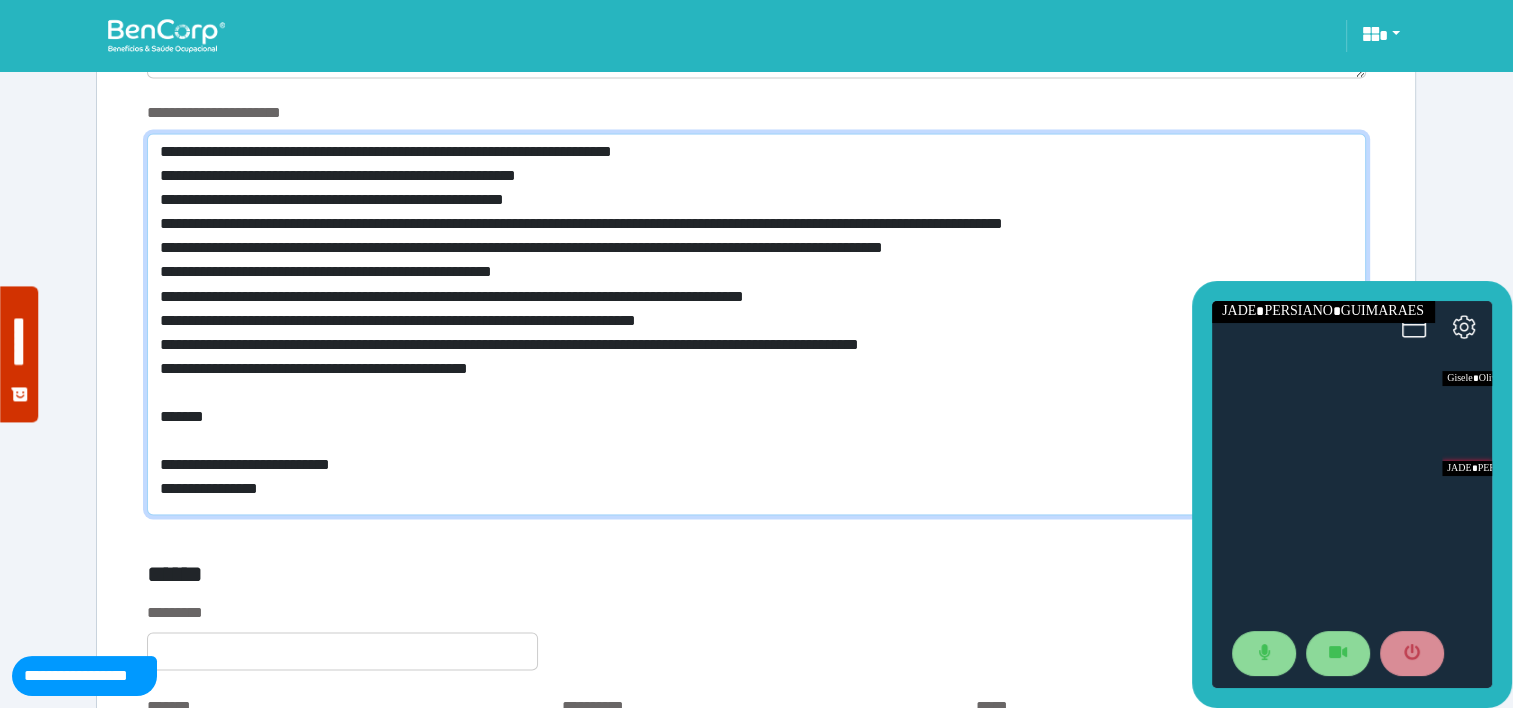 scroll, scrollTop: 0, scrollLeft: 0, axis: both 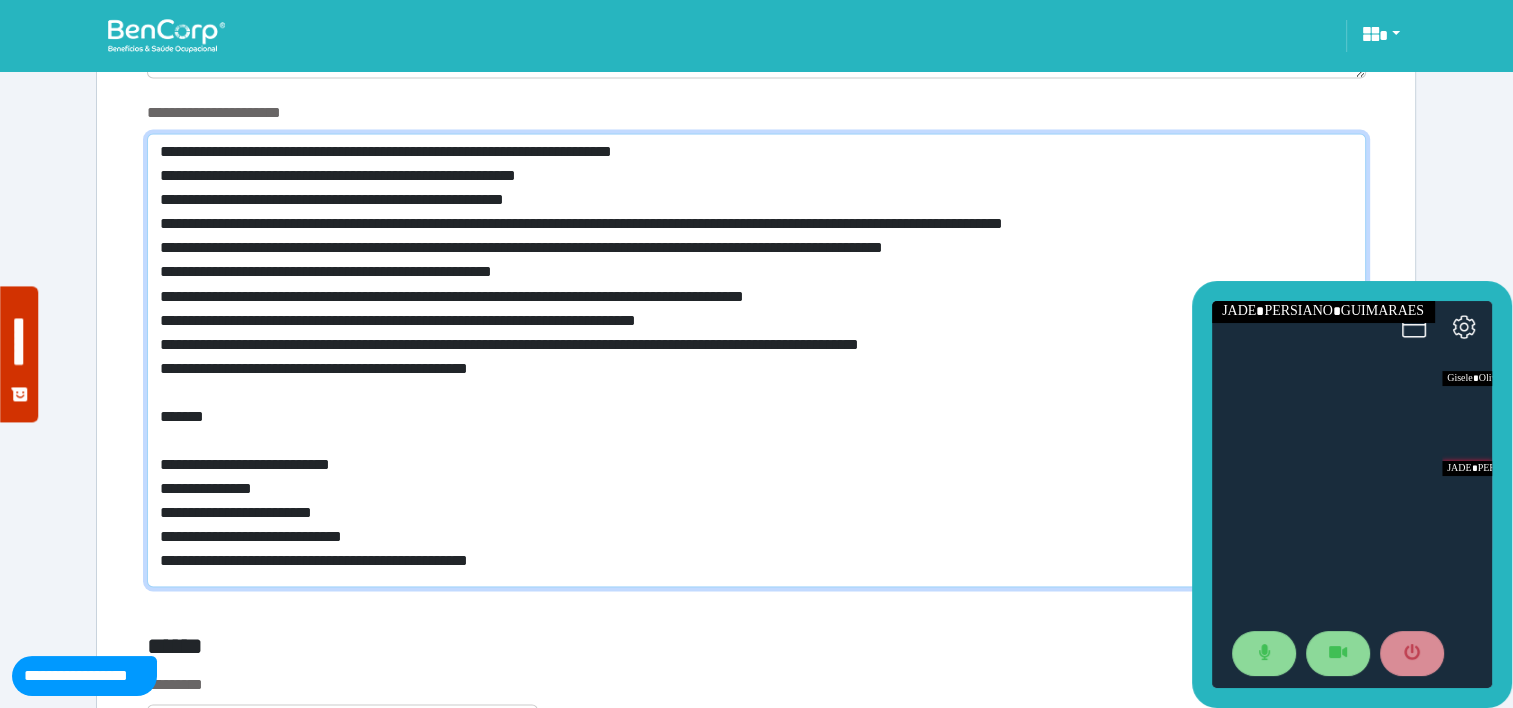 click on "**********" at bounding box center [756, 360] 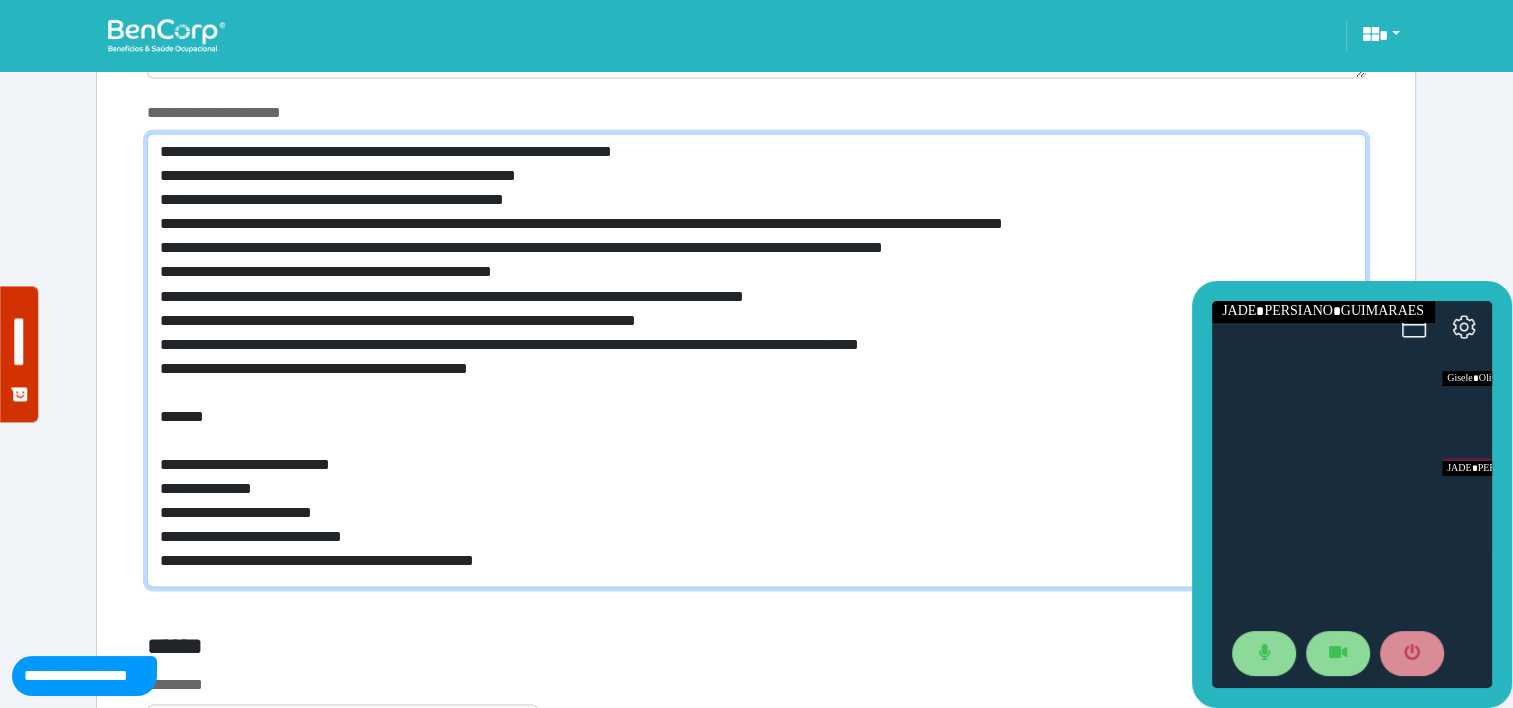 click on "**********" at bounding box center [756, 360] 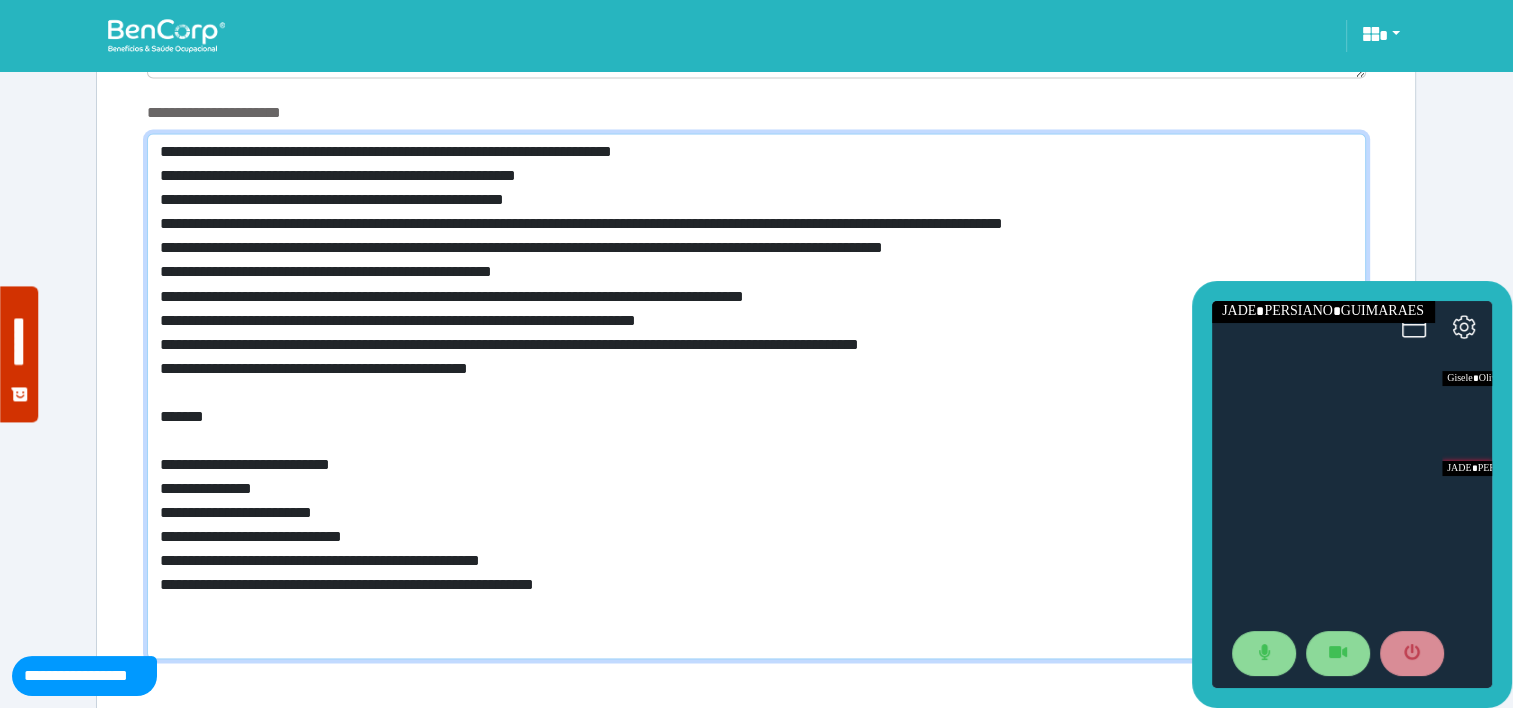 scroll, scrollTop: 0, scrollLeft: 0, axis: both 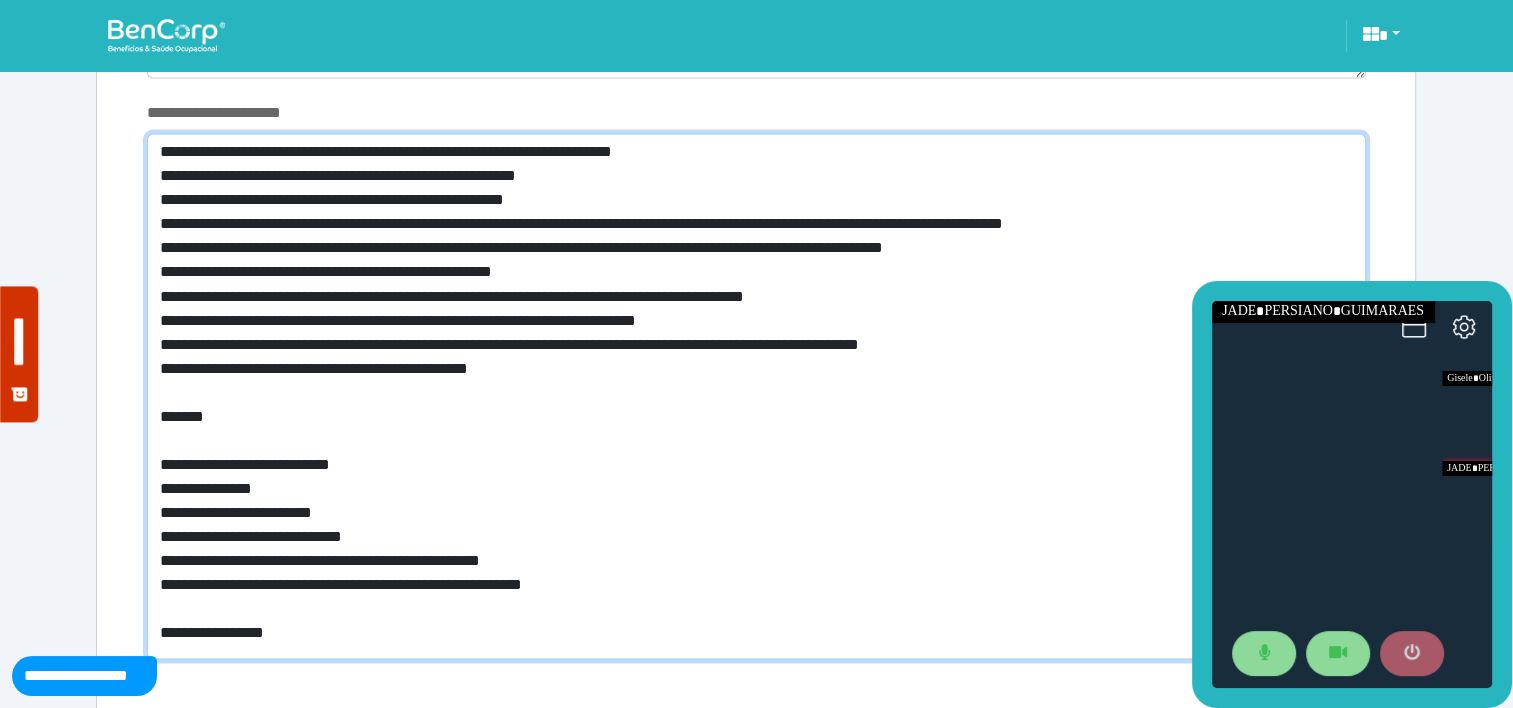 type on "**********" 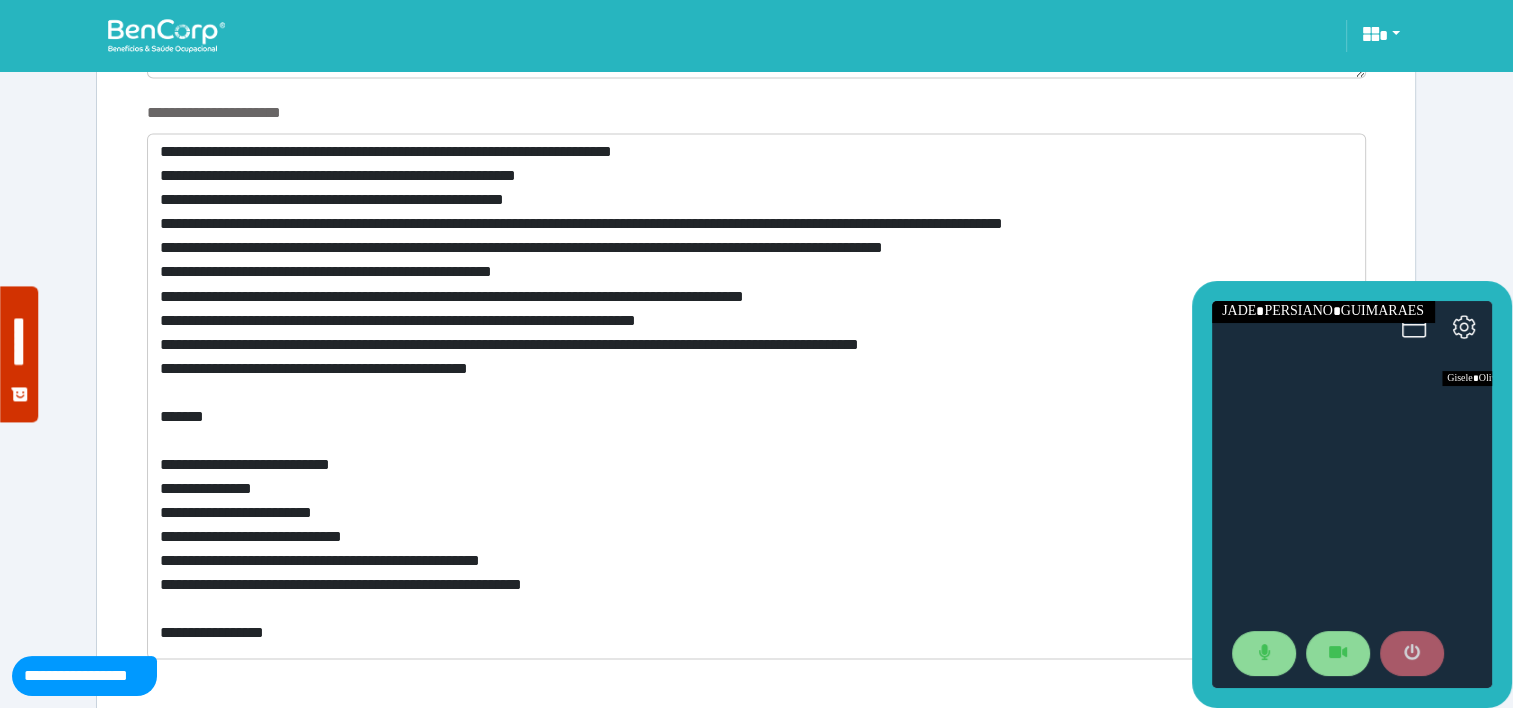click at bounding box center [1412, 654] 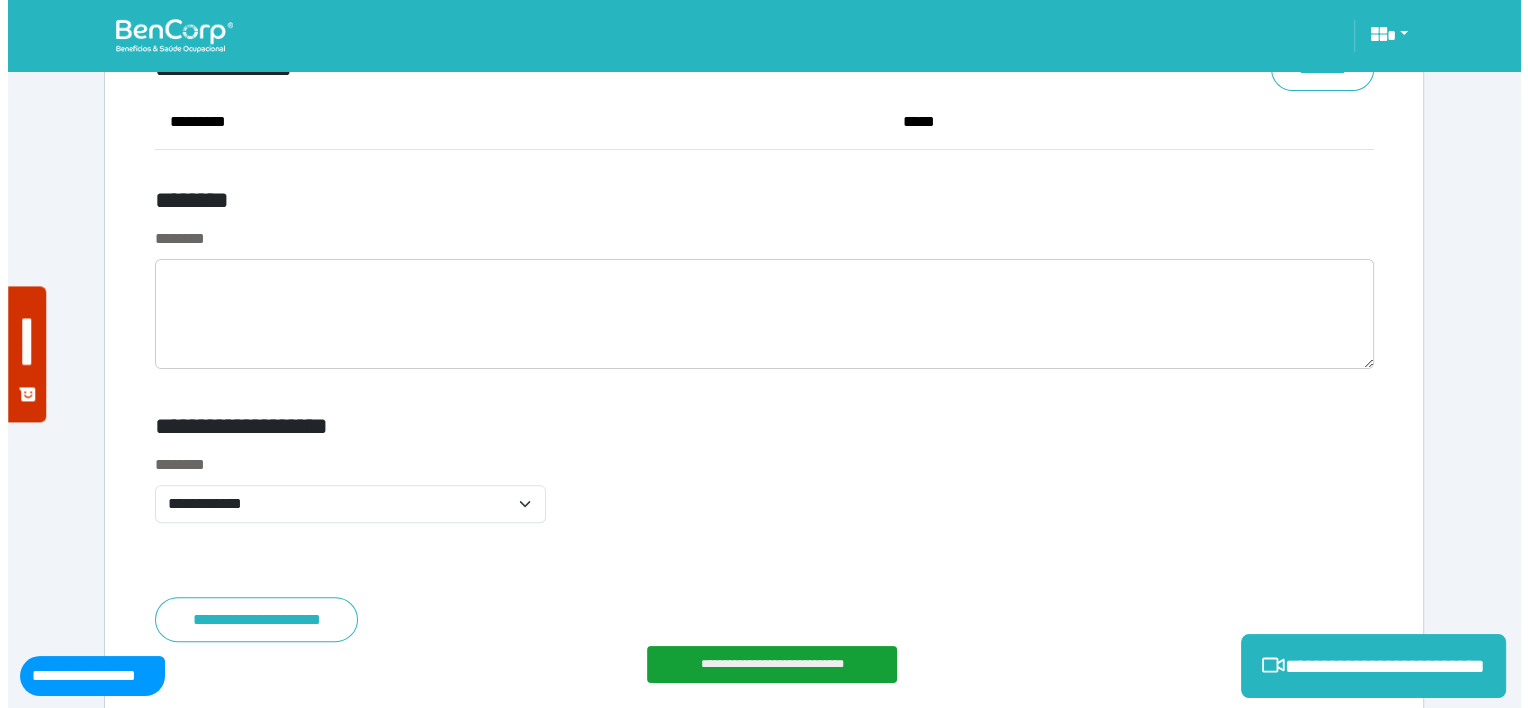 scroll, scrollTop: 8254, scrollLeft: 0, axis: vertical 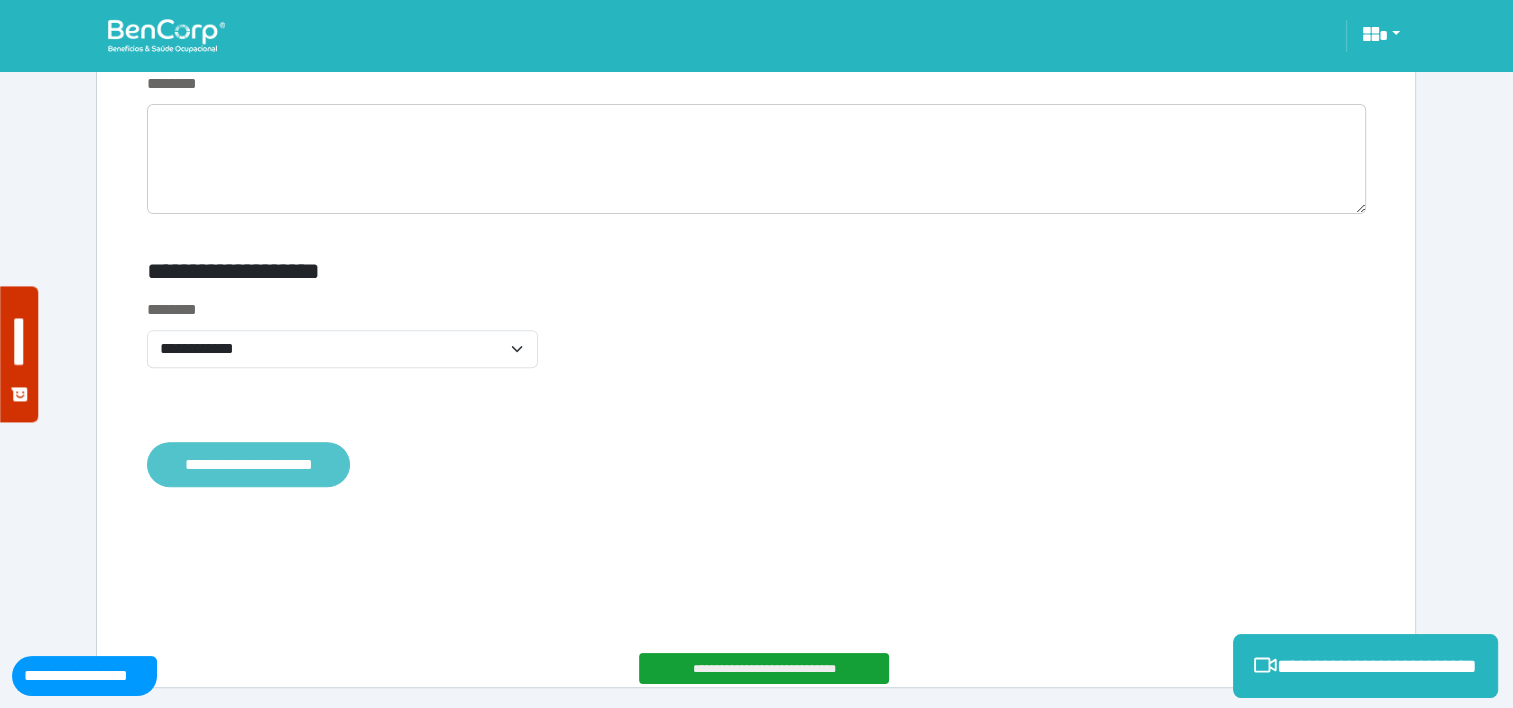 click on "**********" at bounding box center (248, 465) 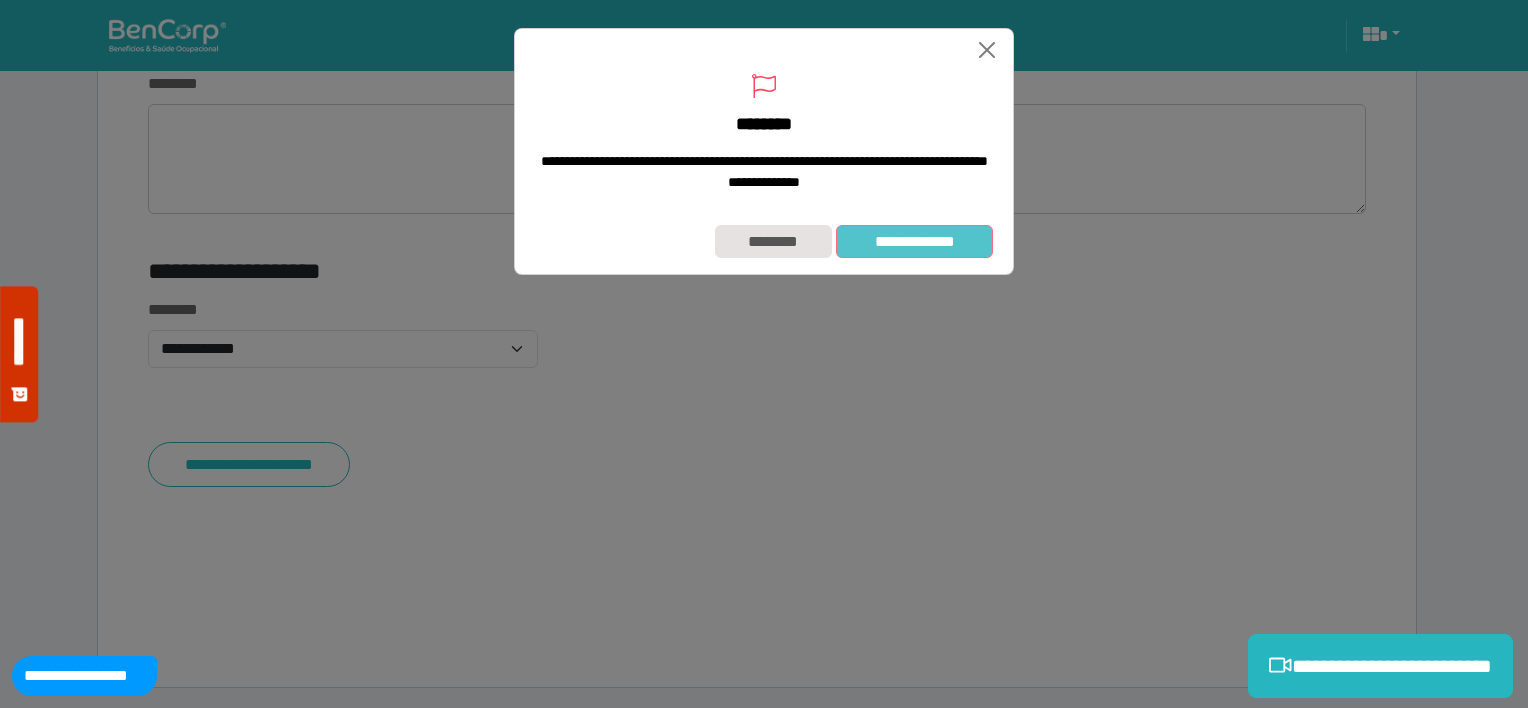 click on "**********" at bounding box center [914, 242] 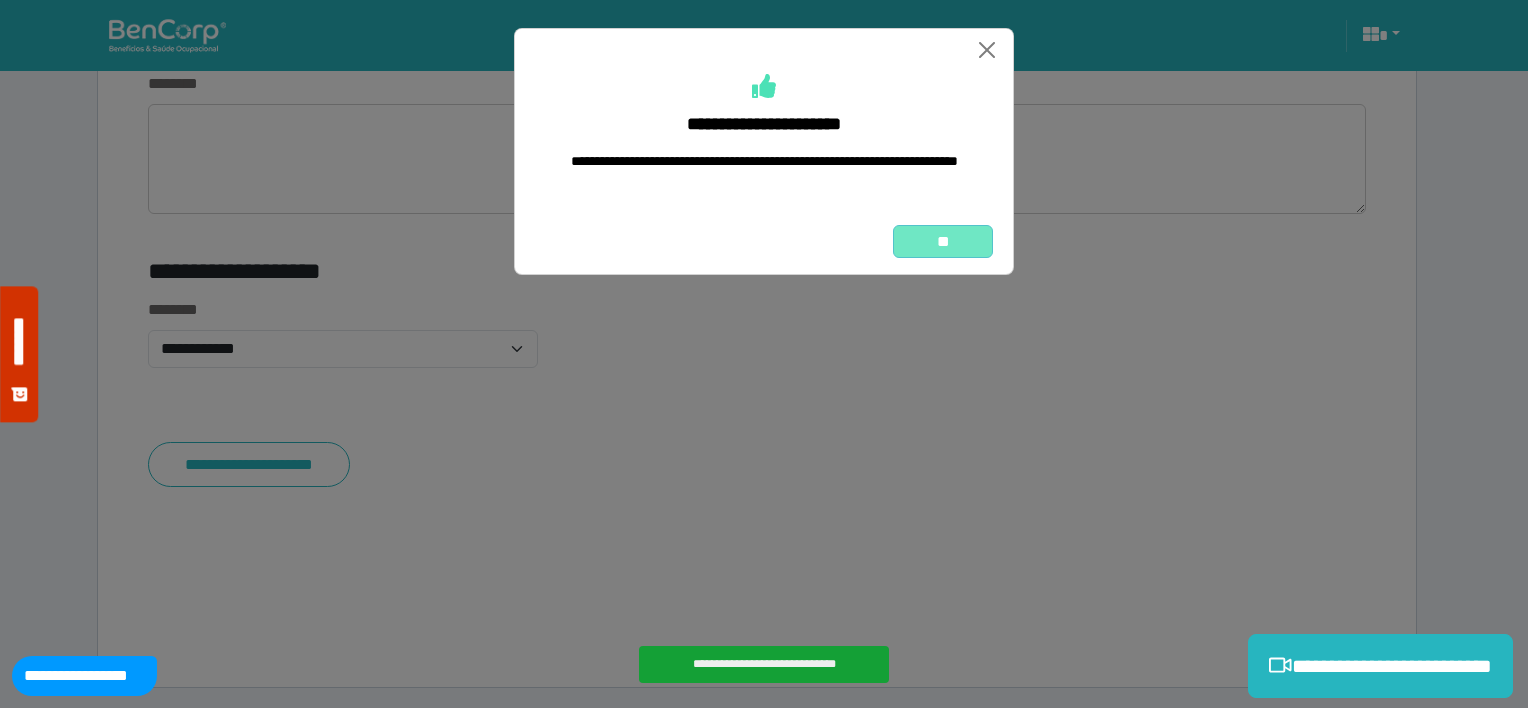 click on "**" at bounding box center (943, 242) 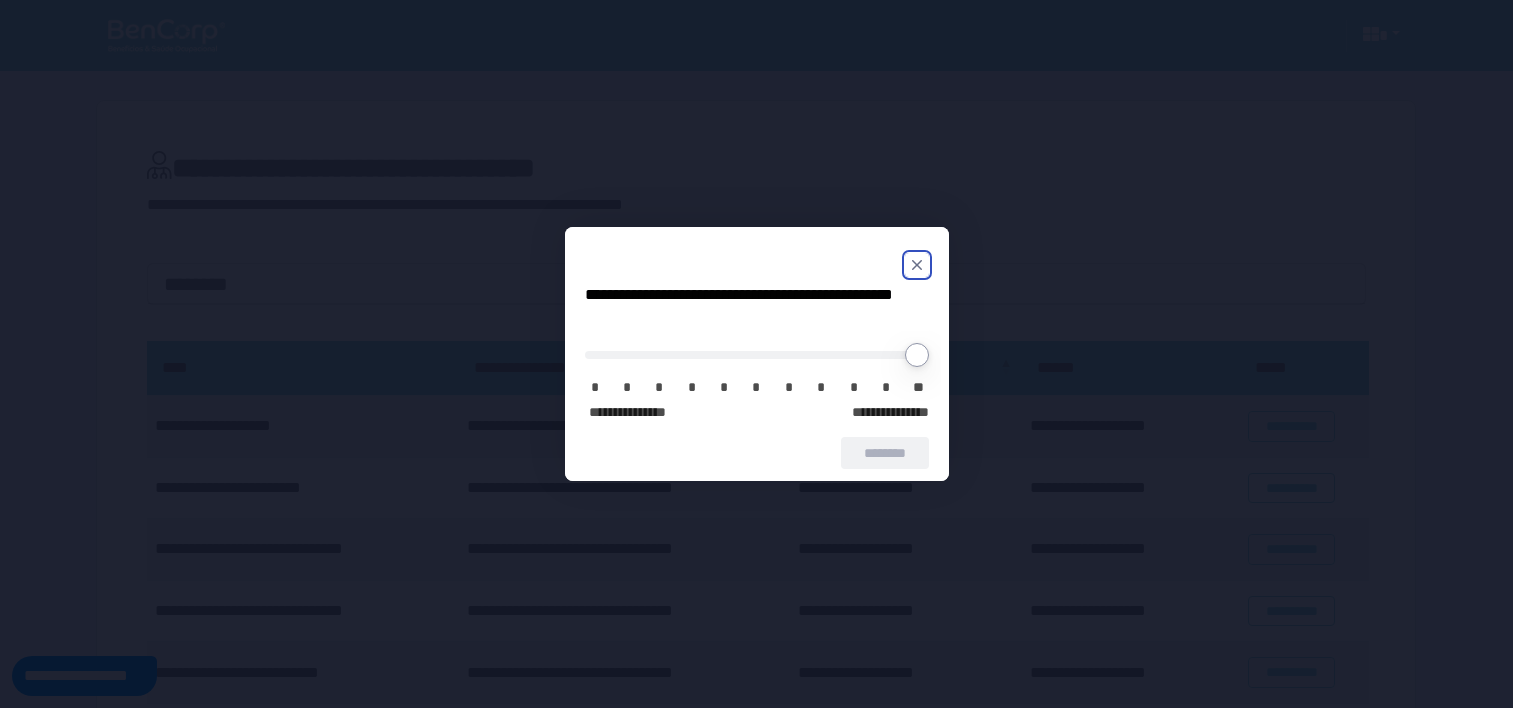 scroll, scrollTop: 0, scrollLeft: 0, axis: both 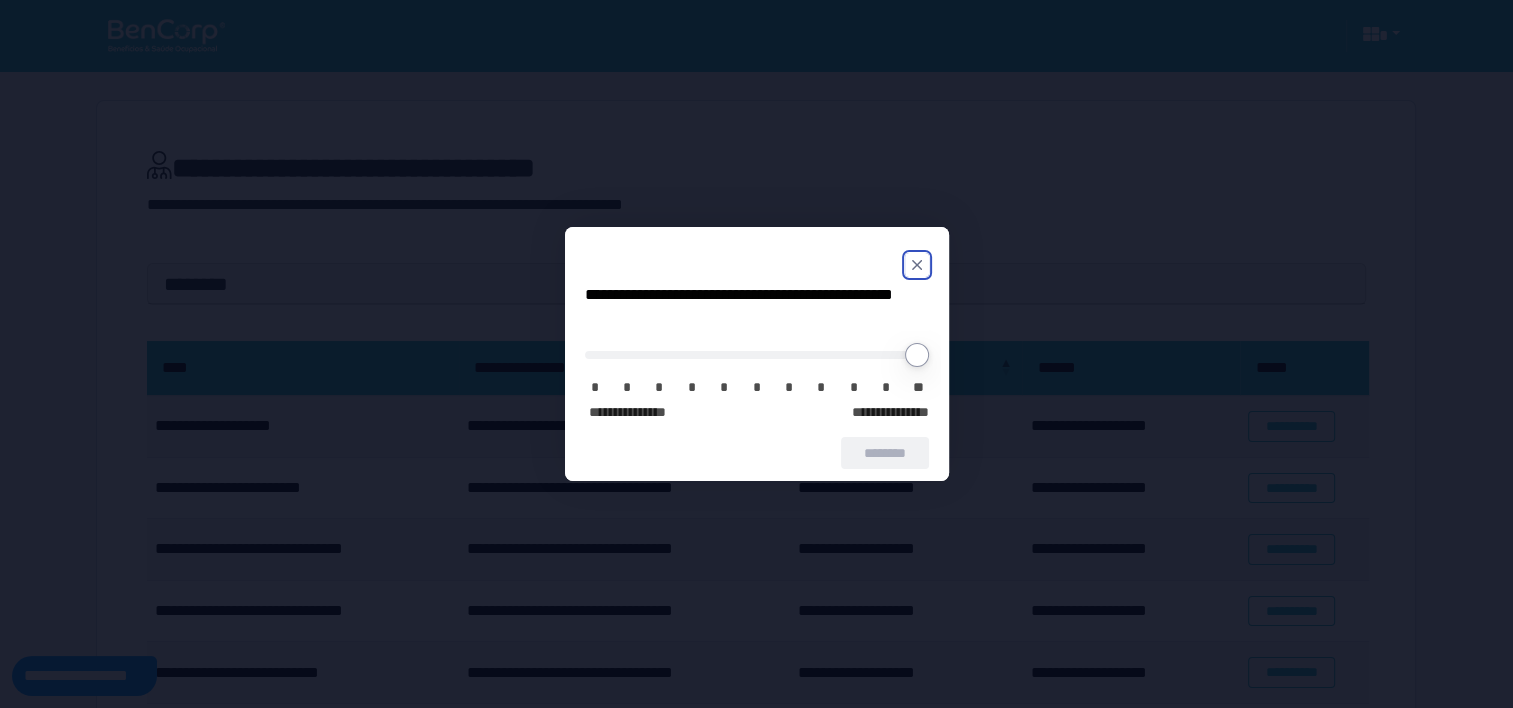 click 